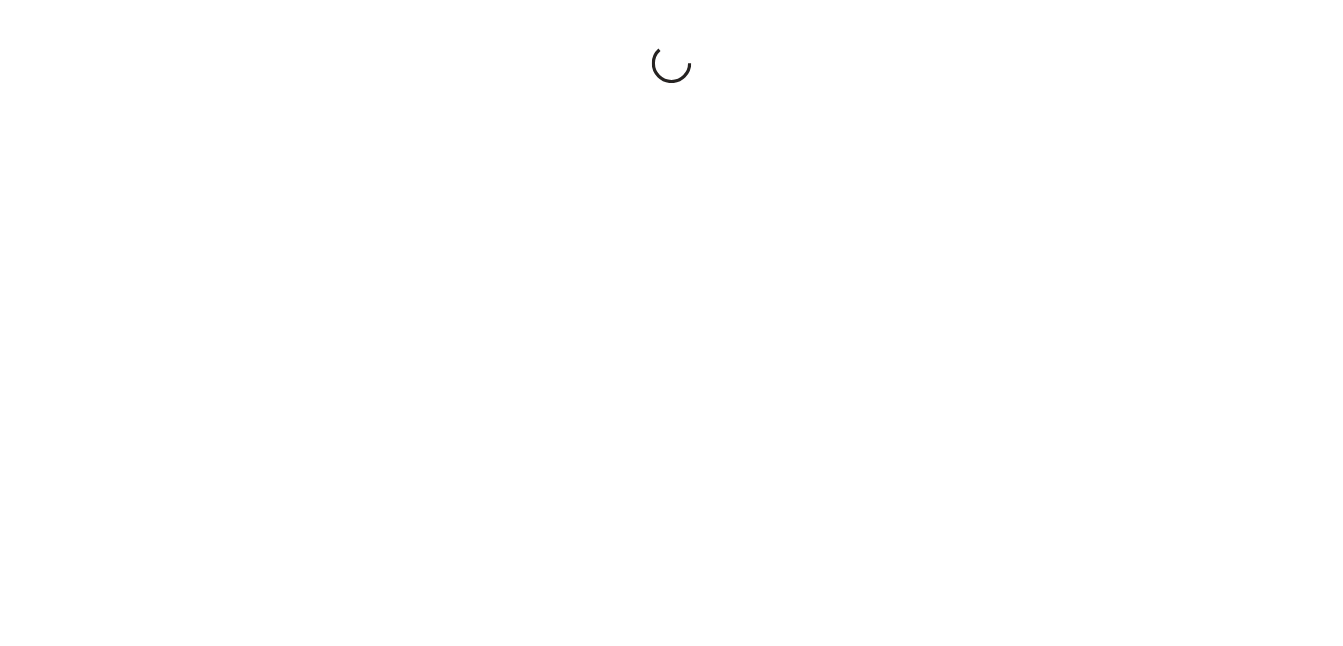 scroll, scrollTop: 0, scrollLeft: 0, axis: both 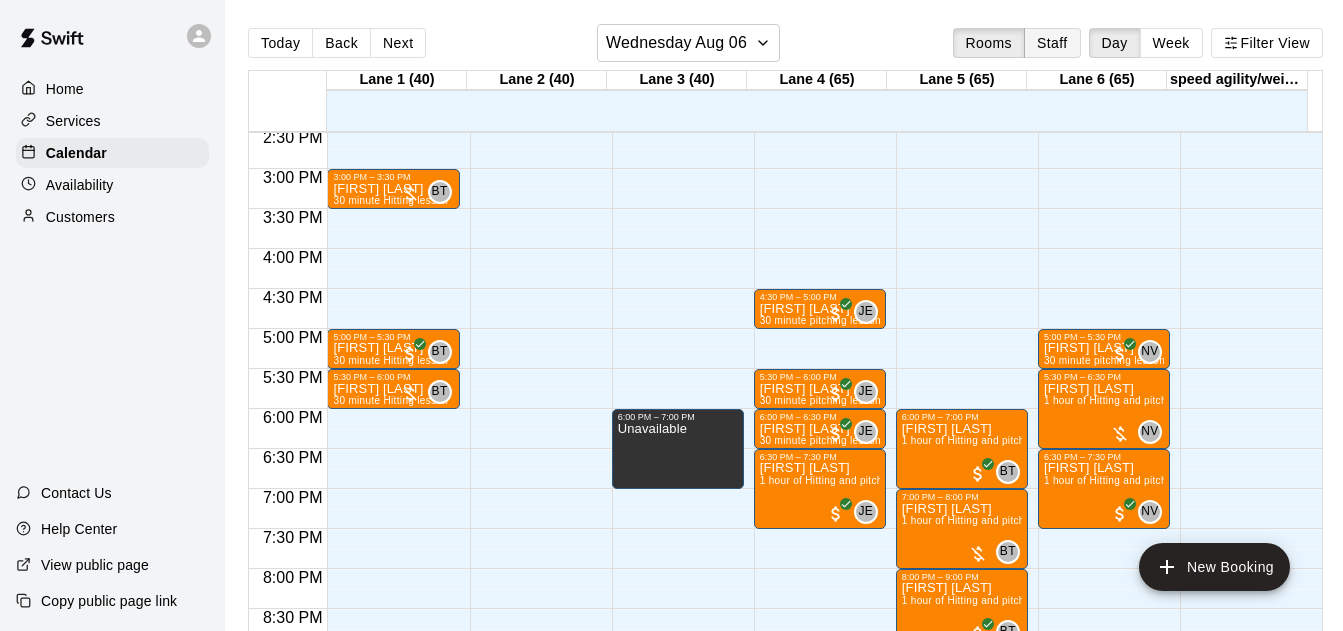 click on "Staff" at bounding box center [1052, 43] 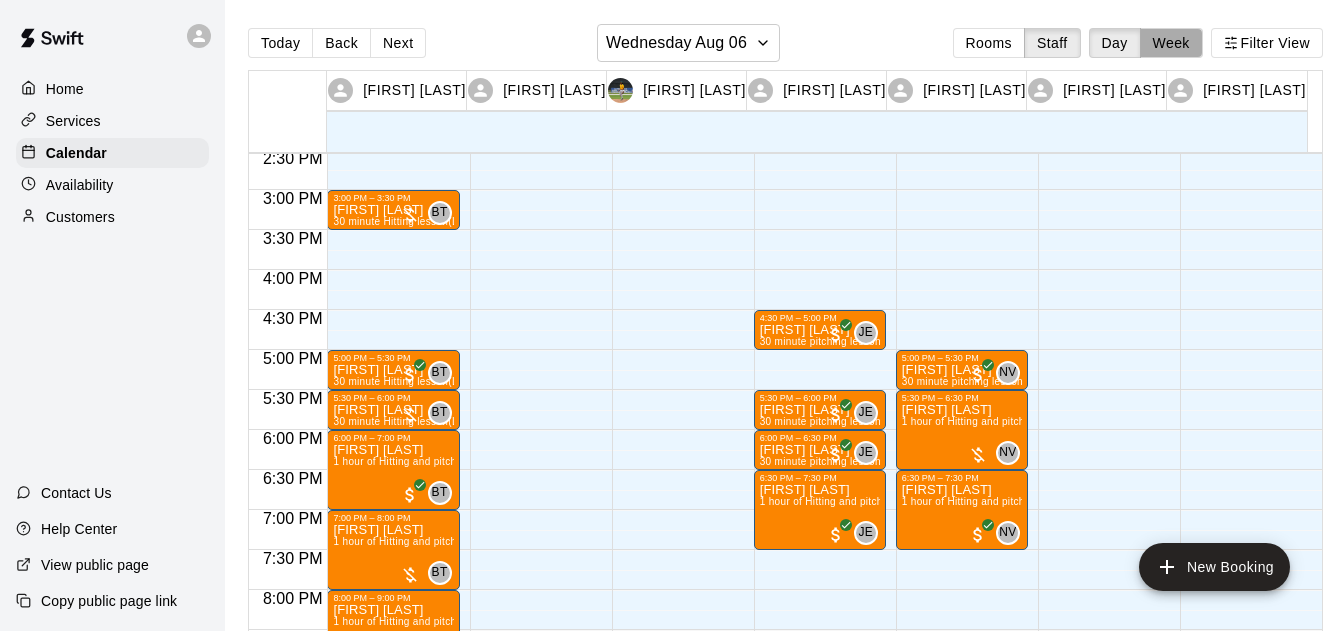click on "Week" at bounding box center (1171, 43) 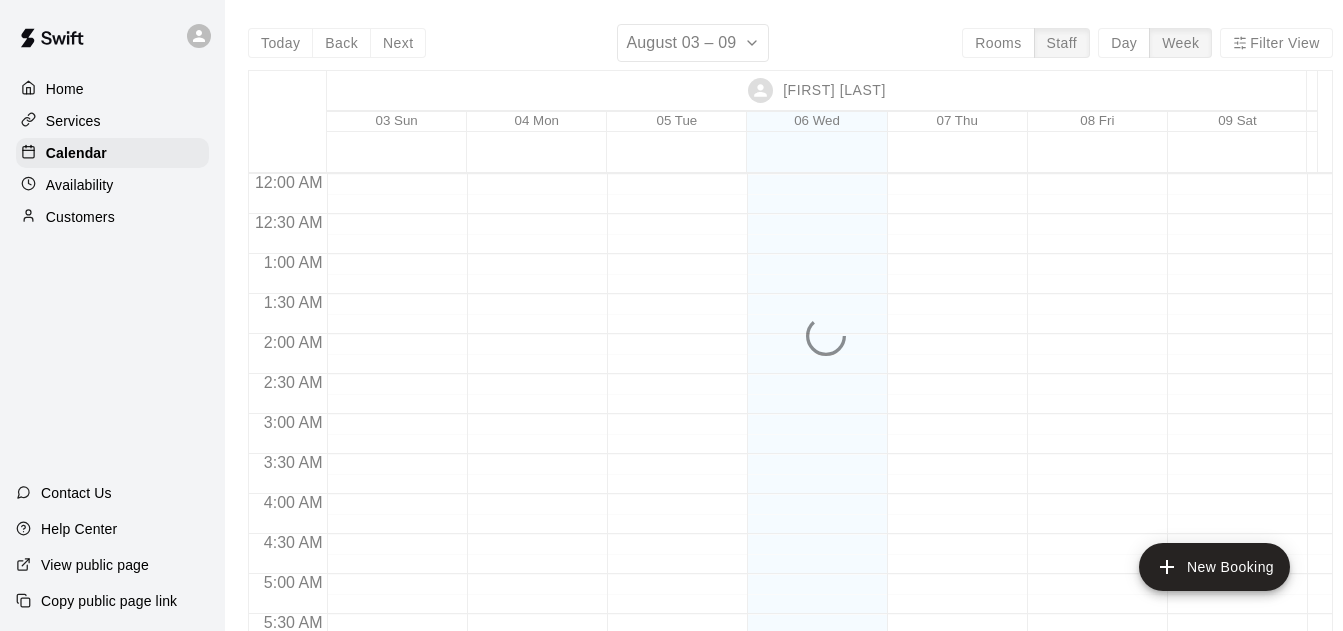 click on "Day" at bounding box center (1124, 43) 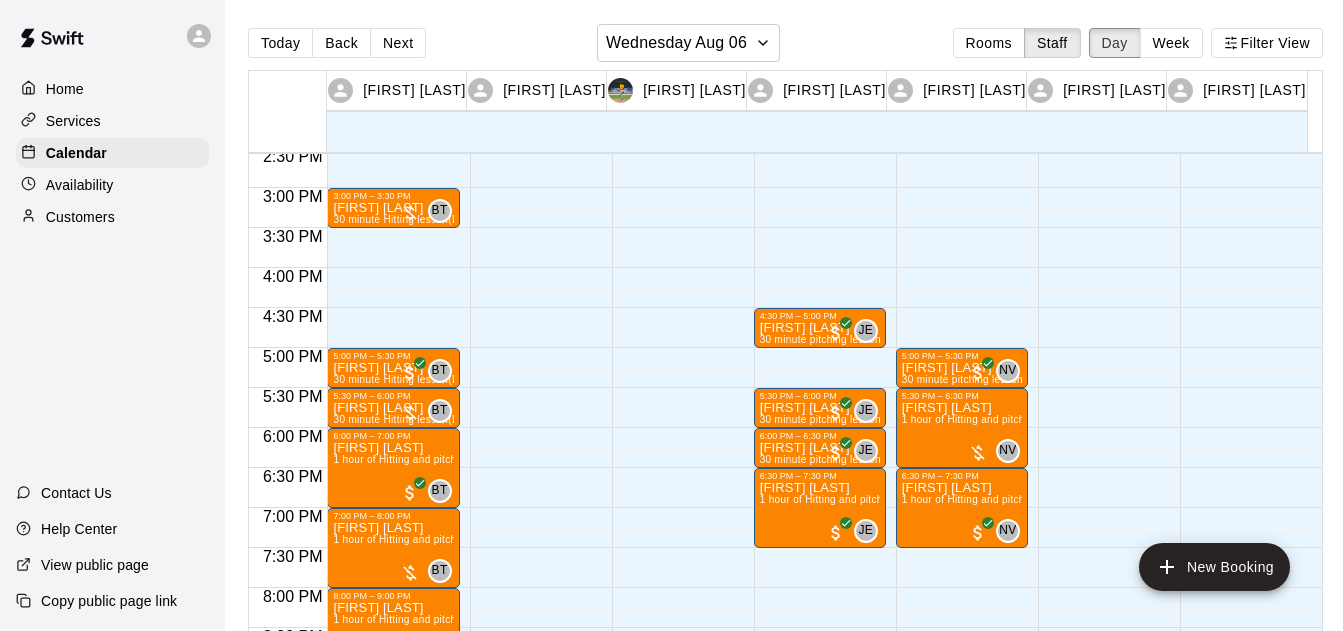 scroll, scrollTop: 1161, scrollLeft: 0, axis: vertical 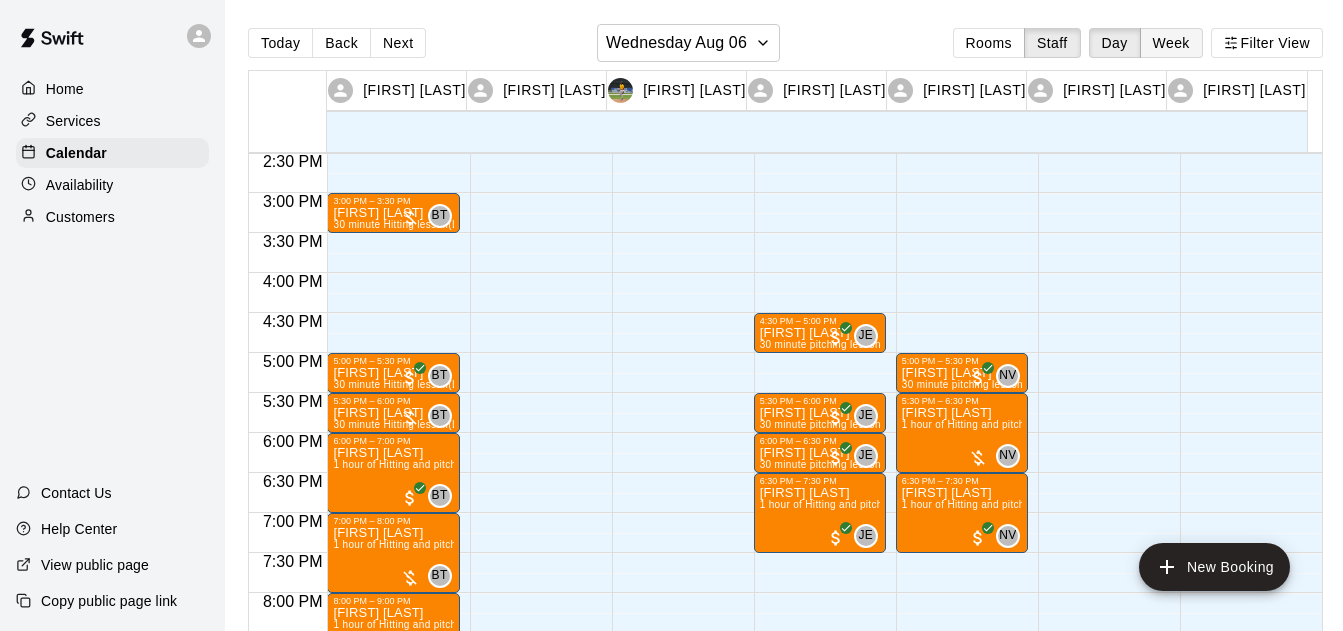 click on "Week" at bounding box center (1171, 43) 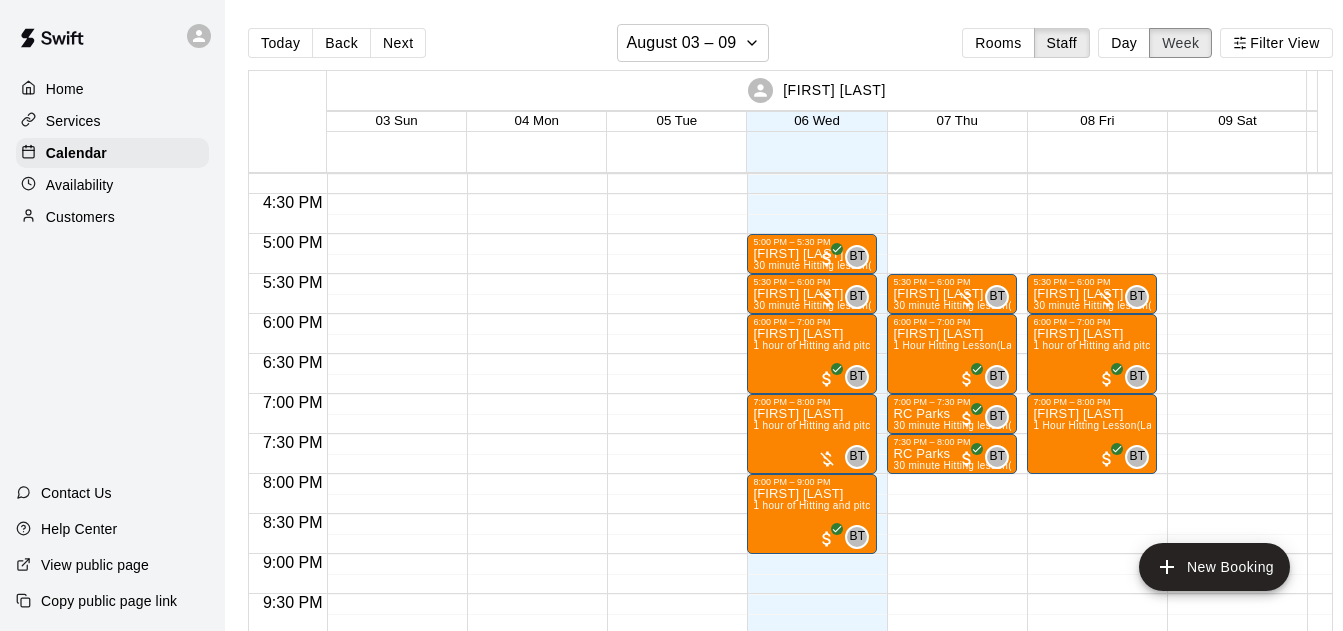 scroll, scrollTop: 1301, scrollLeft: 0, axis: vertical 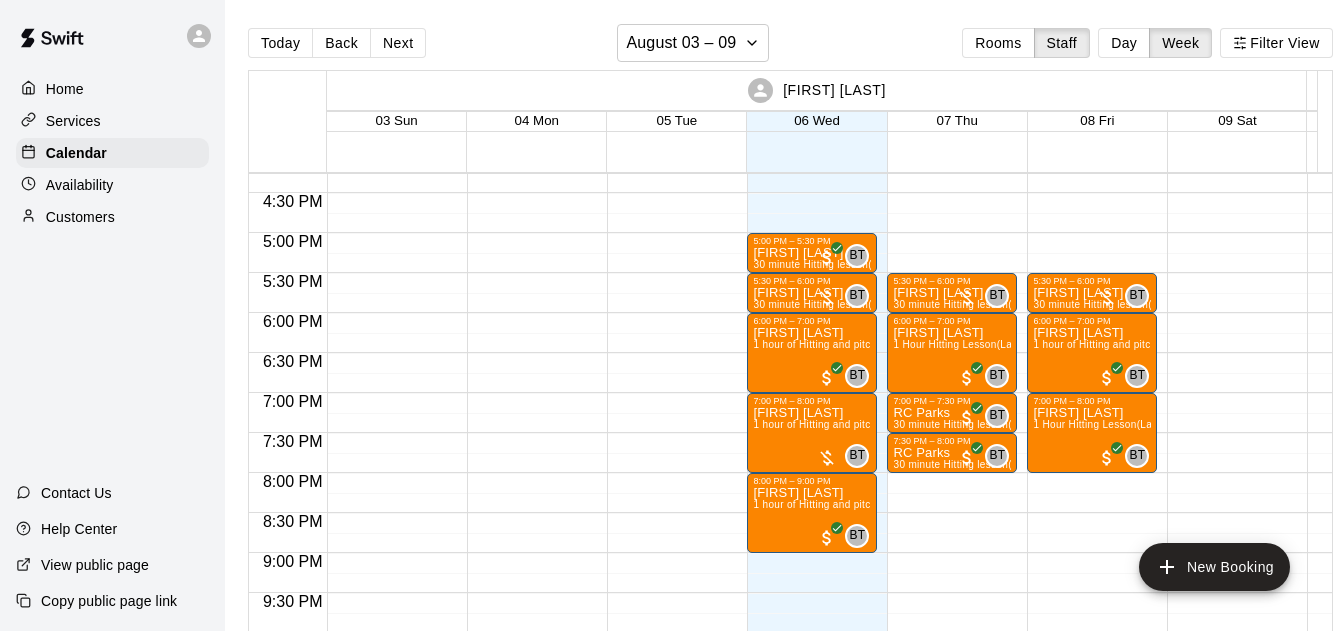 click at bounding box center [672, -167] 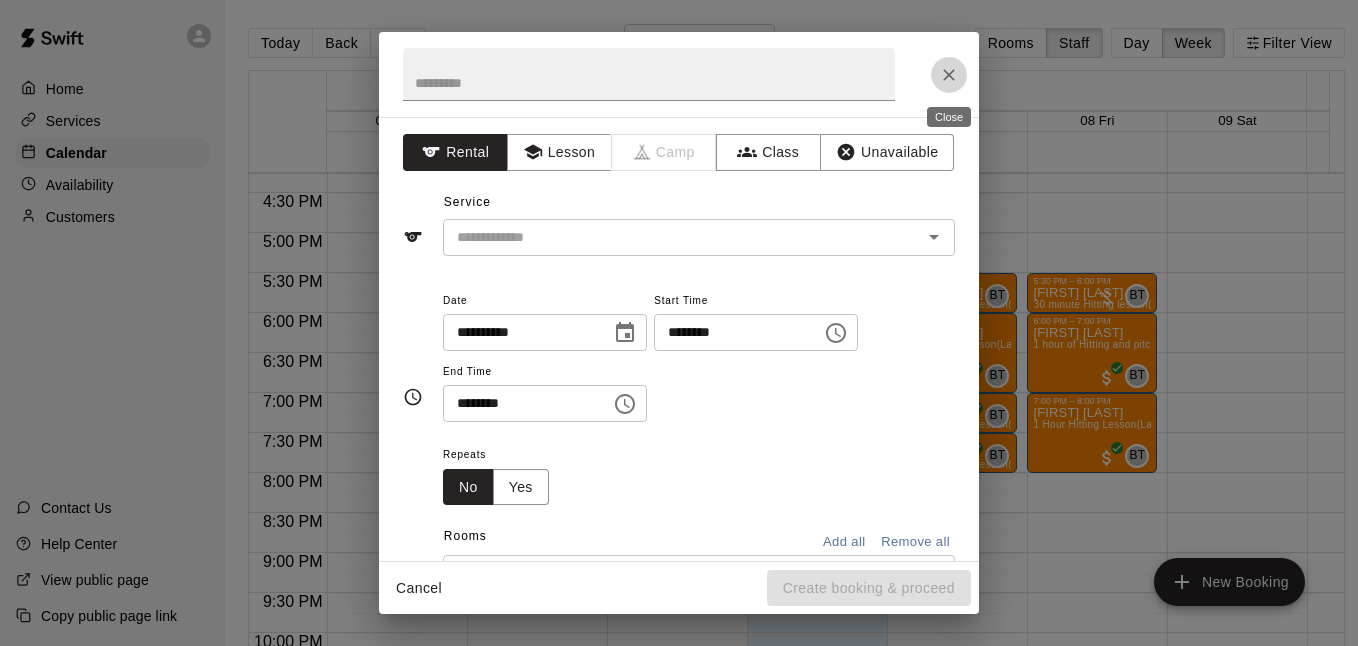 click 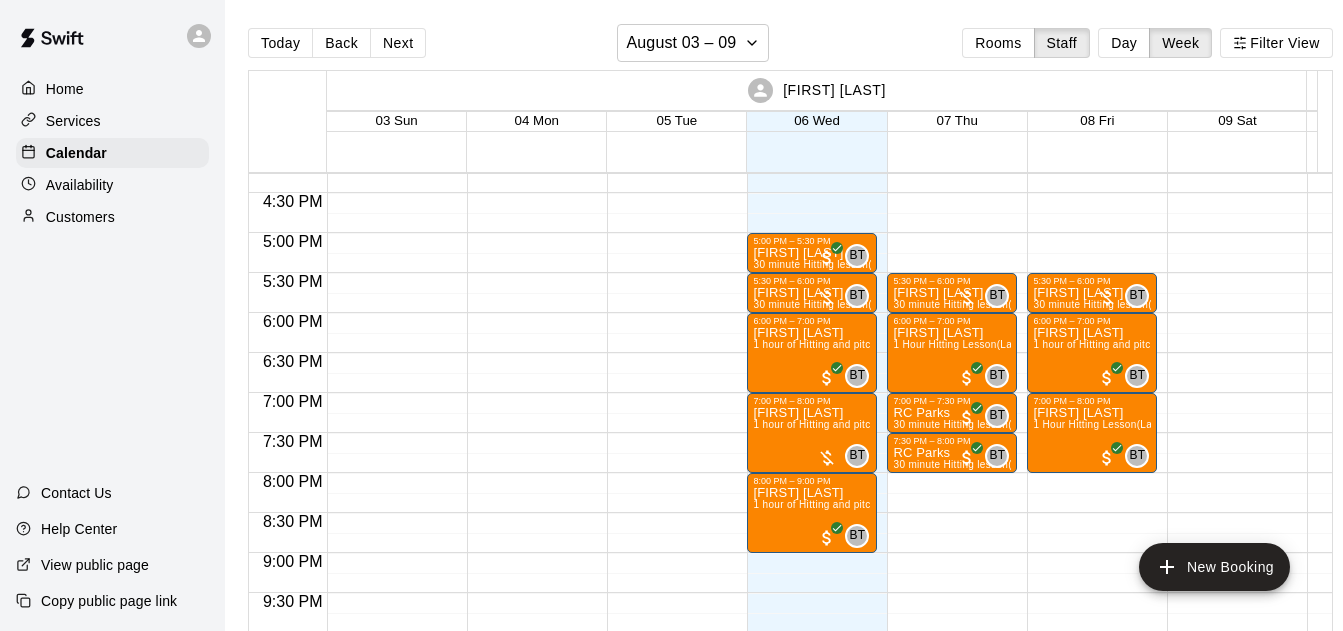 click on "[TIME] – [TIME] [FIRST] [LAST] [DESCRIPTION] [LOCATION] [INITIALS] 0 [TIME] – [TIME] [FIRST] [LAST] [DESCRIPTION] [LOCATION] [INITIALS] 0 [TIME] – [TIME] [FIRST] [LAST] [DESCRIPTION] [LOCATION] [INITIALS] 0 [TIME] – [TIME] [FIRST] [LAST] [DESCRIPTION] [LOCATION] [INITIALS] 0" at bounding box center [1092, -167] 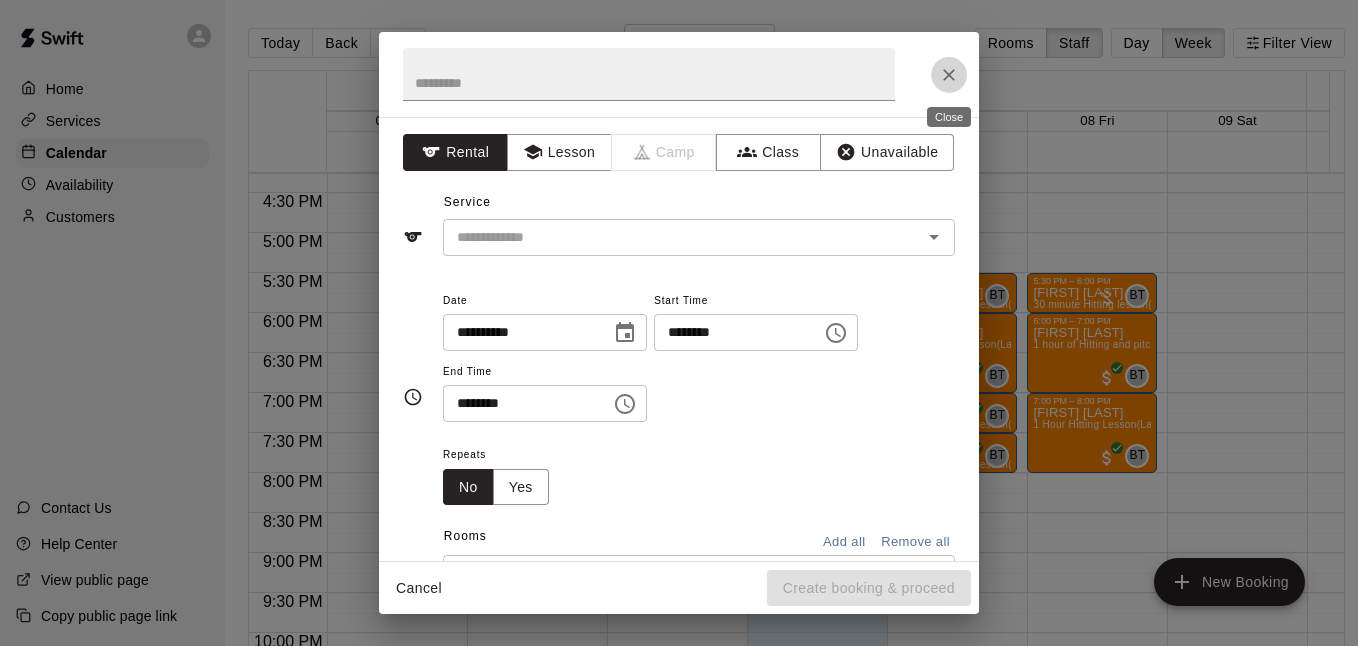 click at bounding box center [949, 75] 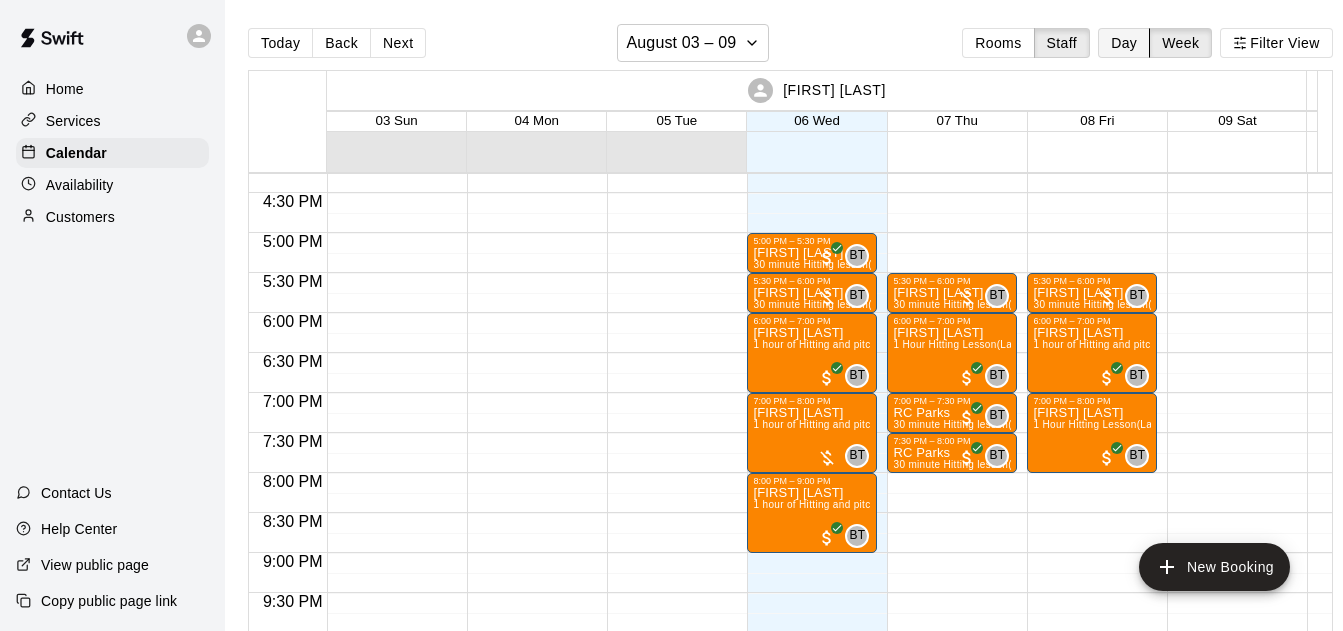 drag, startPoint x: 689, startPoint y: 145, endPoint x: 1130, endPoint y: 46, distance: 451.97568 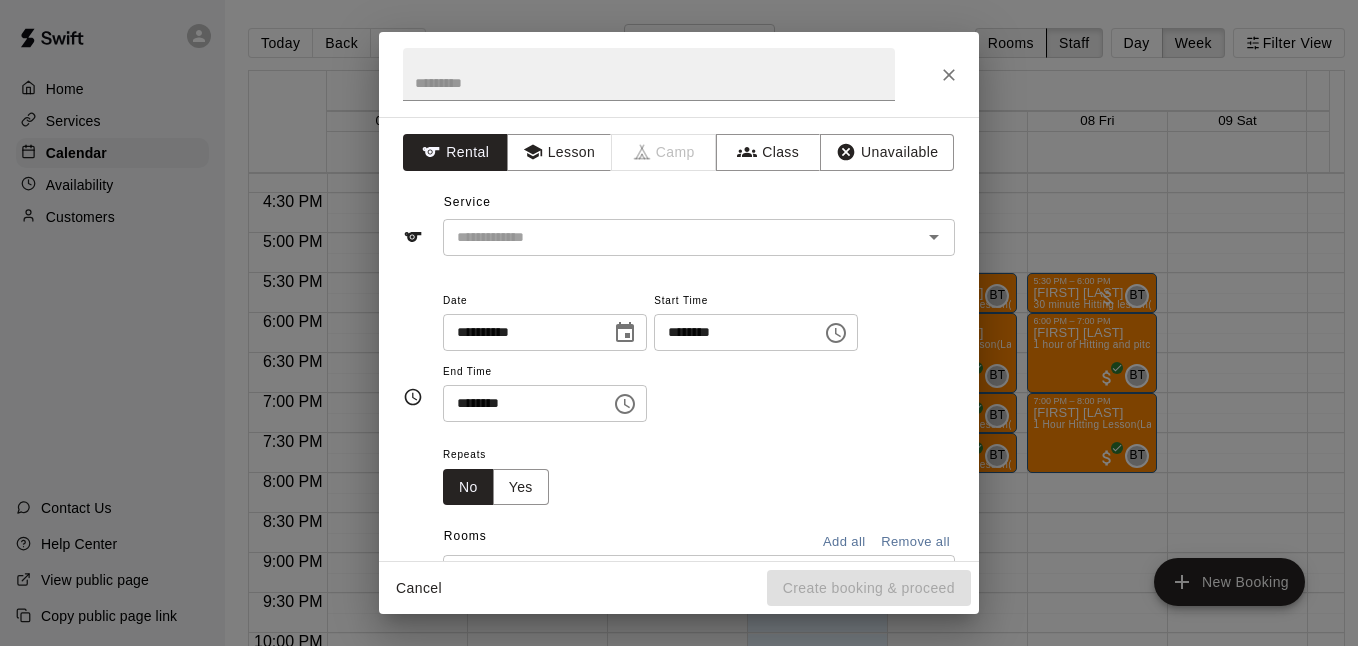 click on "**********" at bounding box center (679, 323) 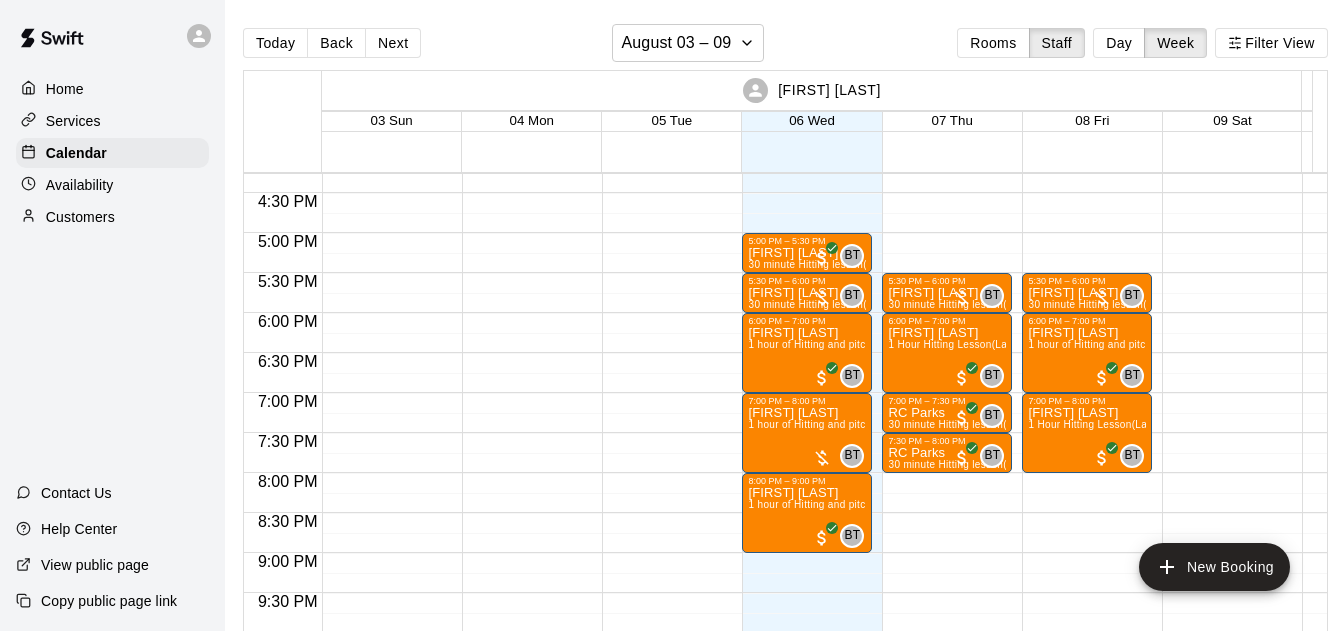 scroll, scrollTop: 0, scrollLeft: 2, axis: horizontal 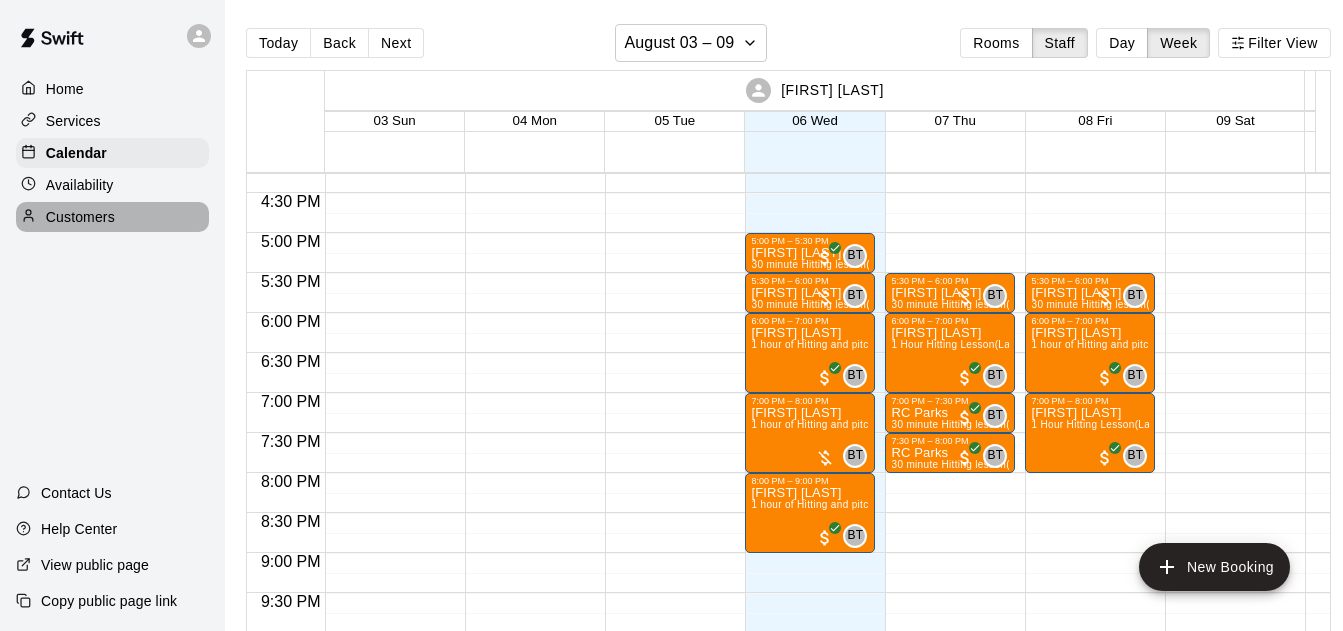 click on "Customers" at bounding box center [112, 217] 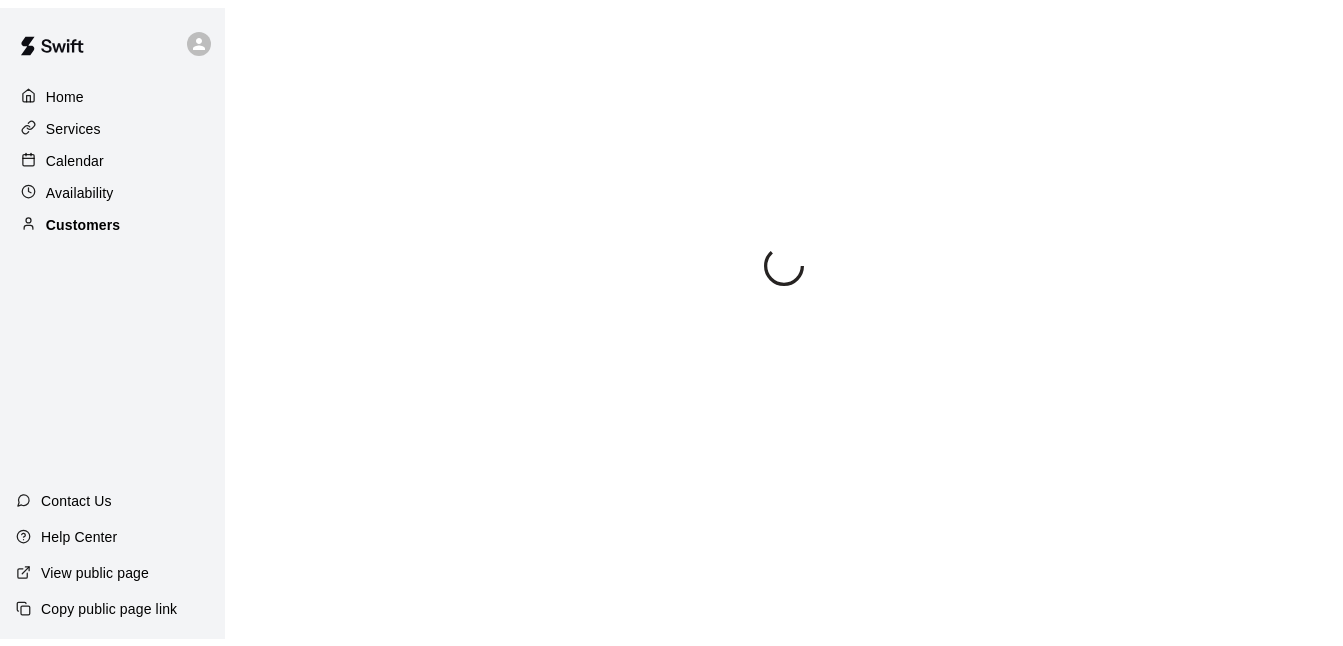 scroll, scrollTop: 0, scrollLeft: 0, axis: both 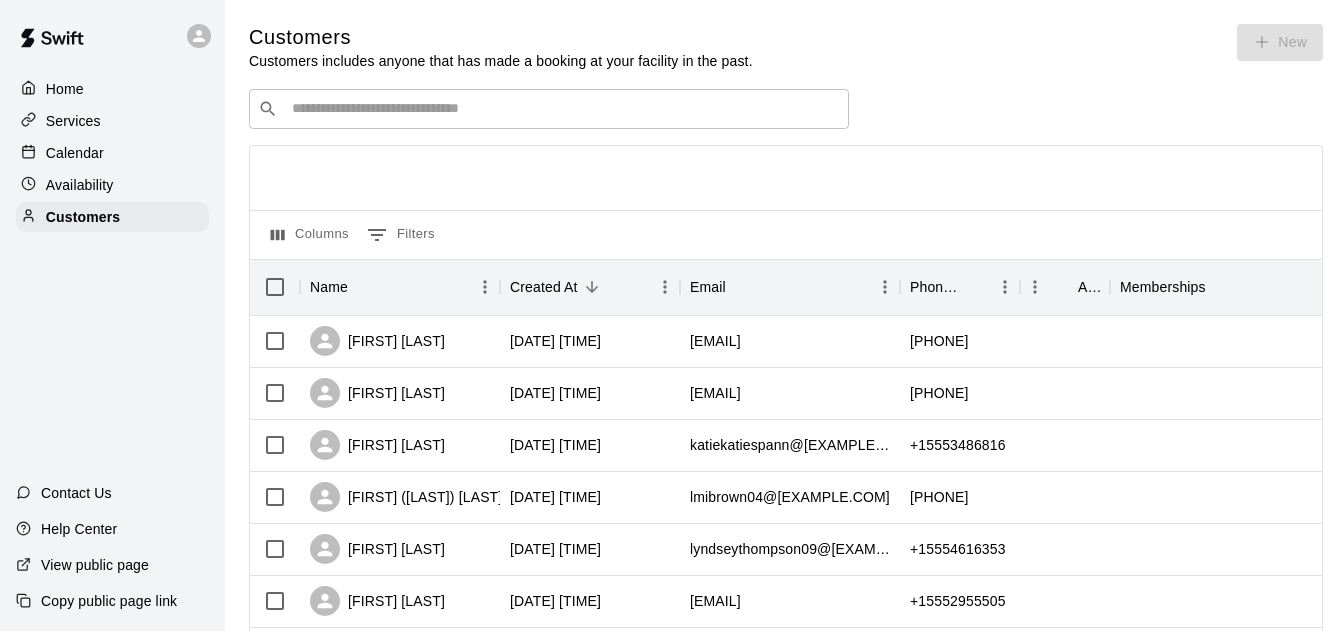 drag, startPoint x: 484, startPoint y: 88, endPoint x: 480, endPoint y: 102, distance: 14.56022 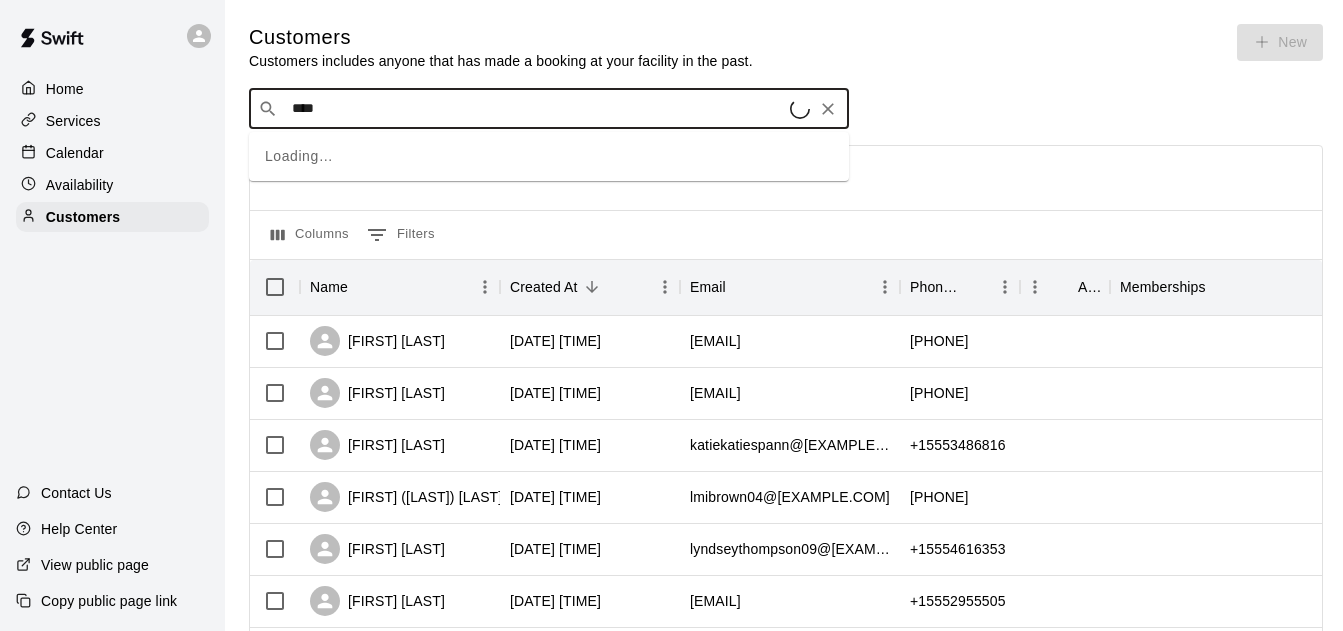 type on "*****" 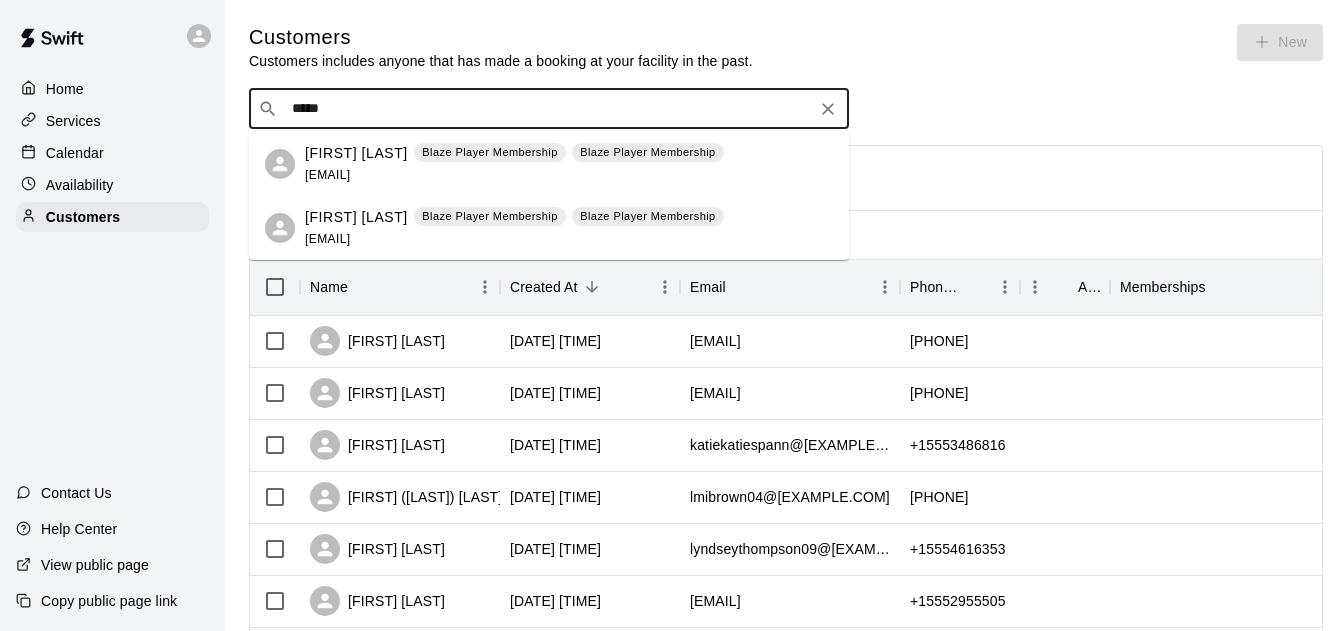 click on "[FIRST] [LAST]" at bounding box center (356, 153) 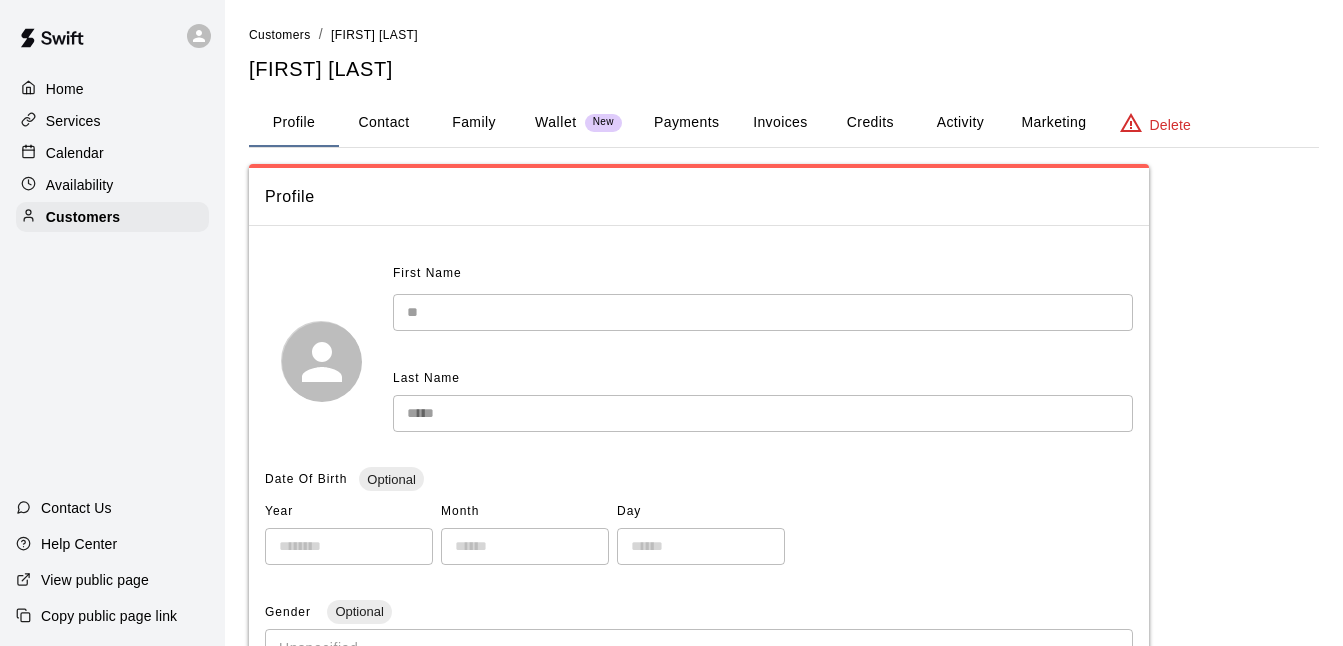 click on "Contact" at bounding box center (384, 123) 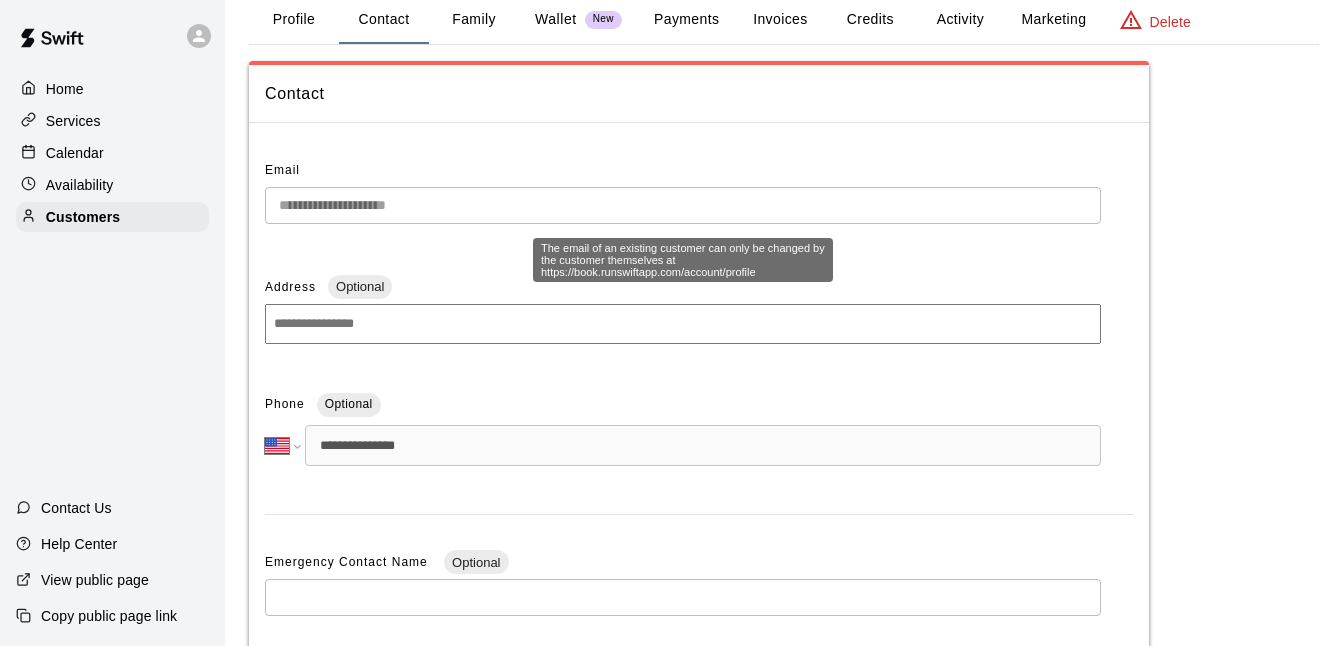 scroll, scrollTop: 97, scrollLeft: 0, axis: vertical 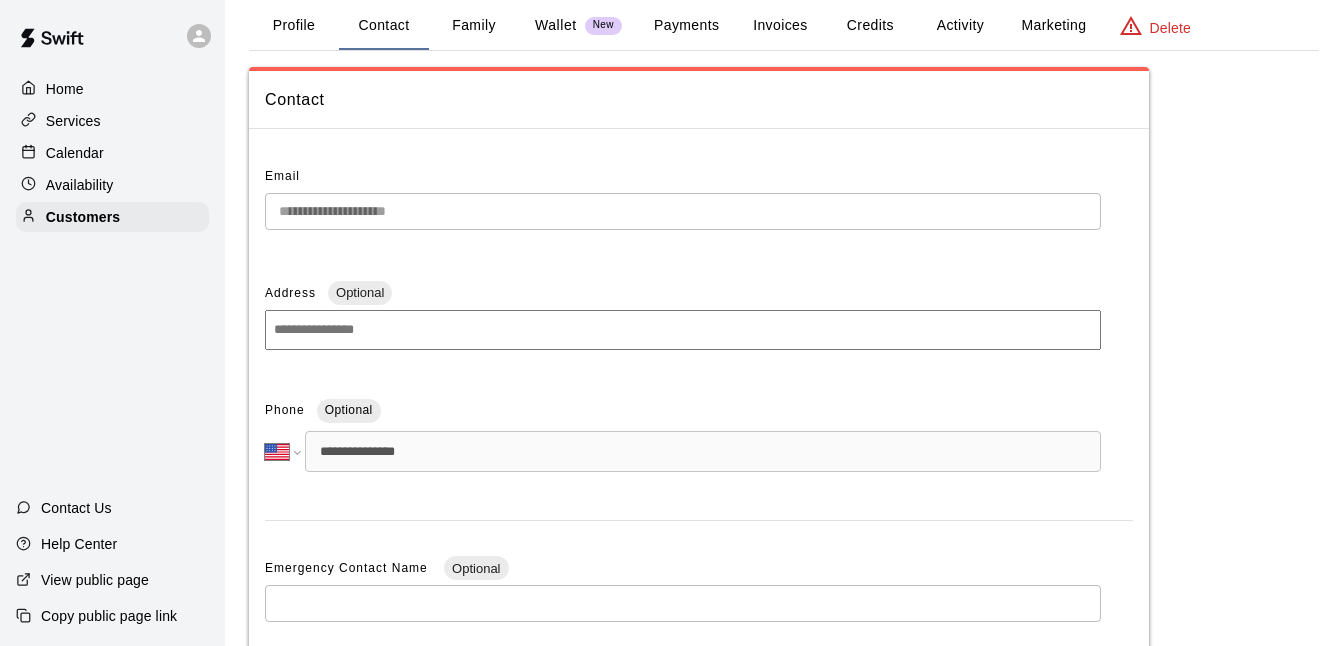 click on "Home" at bounding box center (112, 89) 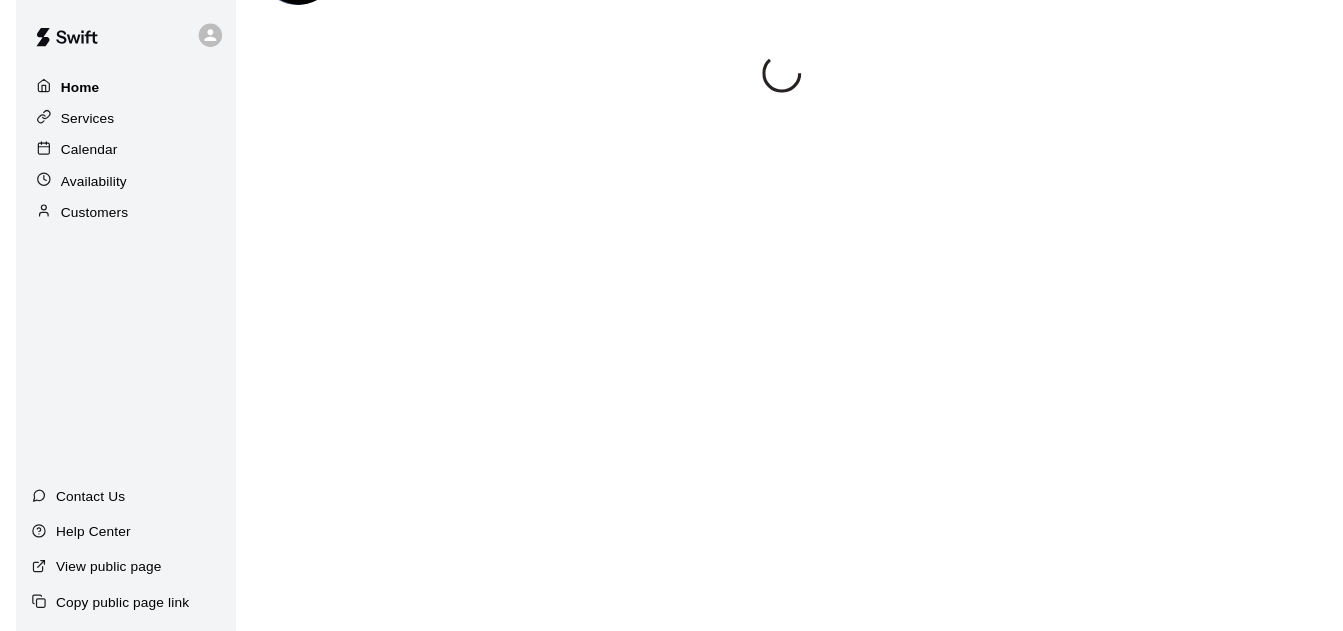 scroll, scrollTop: 0, scrollLeft: 0, axis: both 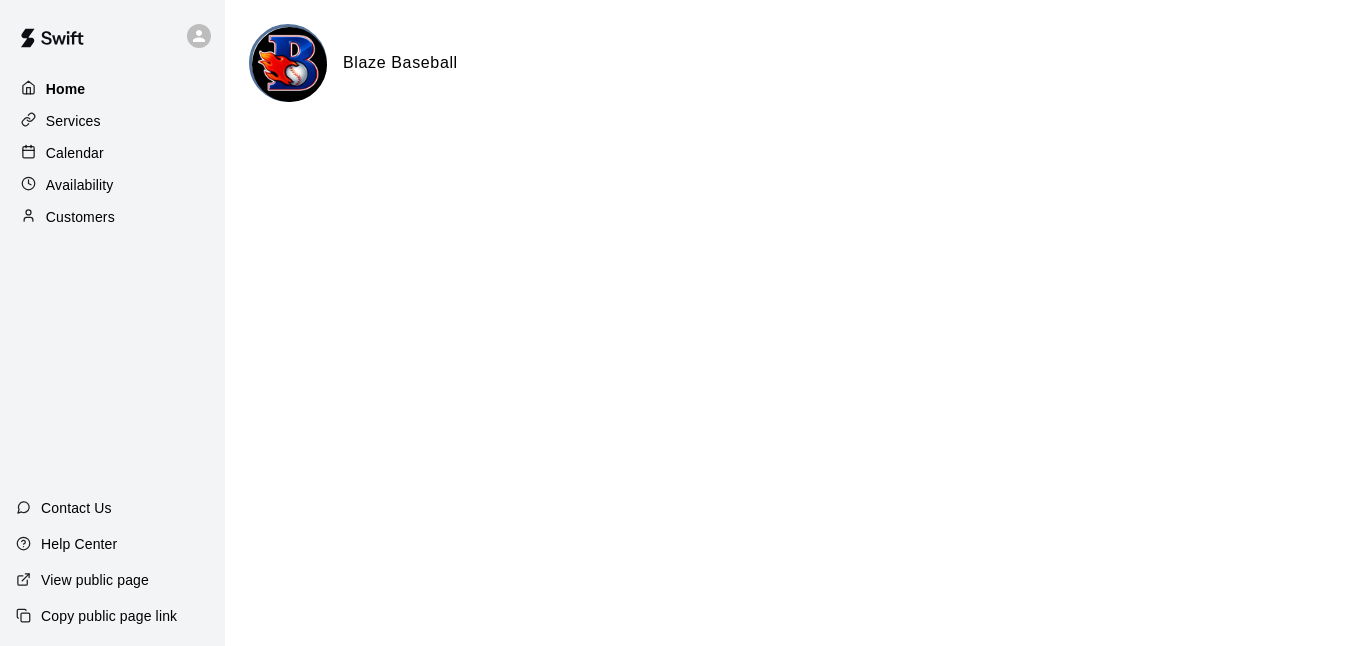 click on "Home" at bounding box center (112, 89) 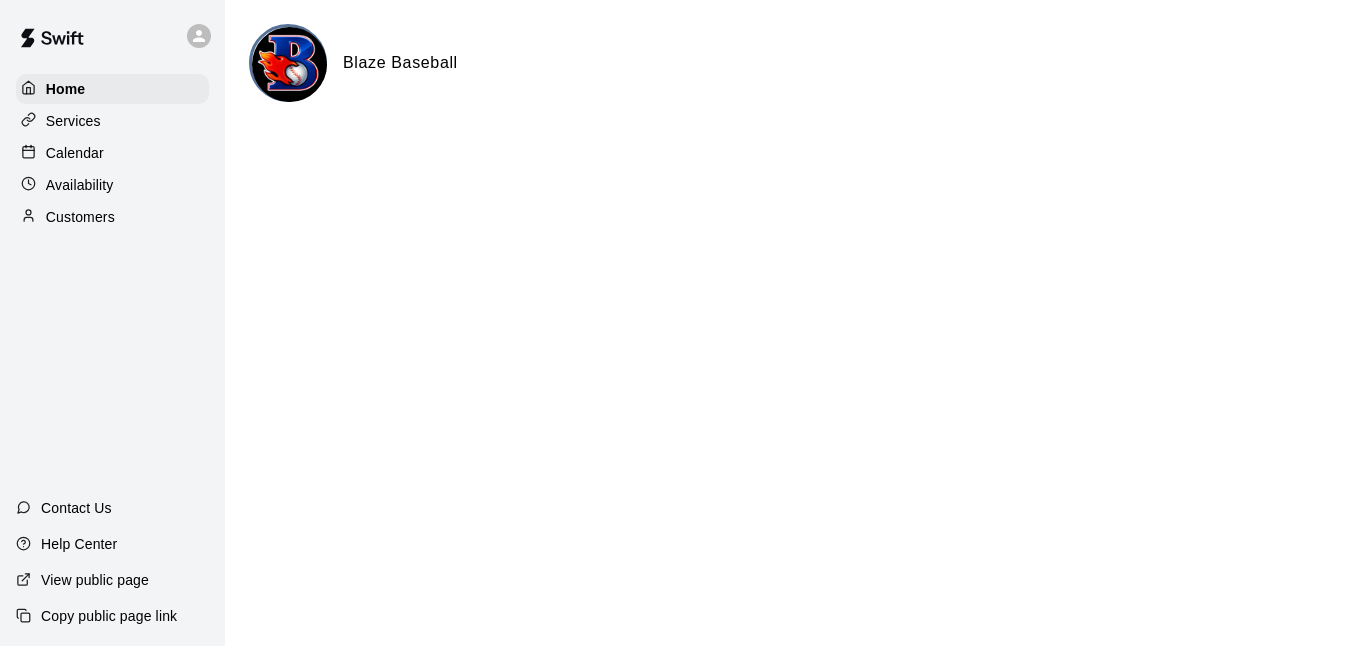 click on "Calendar" at bounding box center (112, 153) 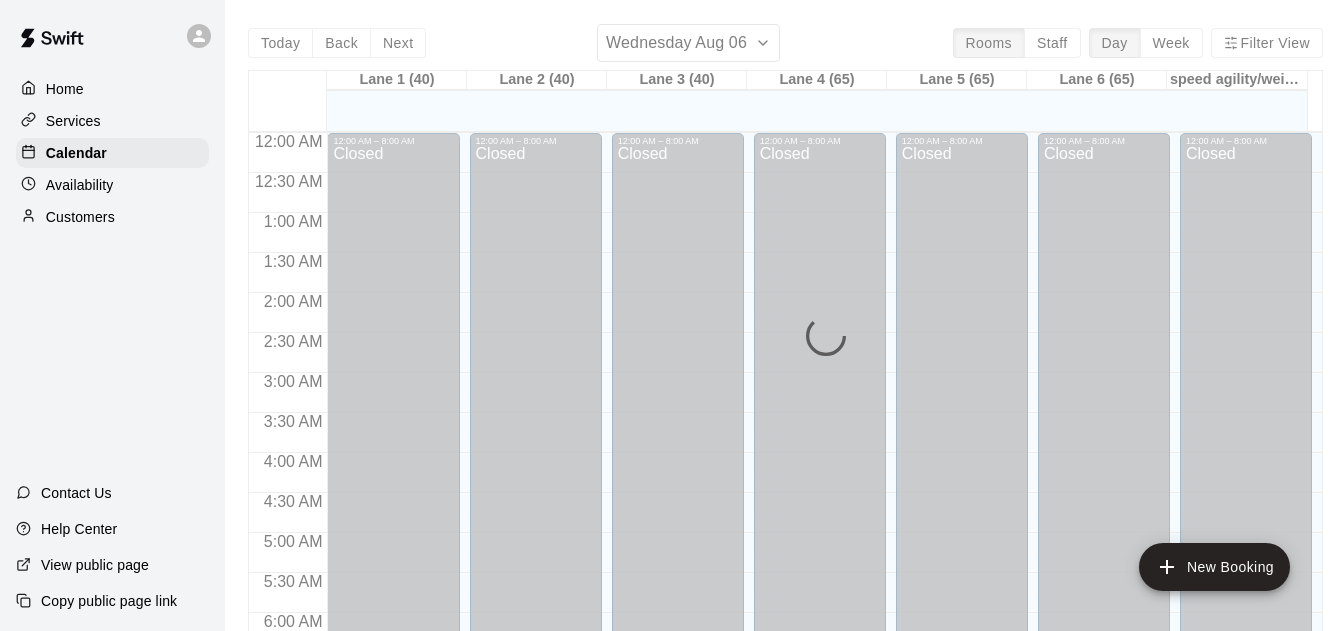 scroll, scrollTop: 1124, scrollLeft: 0, axis: vertical 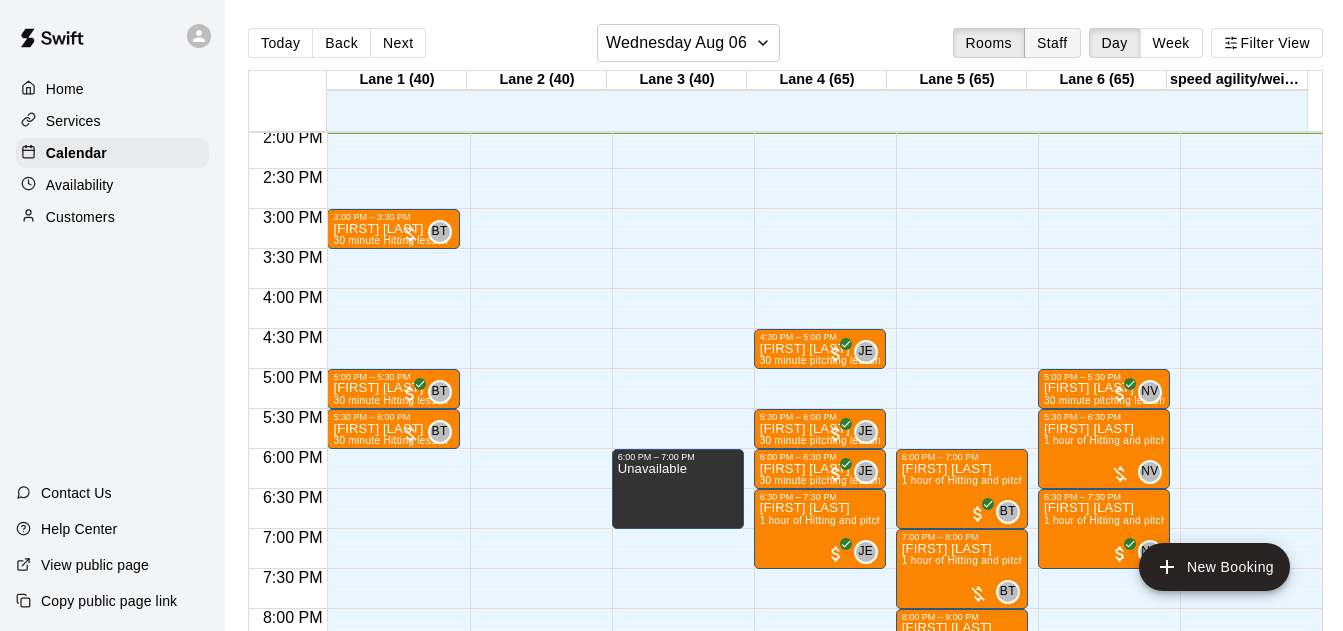 click on "Staff" at bounding box center (1052, 43) 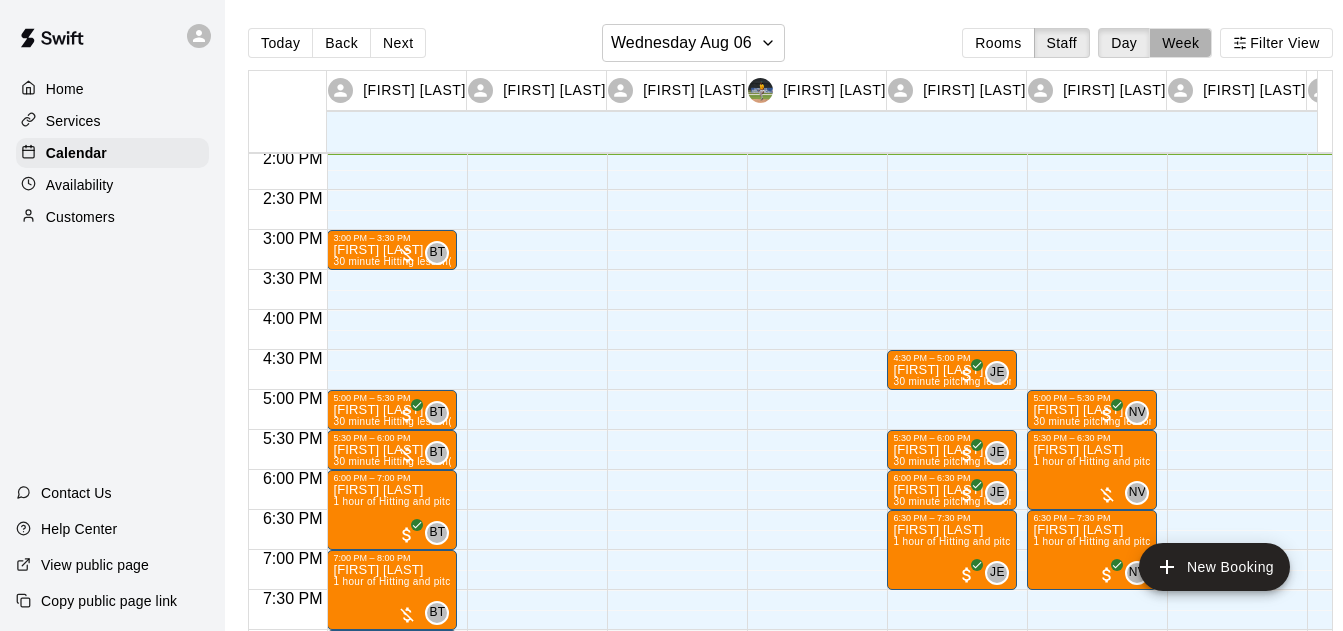 drag, startPoint x: 1181, startPoint y: 41, endPoint x: 1203, endPoint y: 30, distance: 24.596748 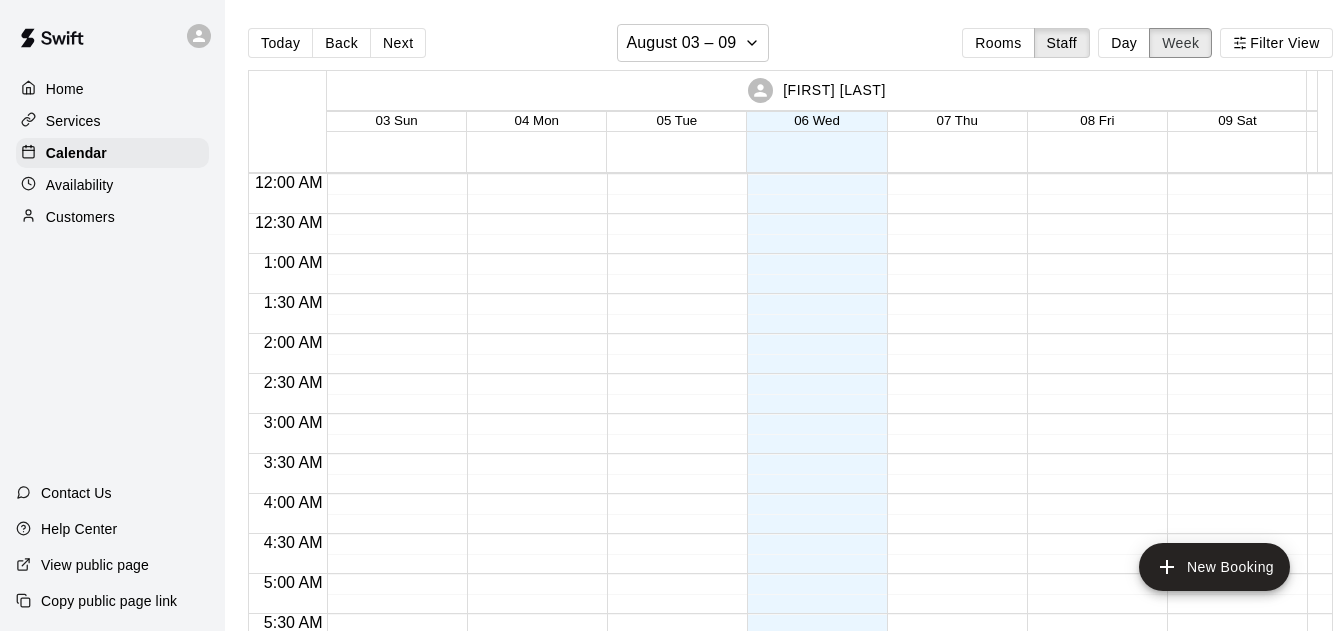 scroll, scrollTop: 1124, scrollLeft: 0, axis: vertical 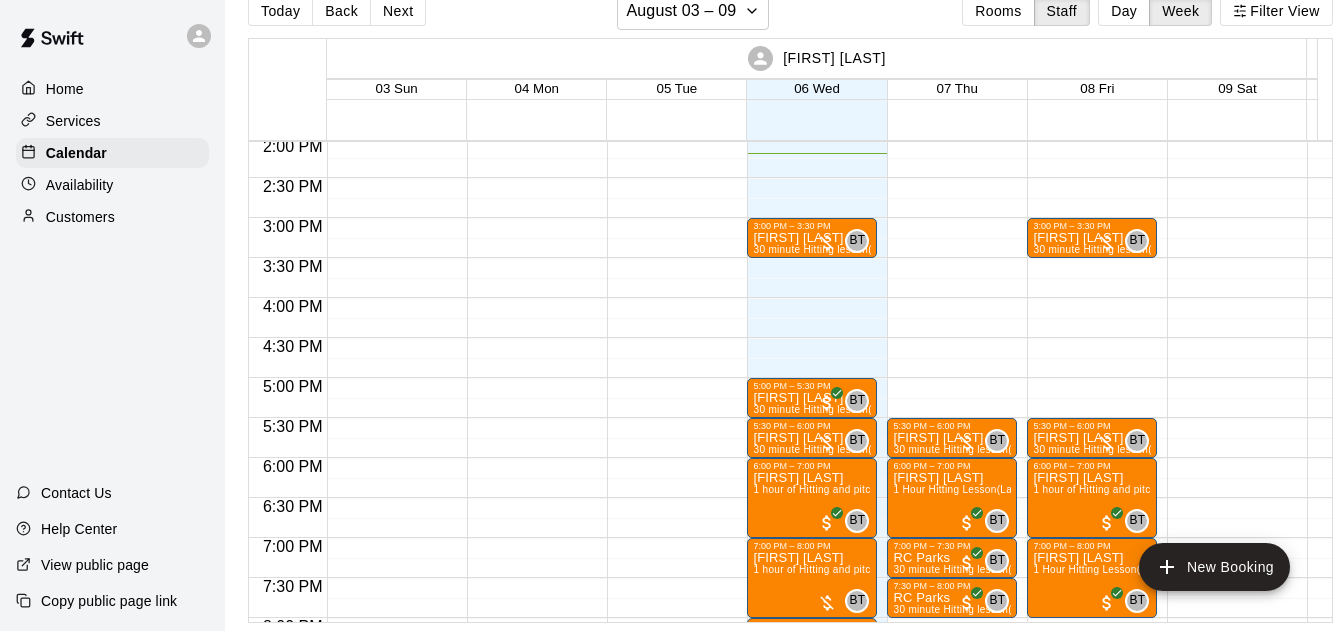 click on "[FIRST] [LAST]" at bounding box center (817, 58) 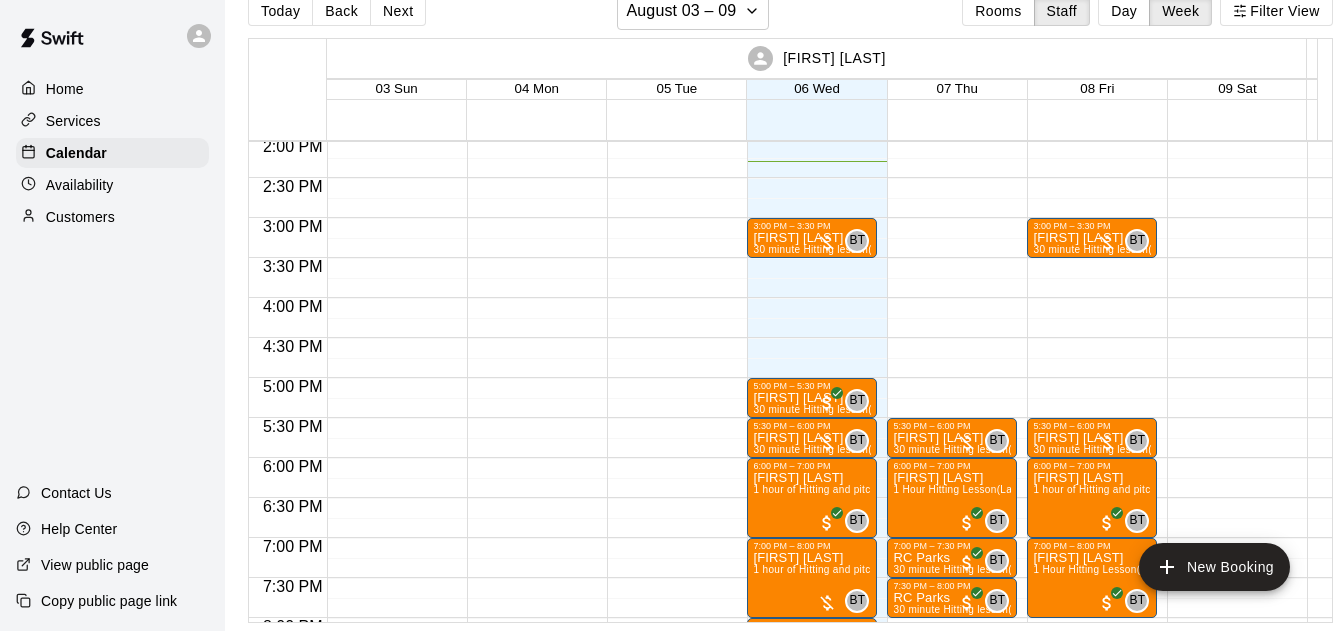 click on "[TIME] – [TIME] [FIRST] [LAST] [DESCRIPTION] [LOCATION] [INITIALS] 0 [TIME] – [TIME] [FIRST] [LAST] [DESCRIPTION] [LOCATION] [INITIALS] 0 [TIME] – [TIME] [FIRST] [LAST] [DESCRIPTION] [LOCATION] [INITIALS] 0 [TIME] – [TIME] [FIRST] [LAST] [DESCRIPTION] [LOCATION] [INITIALS] 0" at bounding box center [1092, -22] 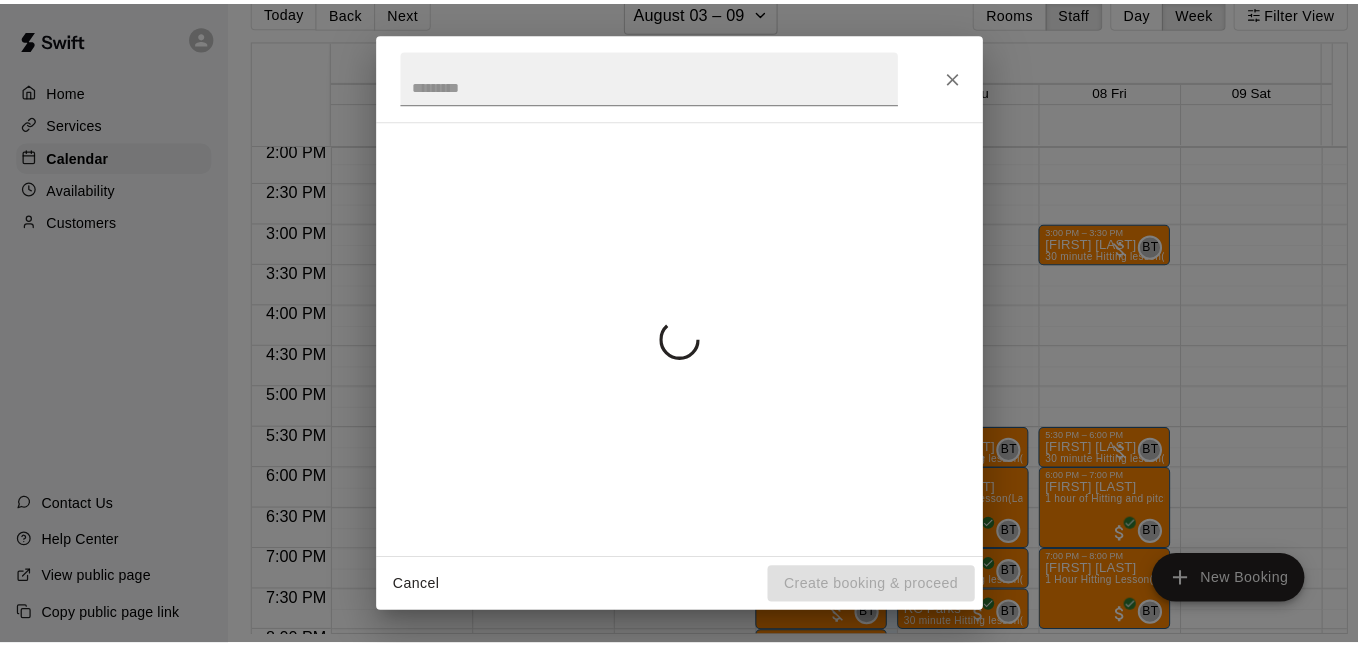 scroll, scrollTop: 32, scrollLeft: 0, axis: vertical 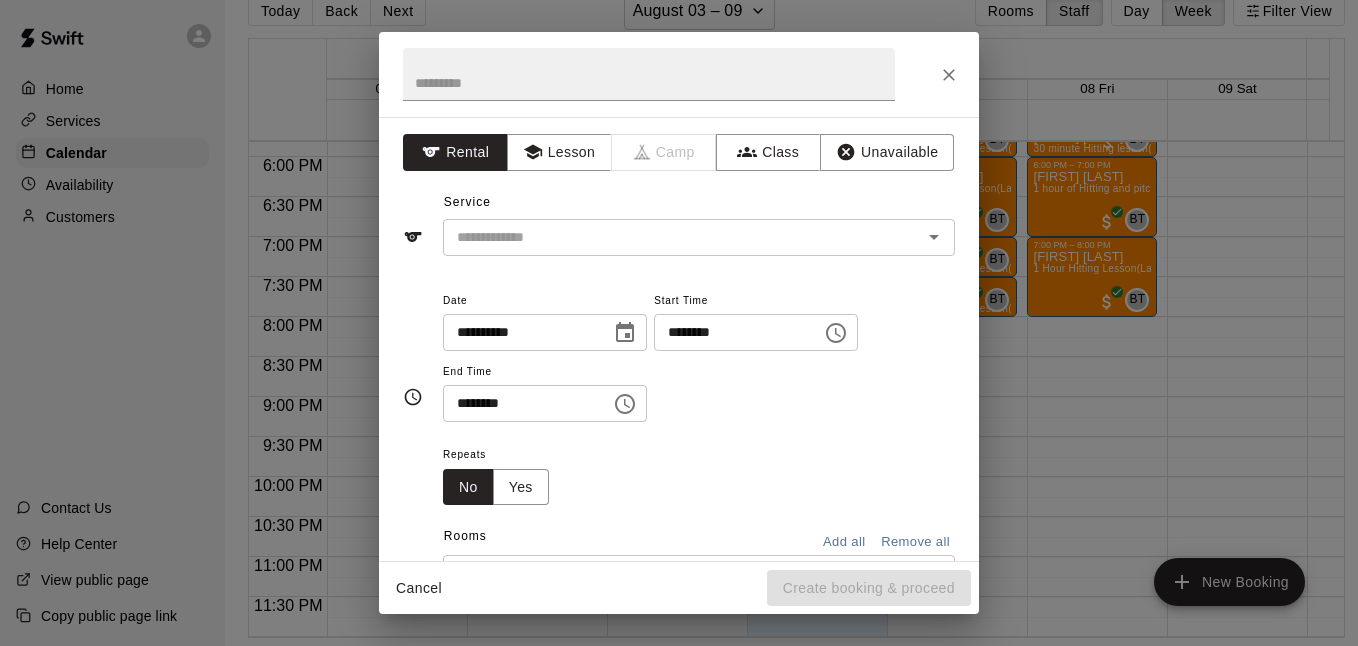 drag, startPoint x: 954, startPoint y: 74, endPoint x: 942, endPoint y: 65, distance: 15 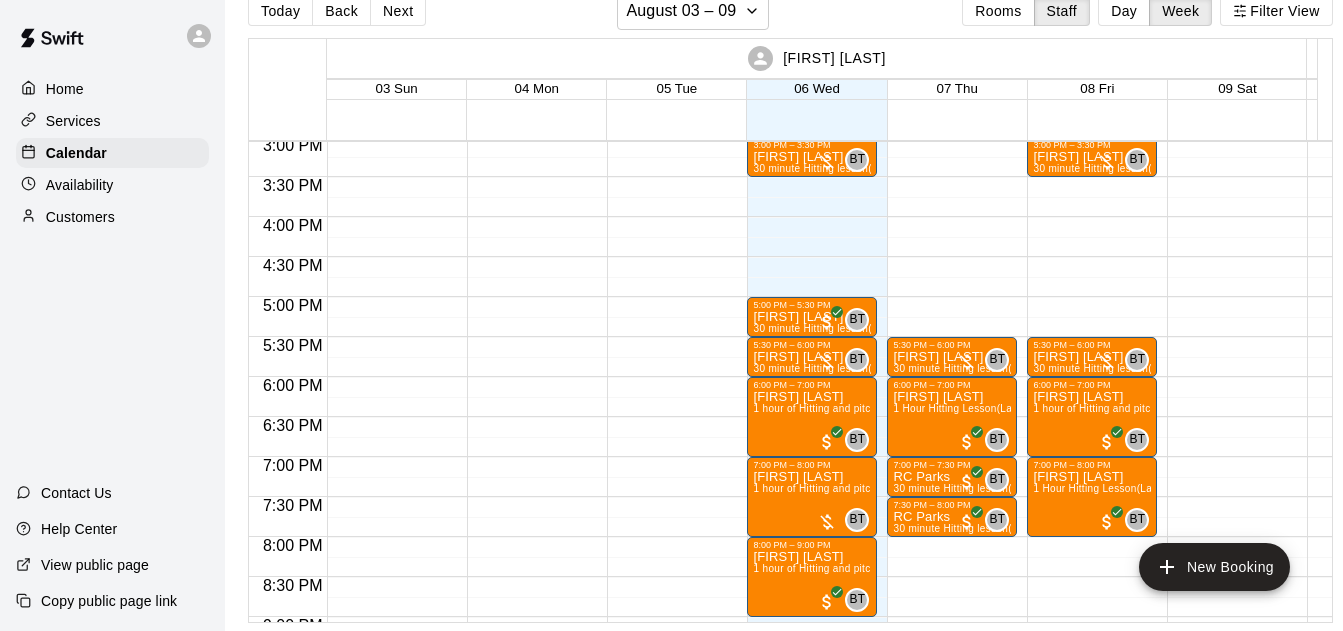 scroll, scrollTop: 1206, scrollLeft: 0, axis: vertical 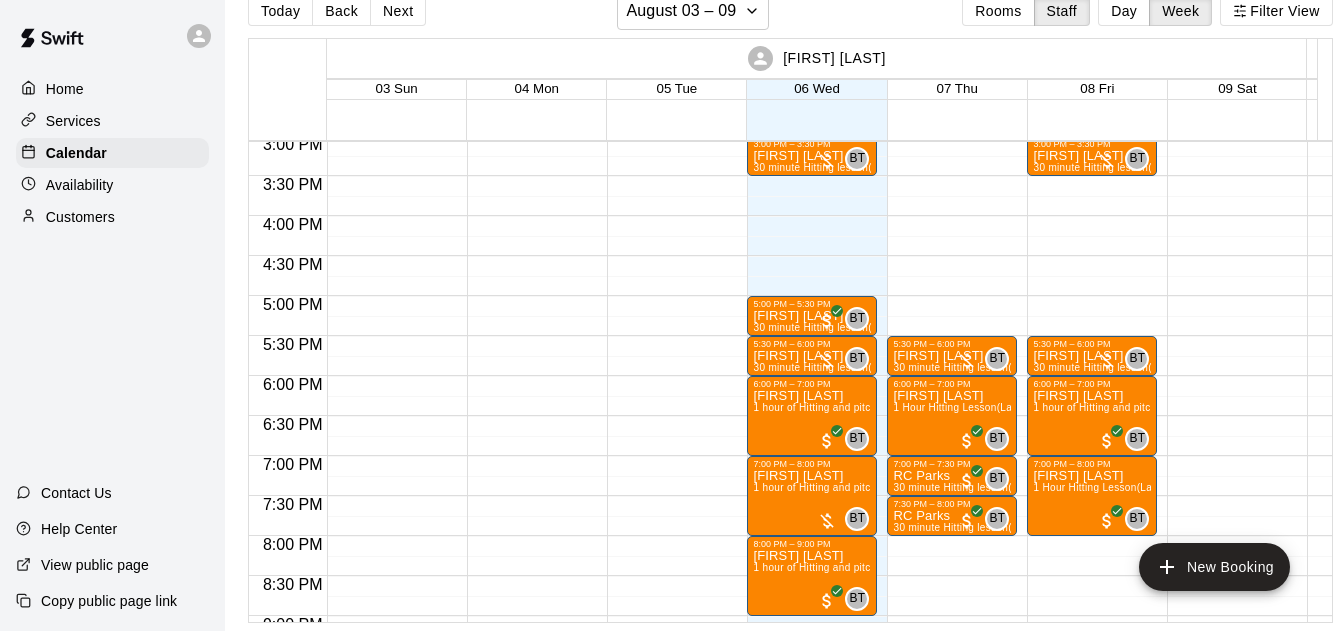 click on "Customers" at bounding box center [112, 217] 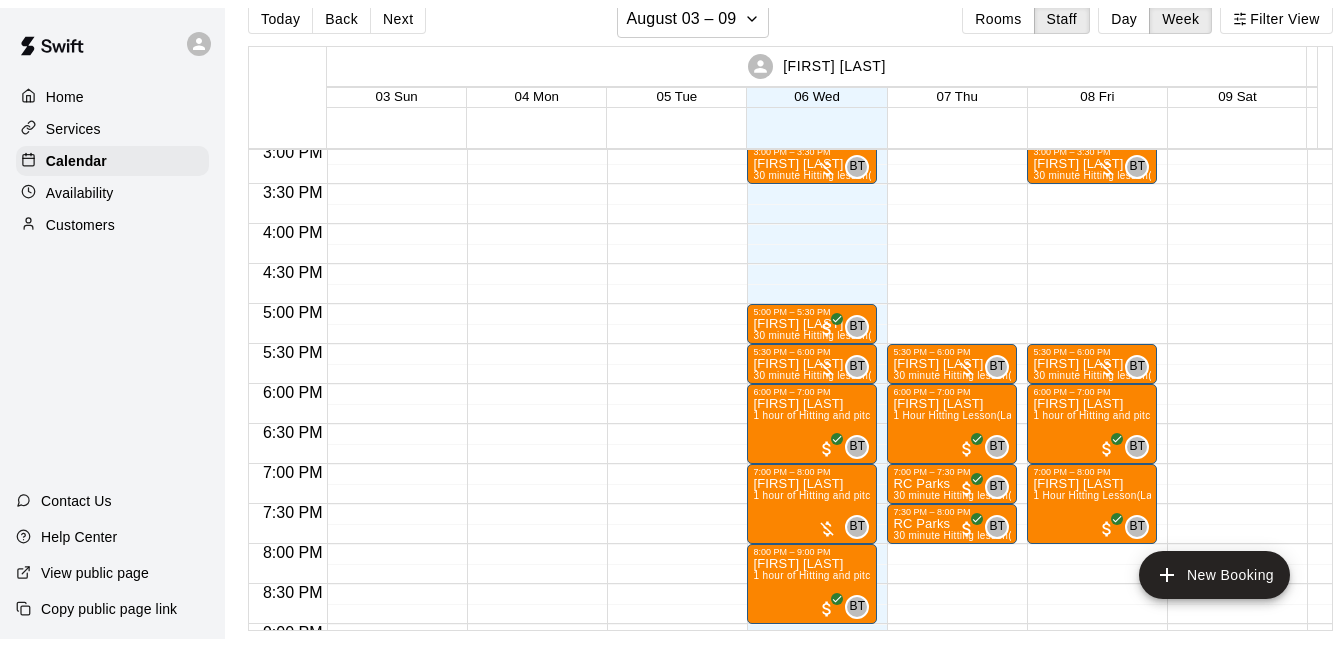 scroll, scrollTop: 0, scrollLeft: 0, axis: both 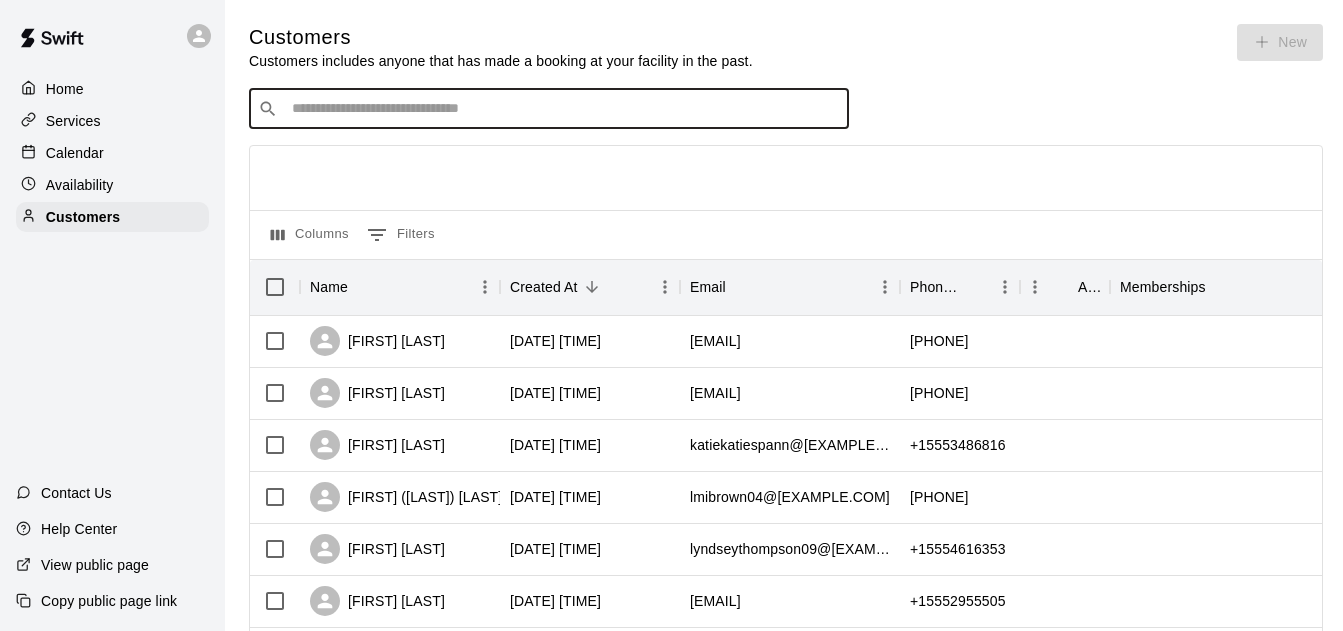click at bounding box center (563, 109) 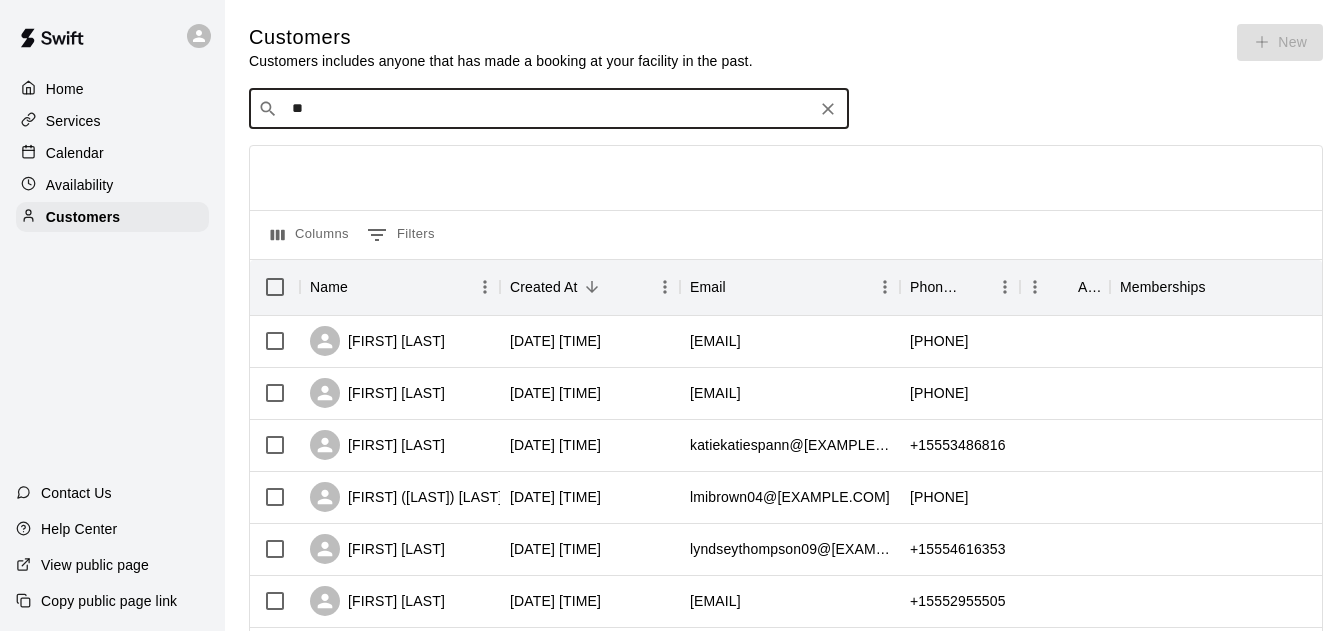 type on "*" 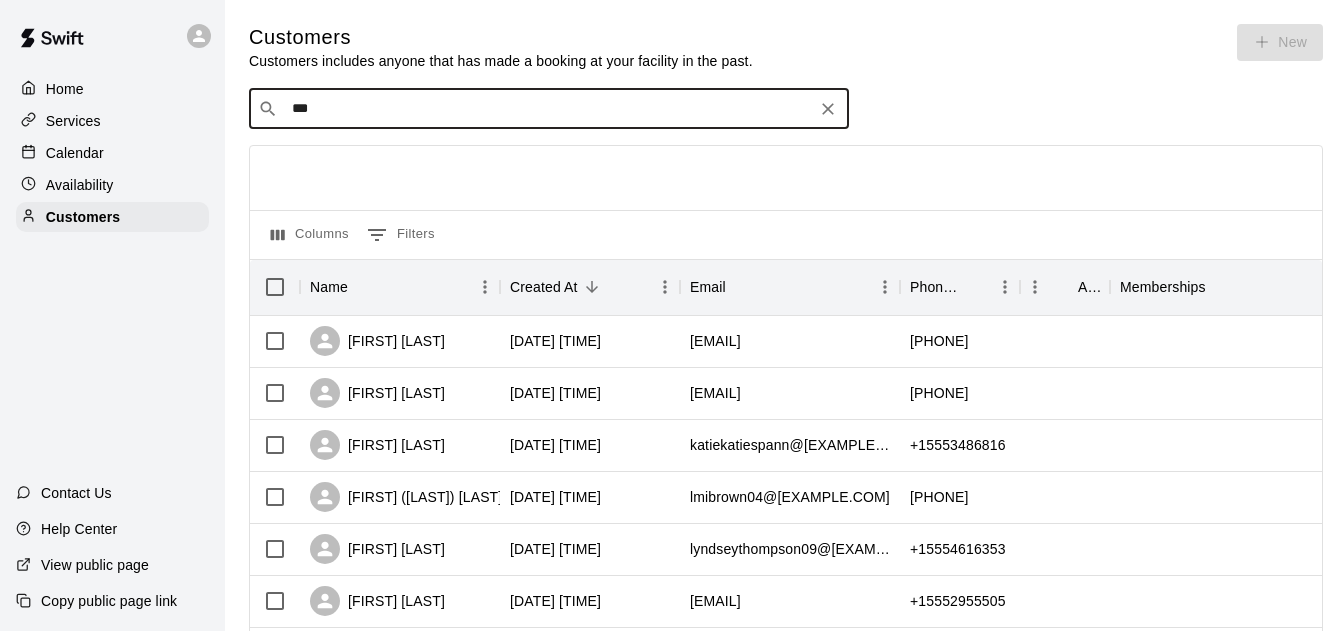 type on "*" 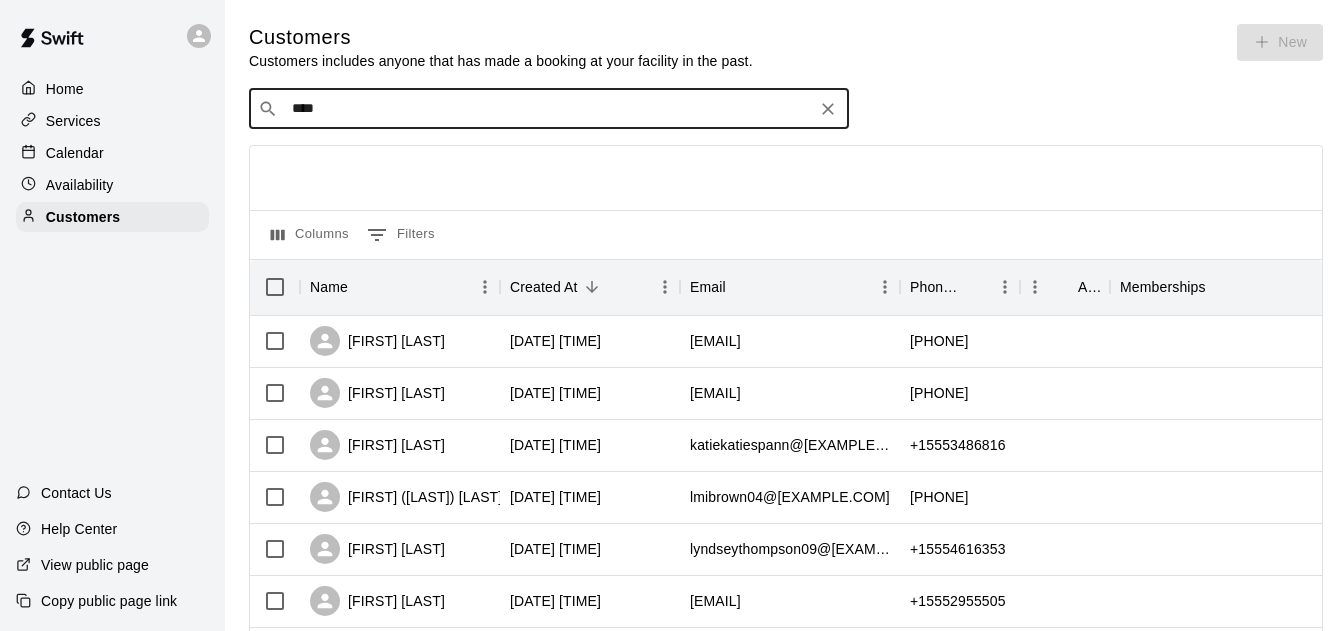 type on "***" 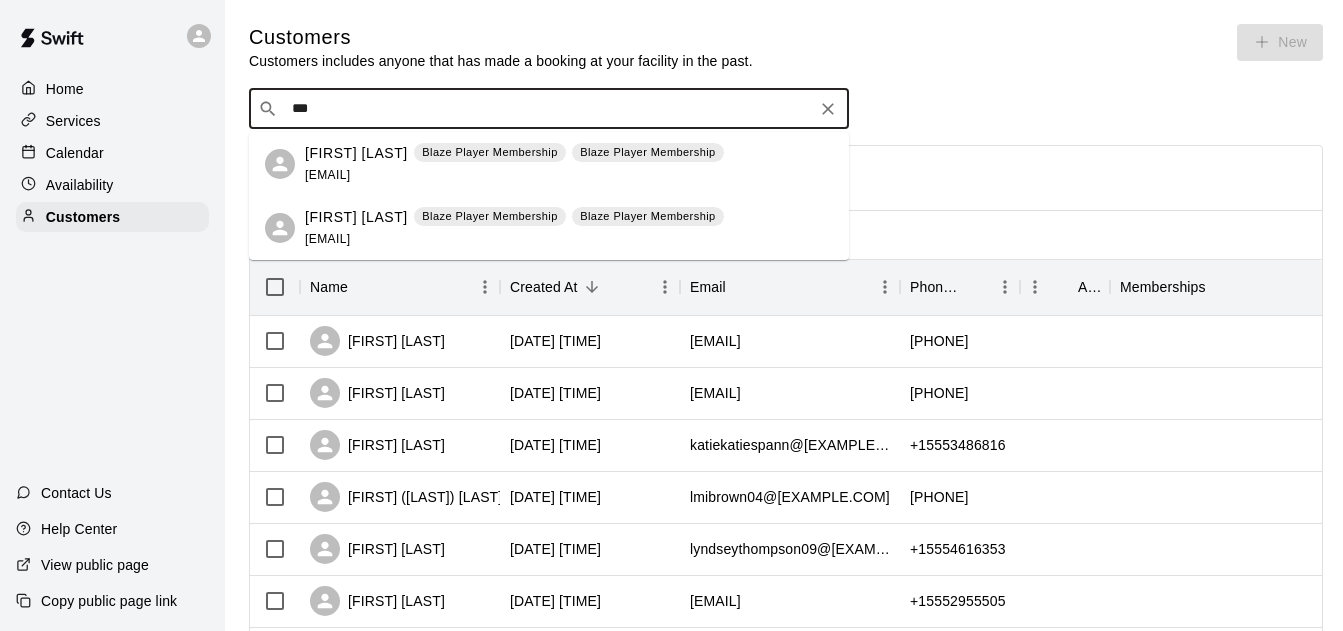 click on "[EMAIL]" at bounding box center [327, 175] 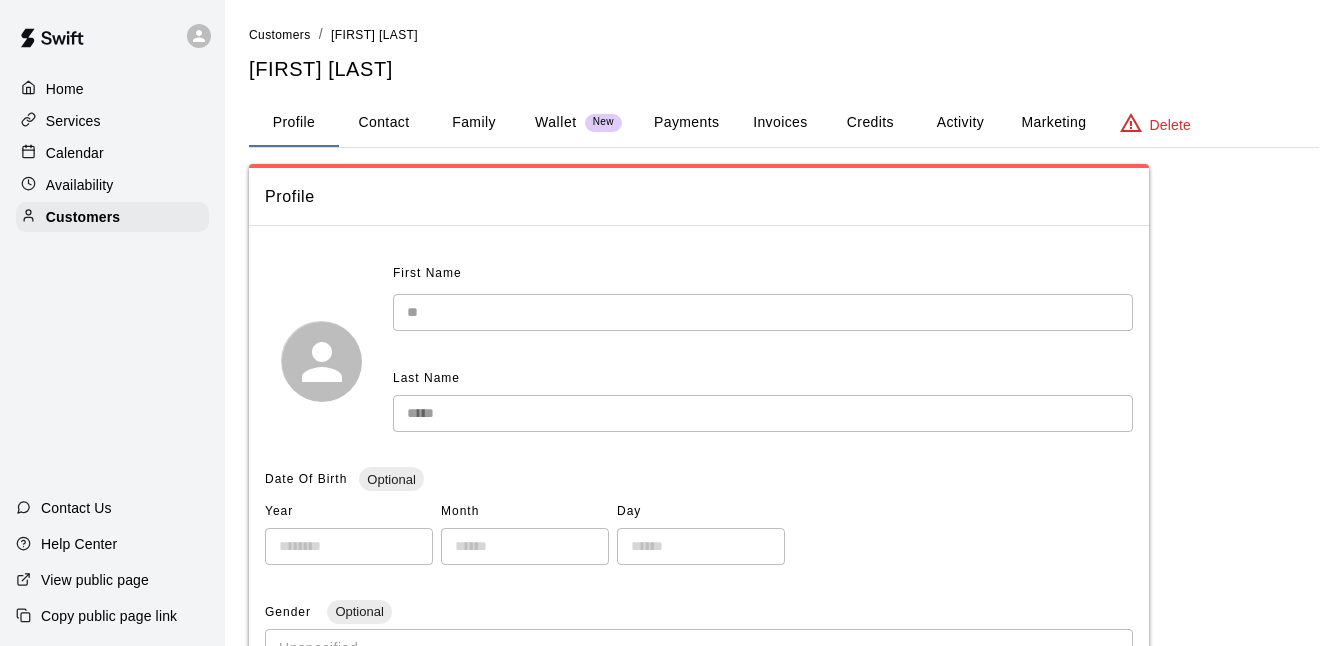 click on "Contact" at bounding box center [384, 123] 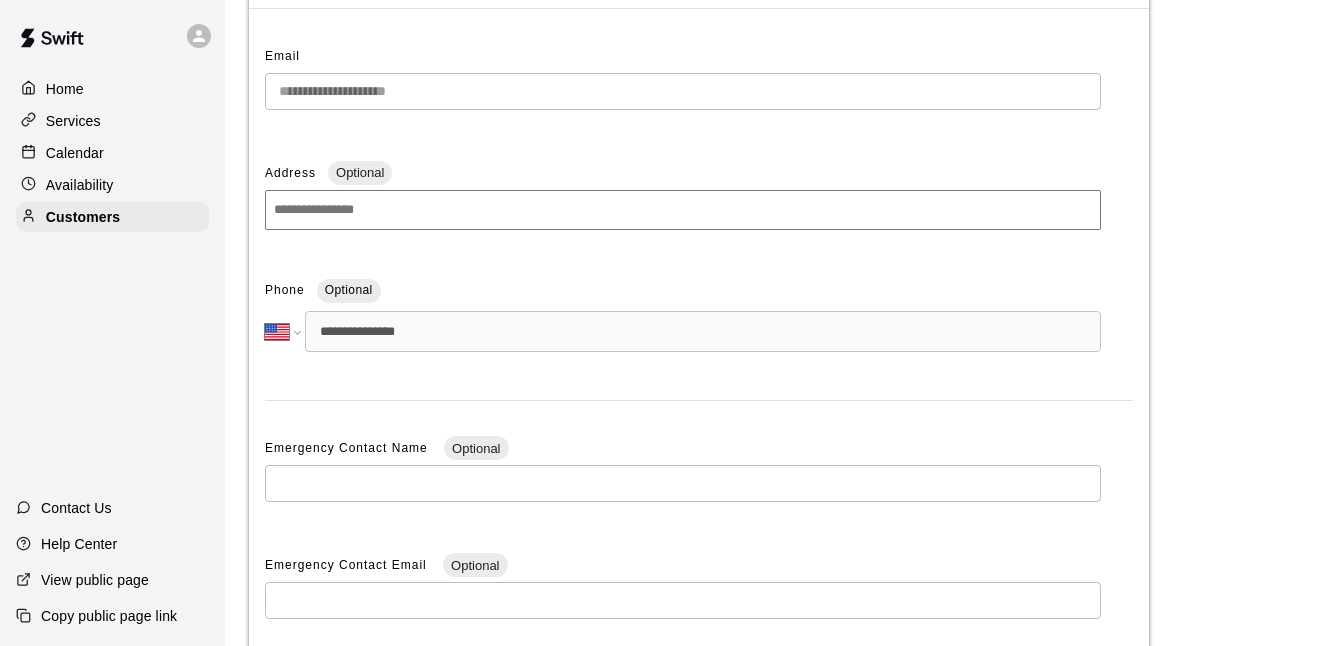 scroll, scrollTop: 0, scrollLeft: 0, axis: both 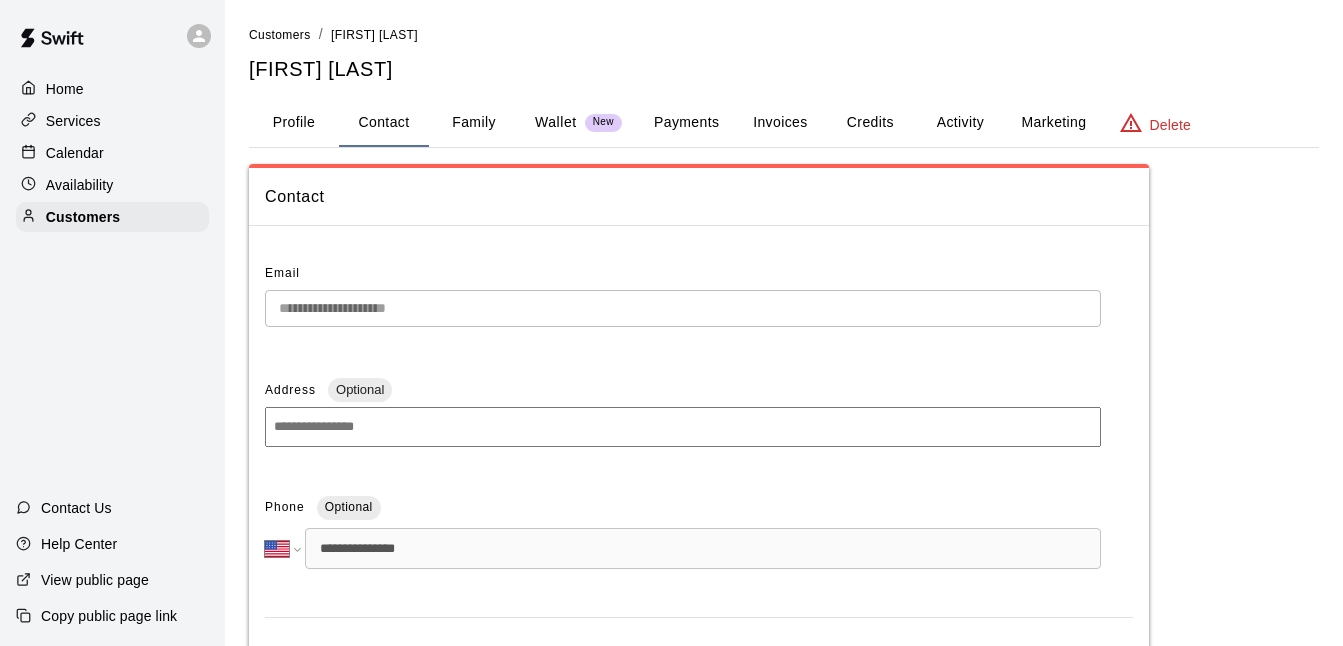 click on "Family" at bounding box center [474, 123] 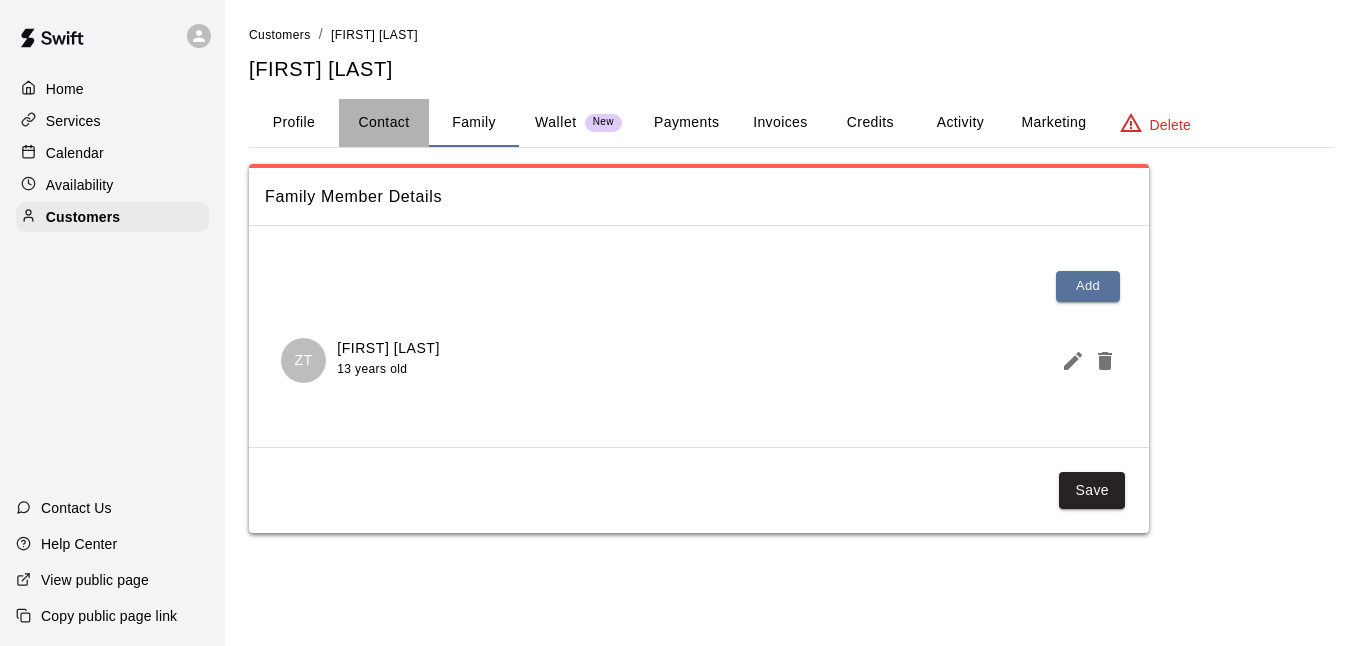 click on "Contact" at bounding box center (384, 123) 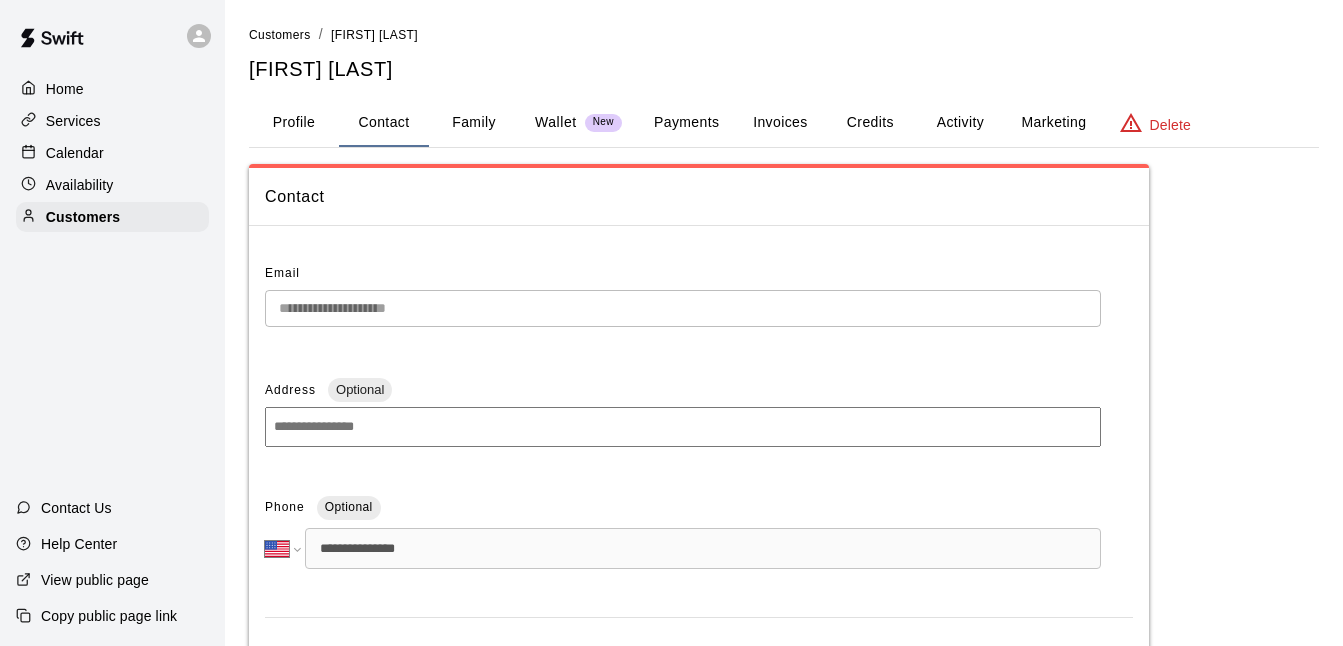 click on "Contact" at bounding box center (699, 197) 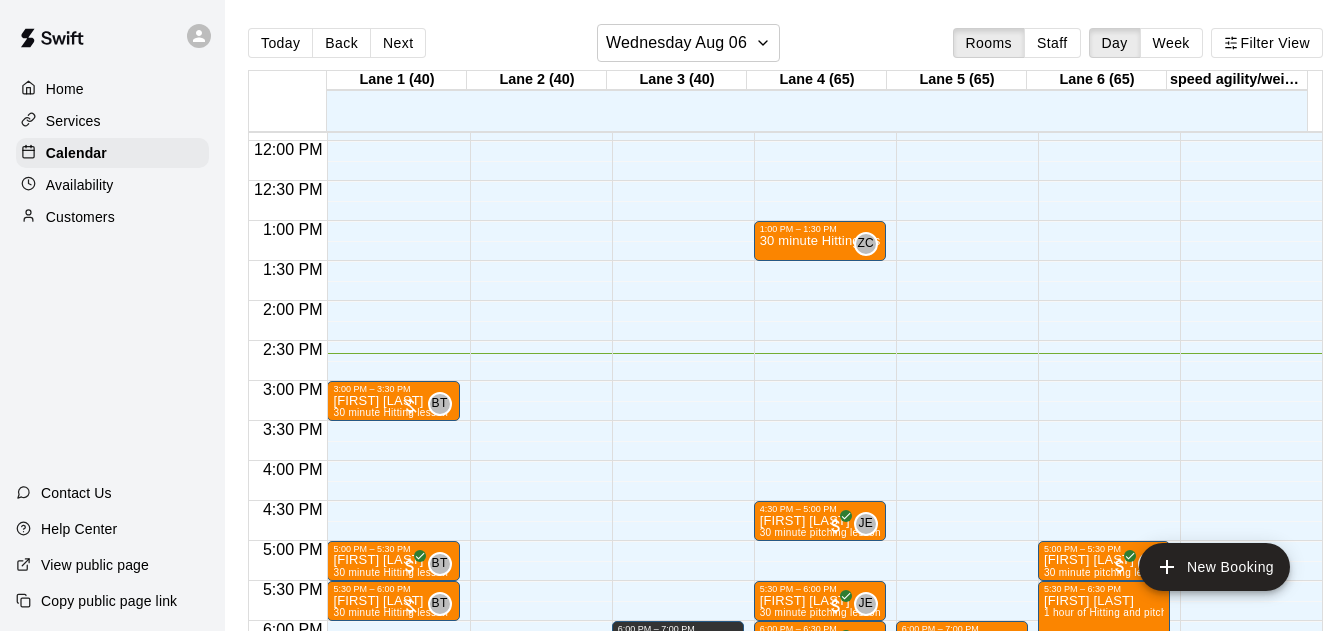 scroll, scrollTop: 932, scrollLeft: 0, axis: vertical 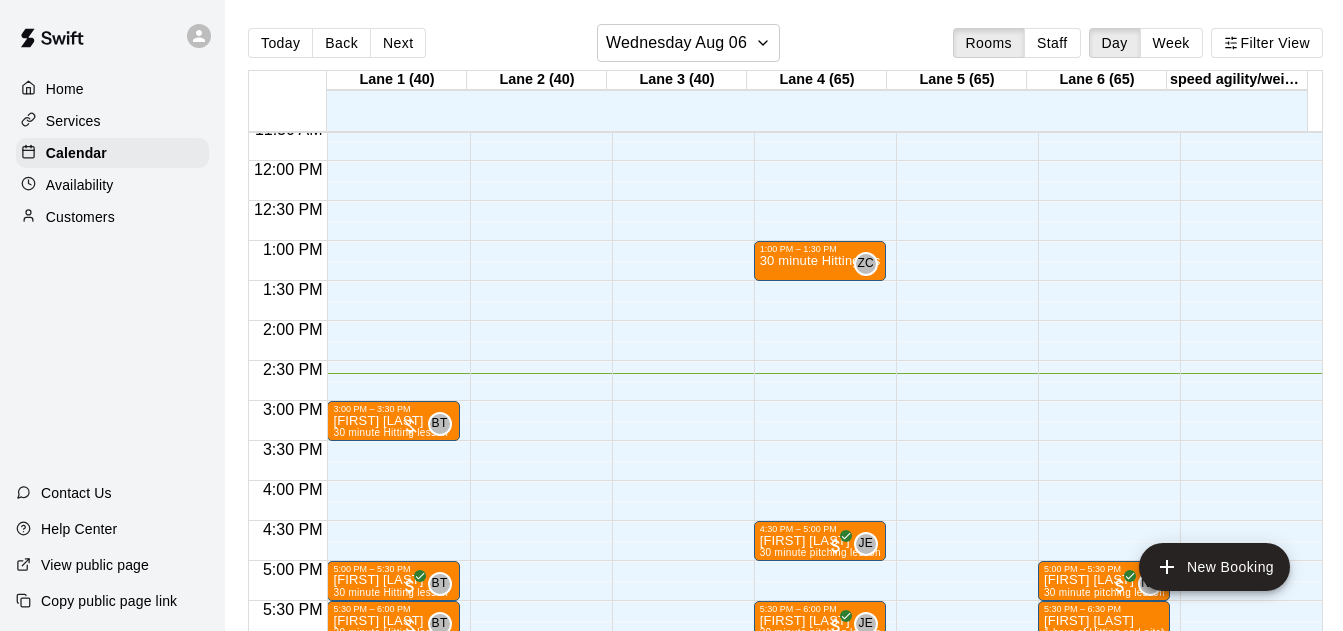 click on "Today Back Next Wednesday Aug 06 Rooms Staff Day Week Filter View" at bounding box center (785, 47) 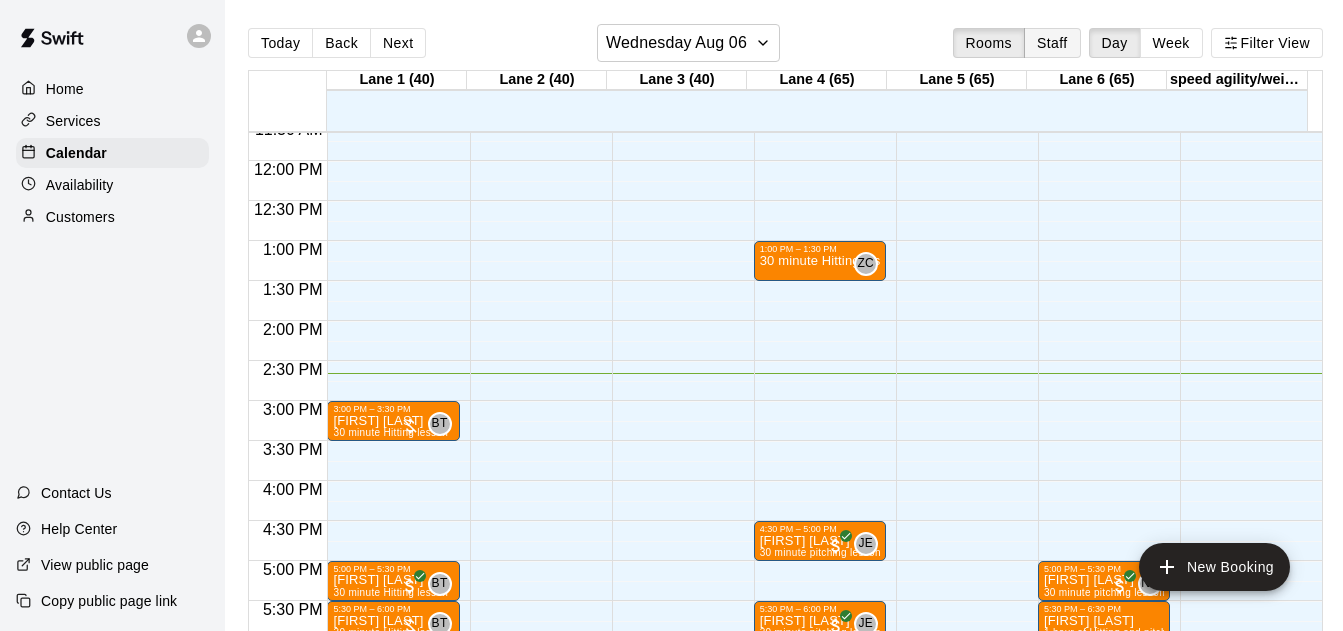 click on "Staff" at bounding box center (1052, 43) 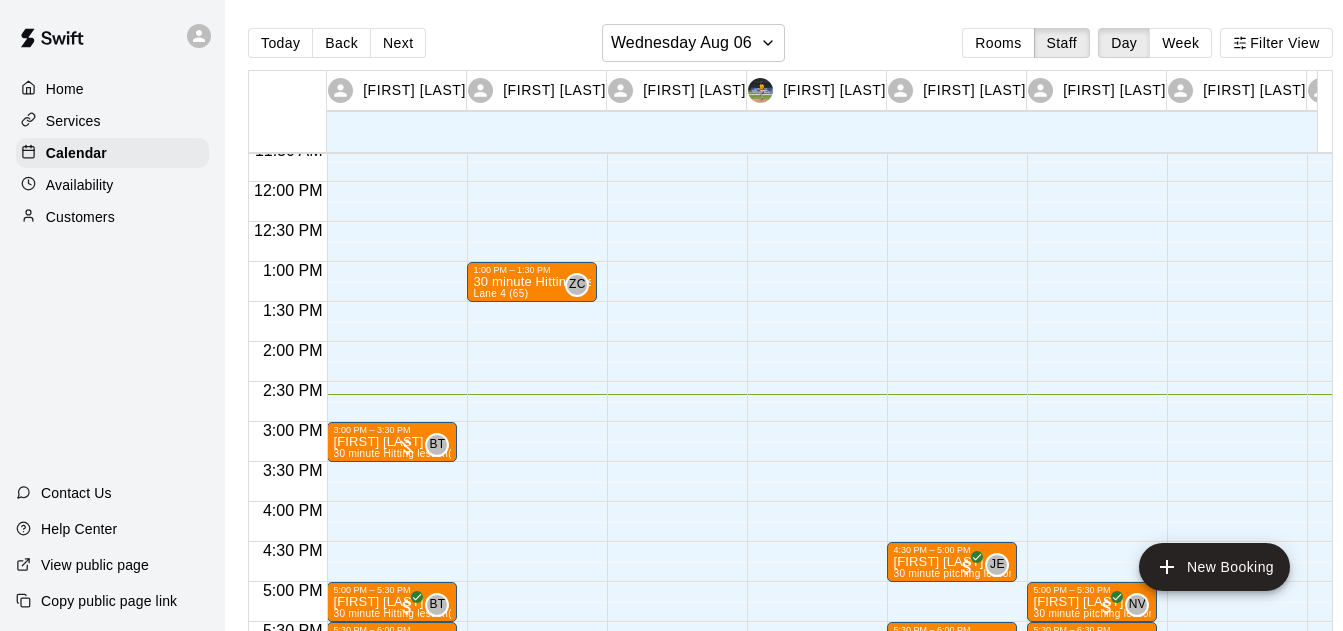 click on "Week" at bounding box center (1180, 43) 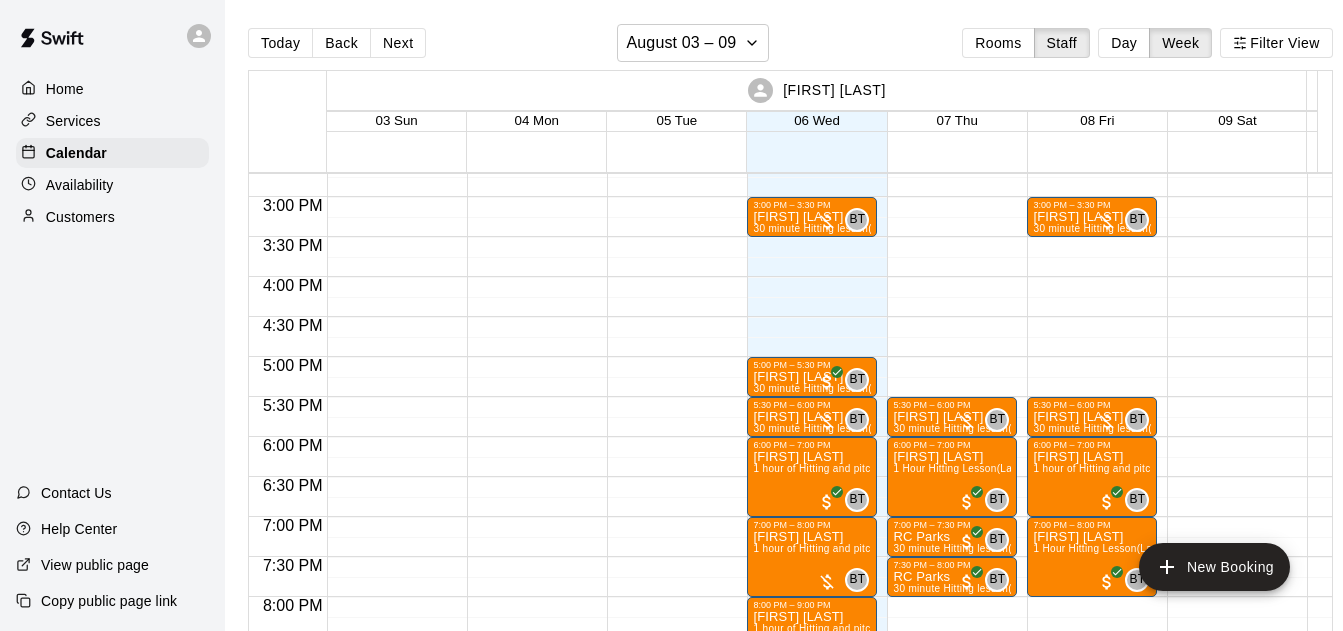 scroll, scrollTop: 1172, scrollLeft: 0, axis: vertical 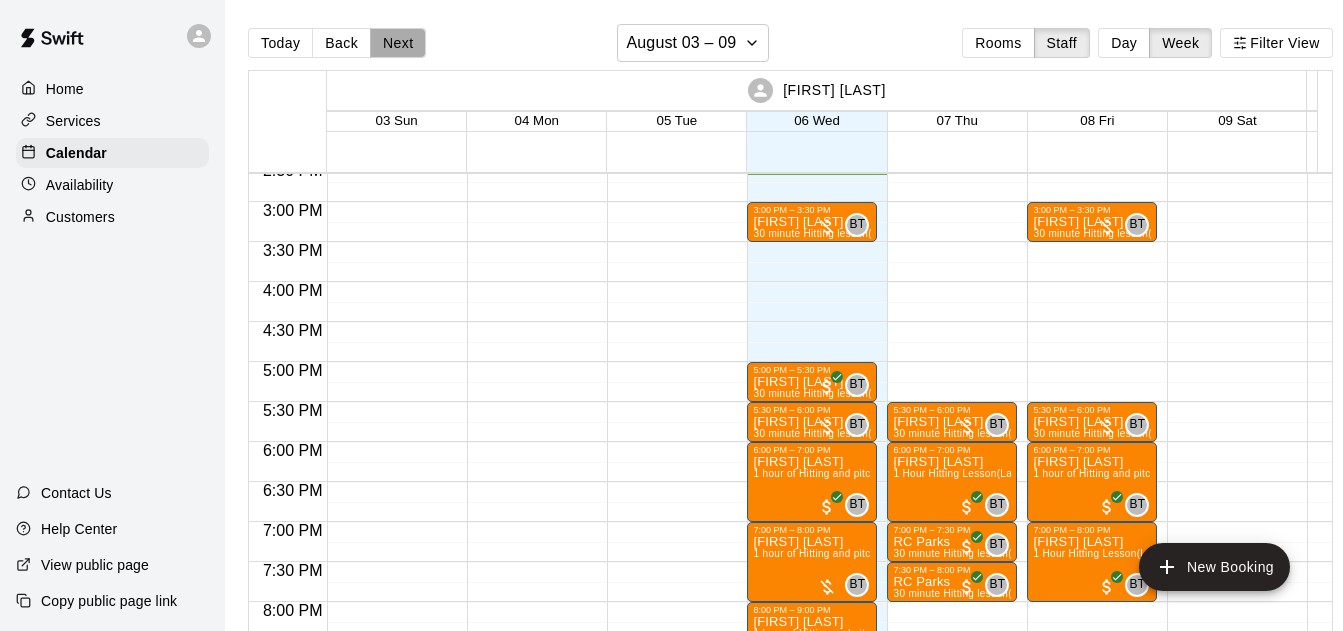 click on "Next" at bounding box center [398, 43] 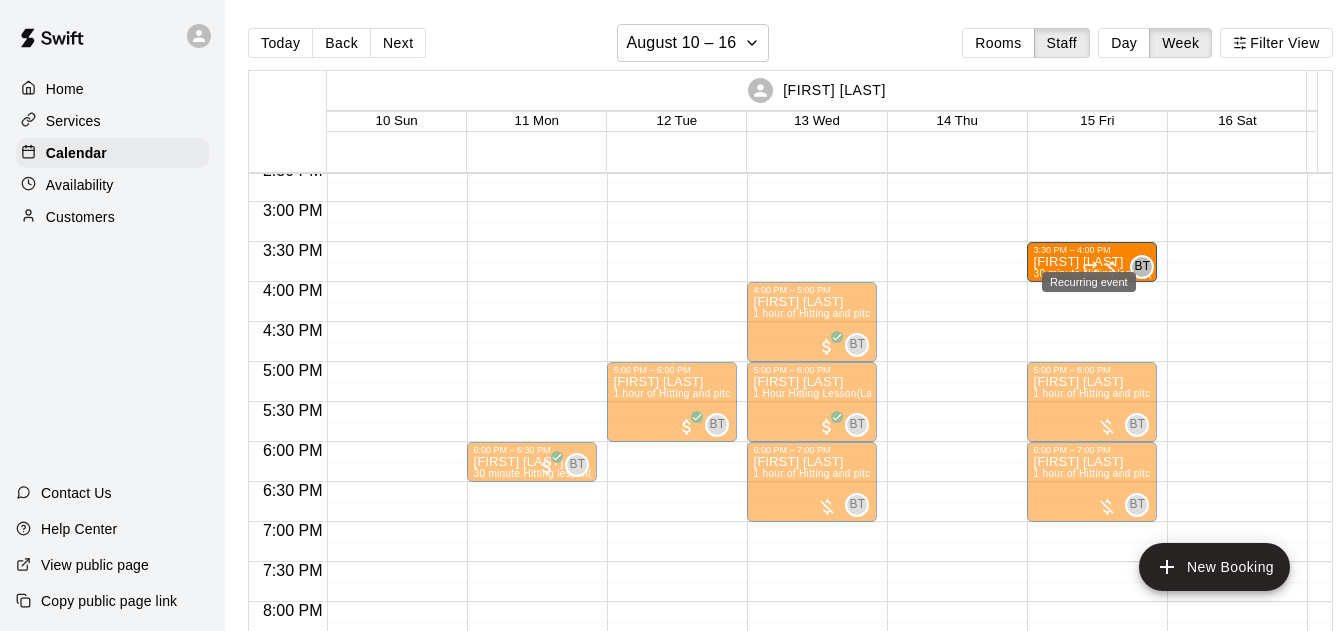 drag, startPoint x: 1088, startPoint y: 305, endPoint x: 1083, endPoint y: 276, distance: 29.427877 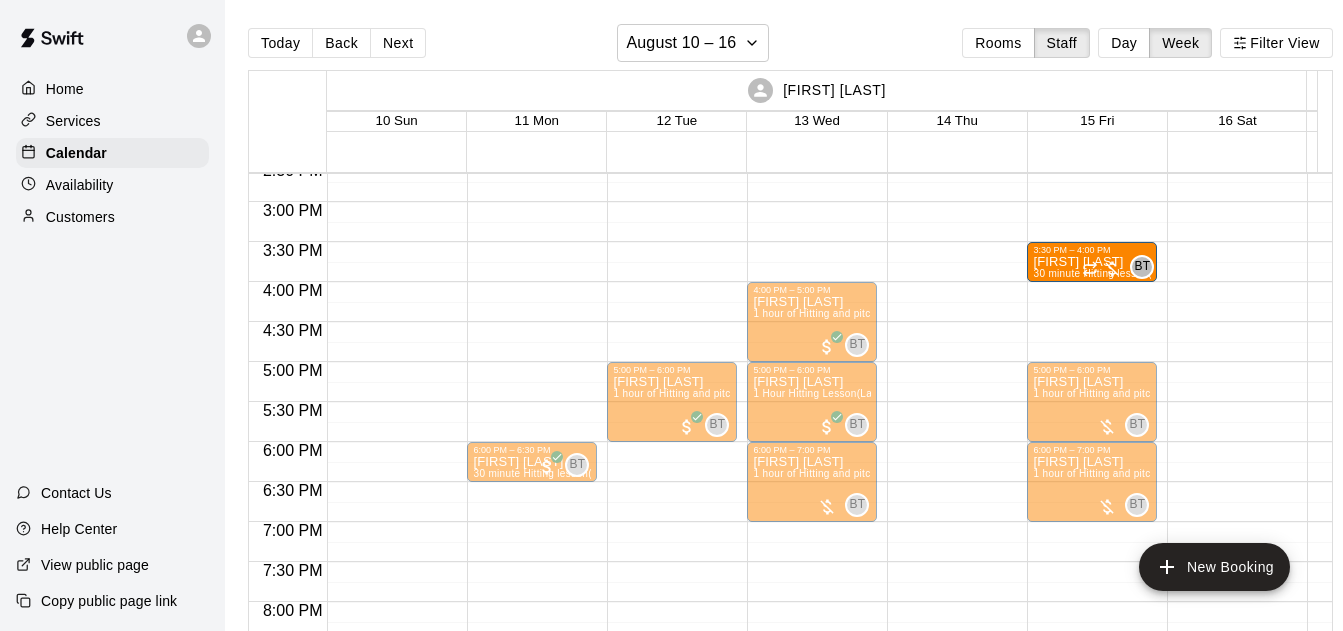 drag, startPoint x: 1073, startPoint y: 300, endPoint x: 1075, endPoint y: 267, distance: 33.06055 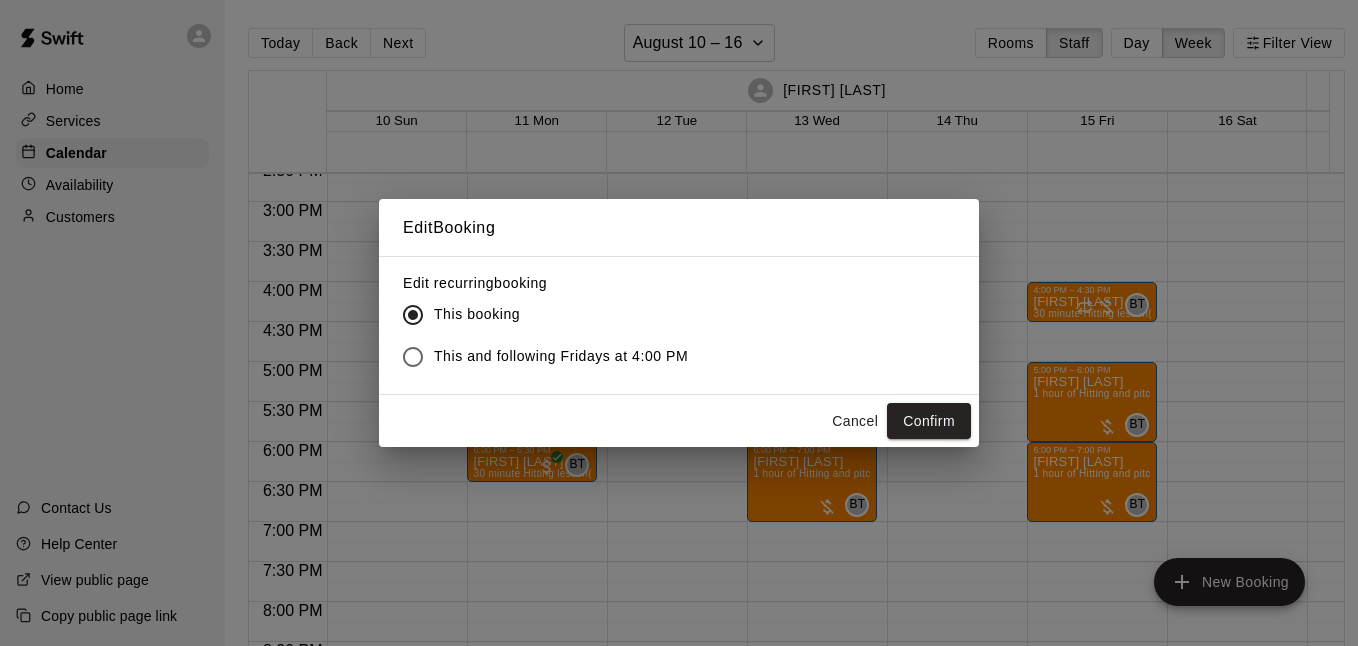click on "This and following Fridays at 4:00 PM" at bounding box center [561, 356] 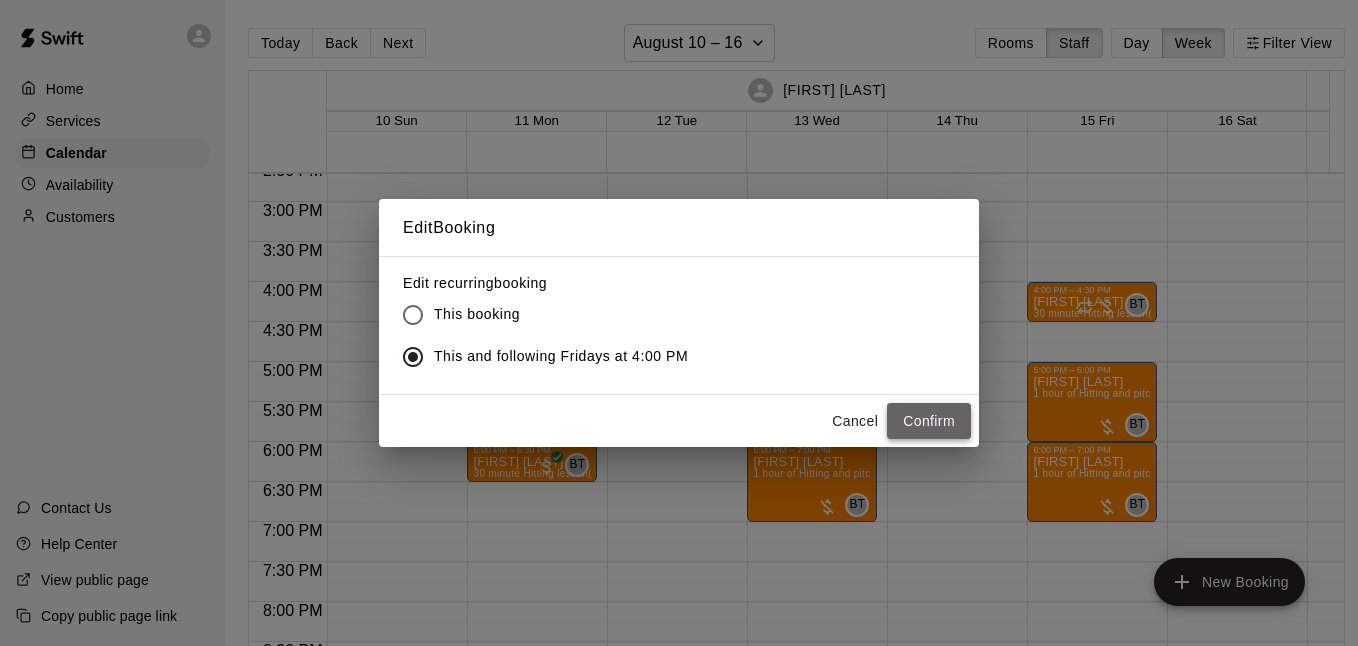 click on "Confirm" at bounding box center [929, 421] 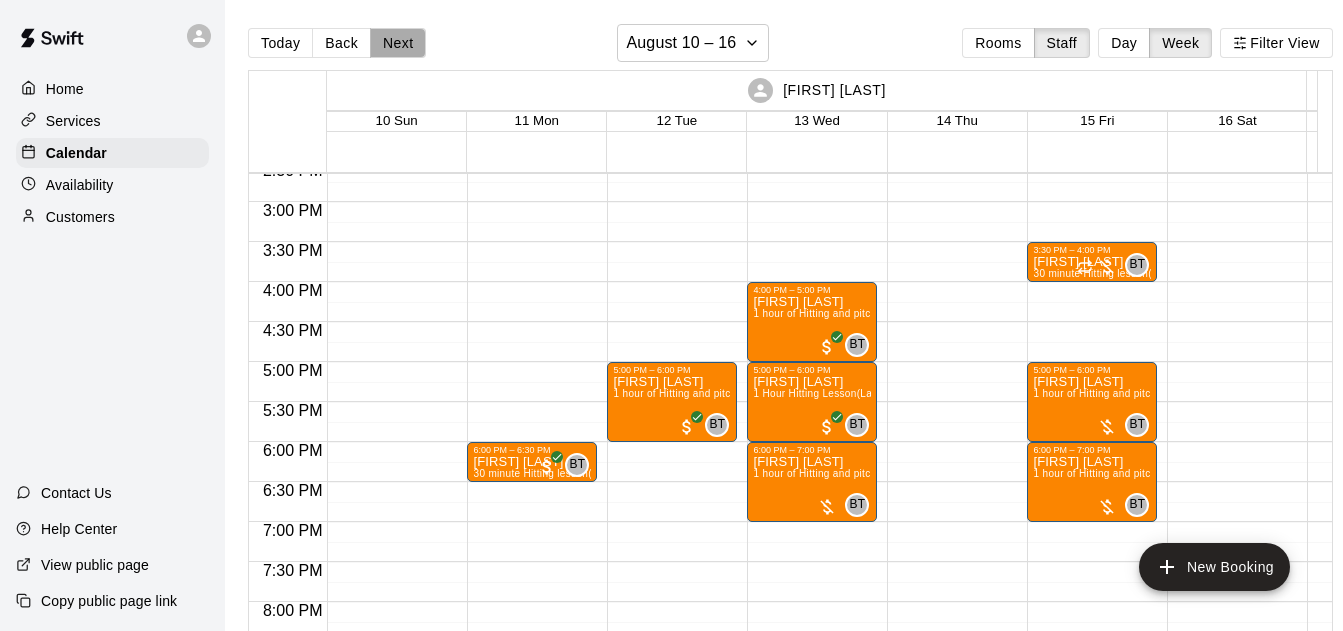 click on "Next" at bounding box center [398, 43] 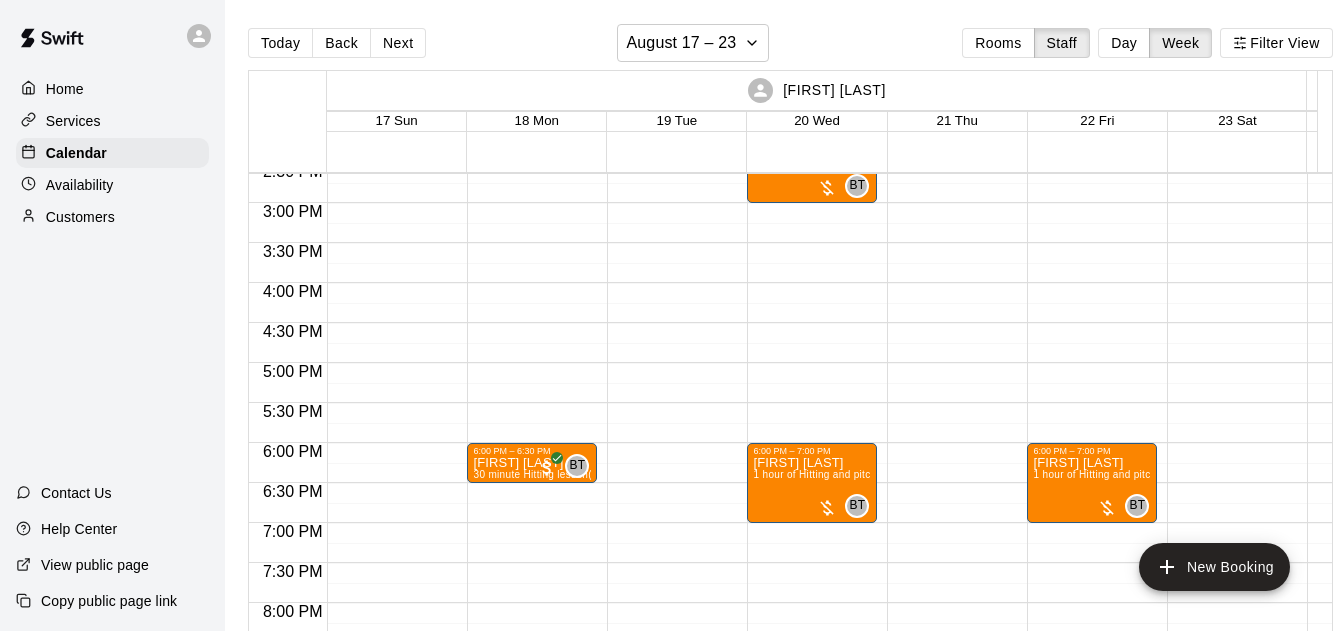 scroll, scrollTop: 1172, scrollLeft: 0, axis: vertical 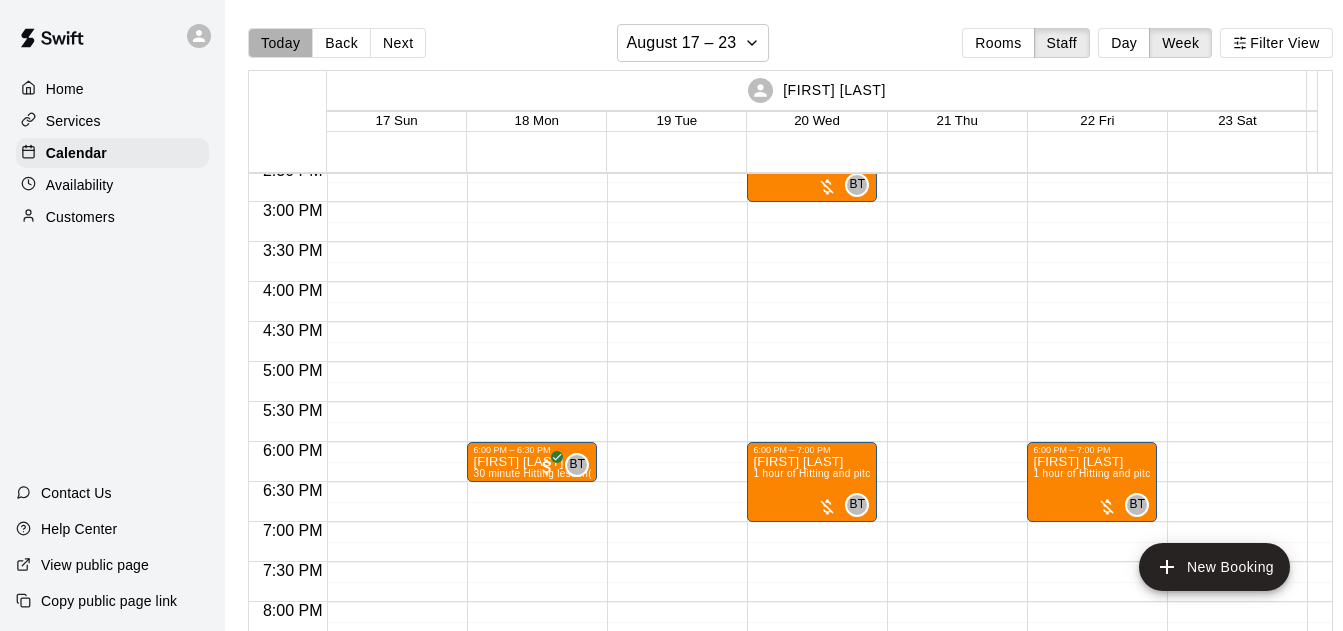drag, startPoint x: 291, startPoint y: 39, endPoint x: 343, endPoint y: 136, distance: 110.059074 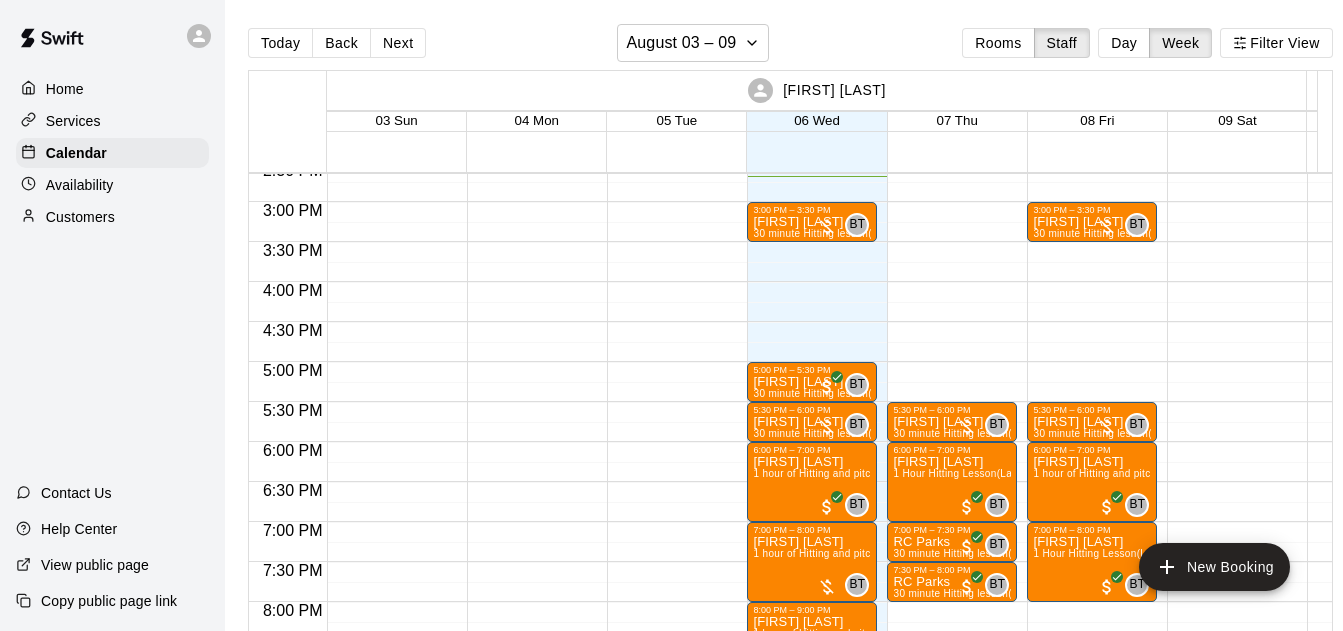 click on "Next" at bounding box center (398, 43) 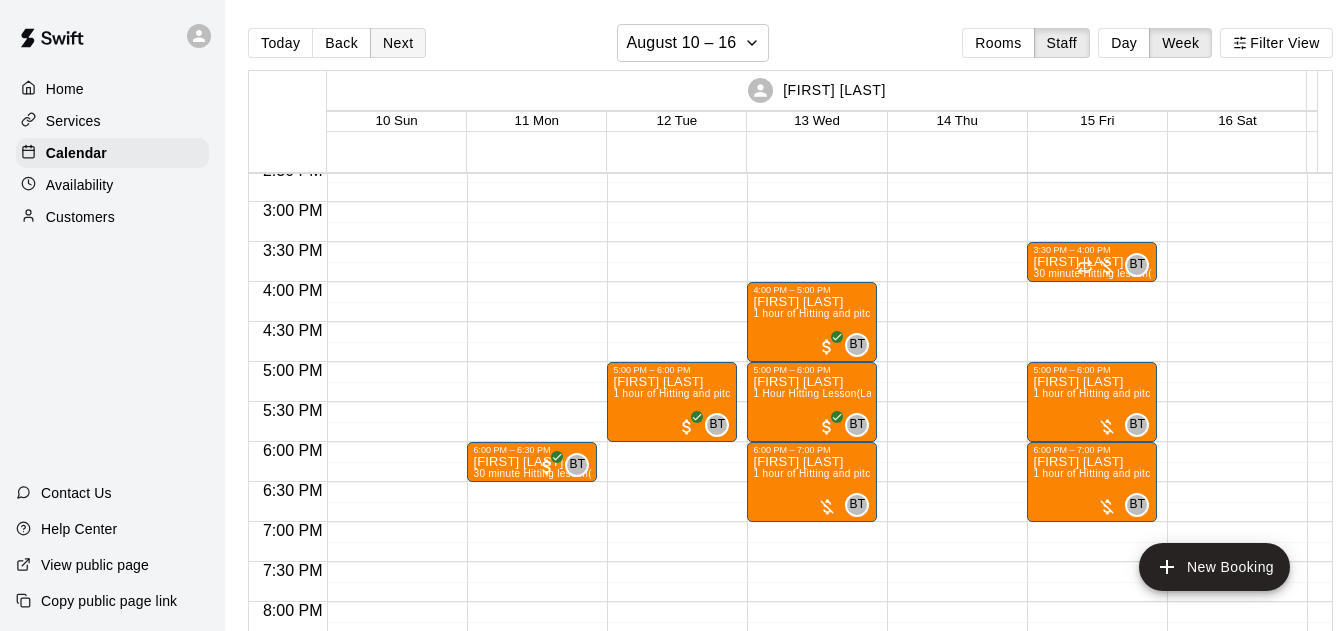 click on "Next" at bounding box center [398, 43] 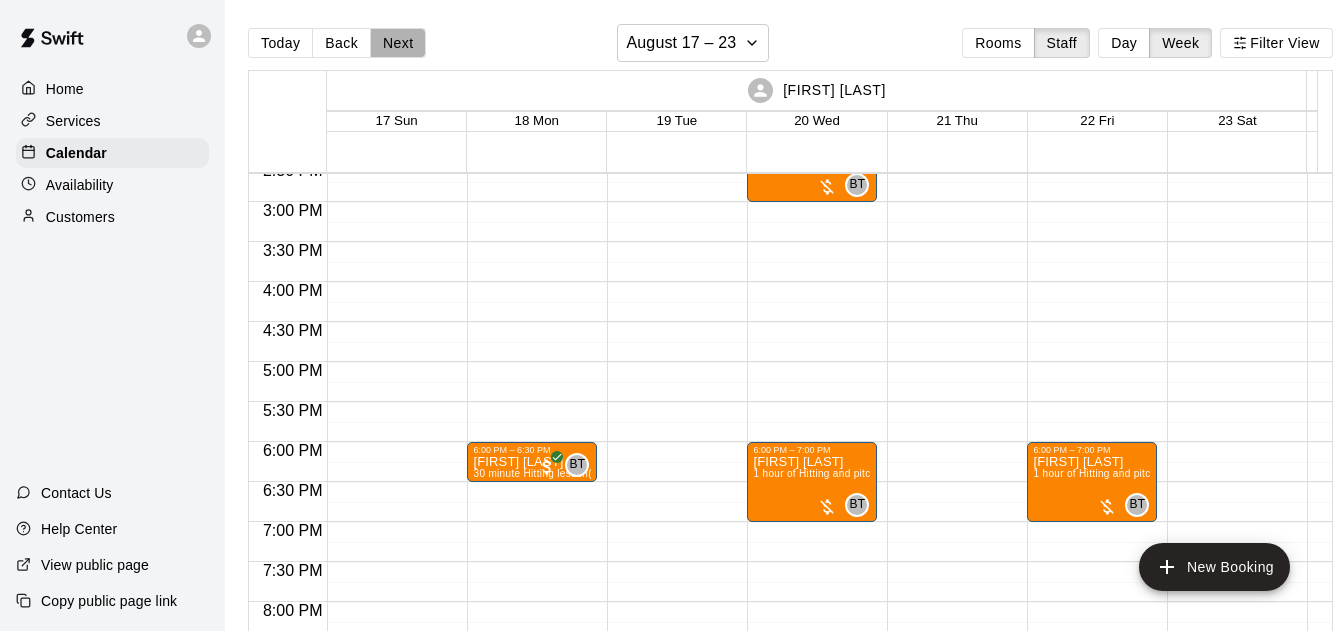 click on "Next" at bounding box center (398, 43) 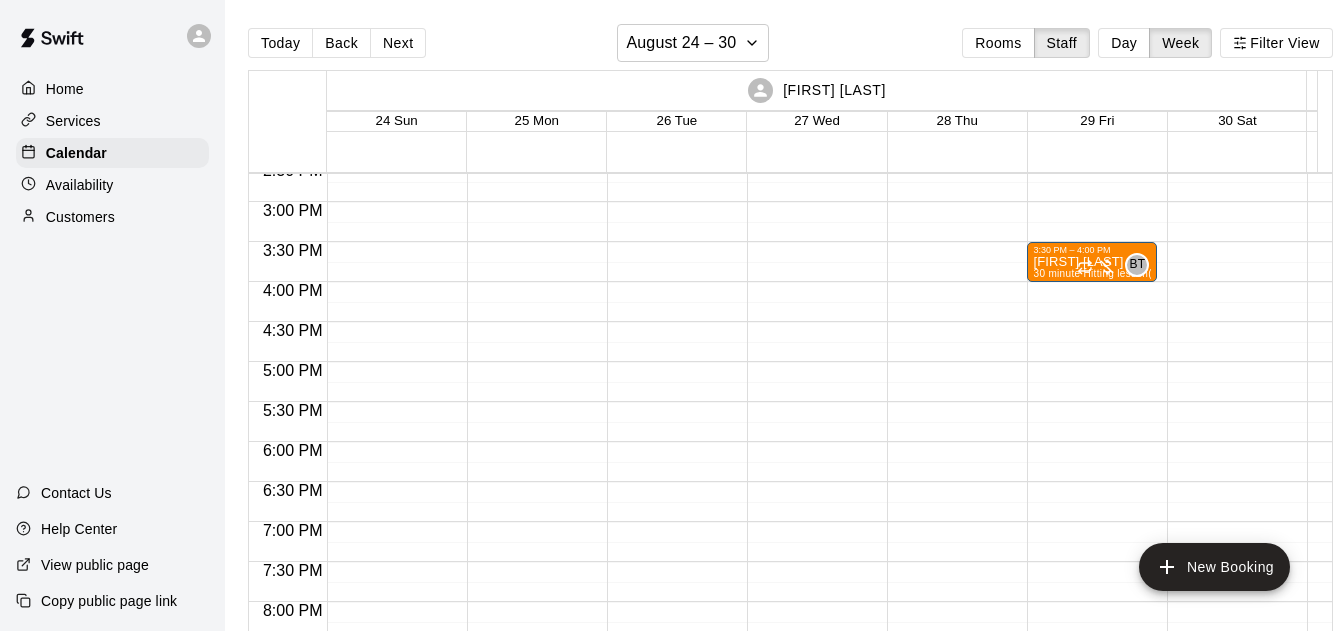 click on "Today" at bounding box center (280, 43) 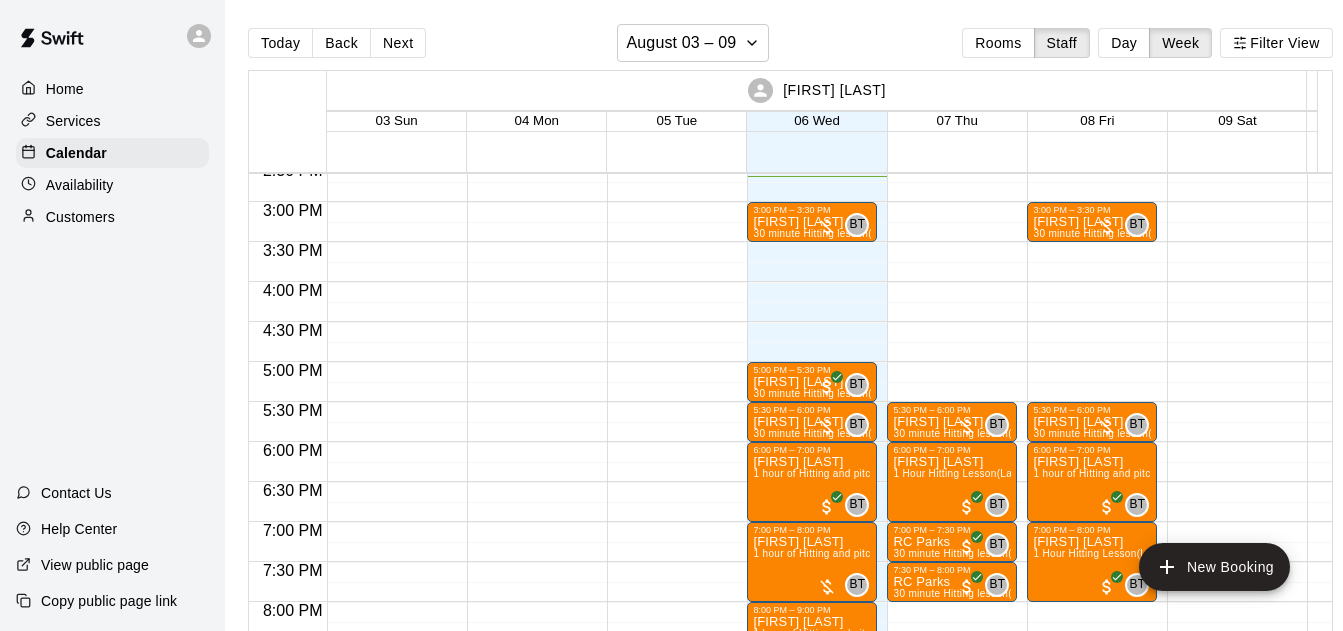 click on "Home" at bounding box center (112, 89) 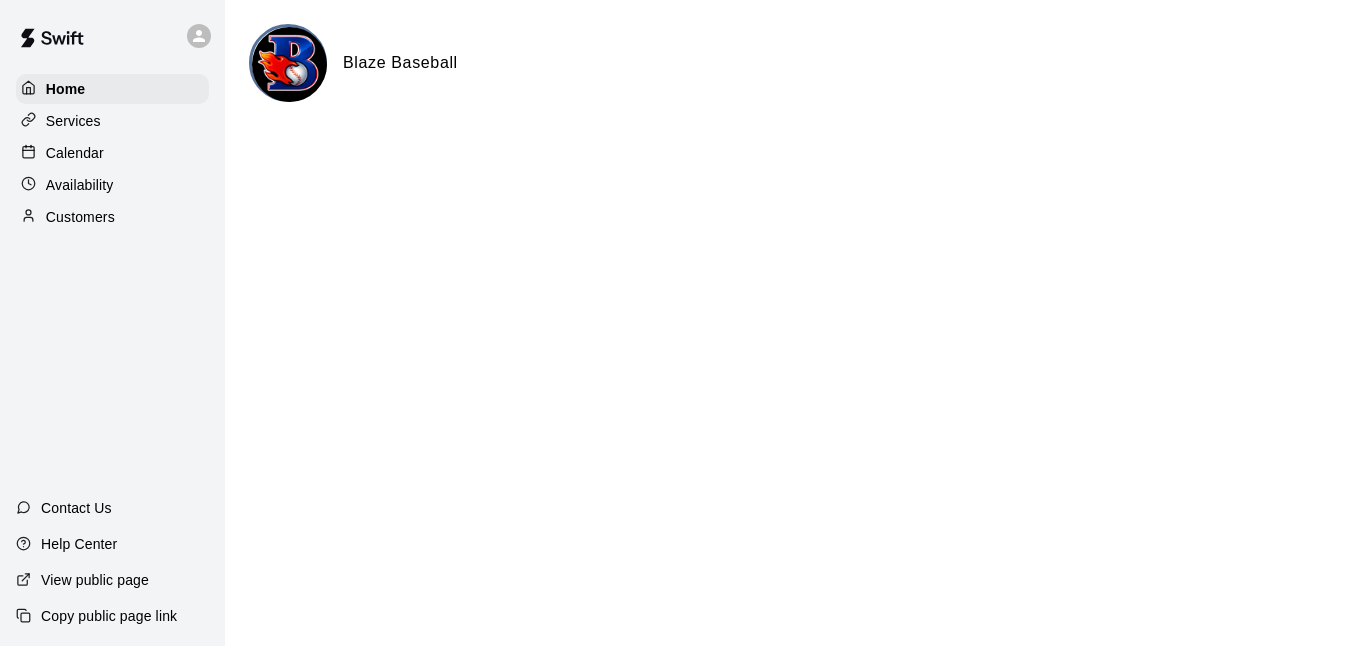 click on "Customers" at bounding box center [112, 217] 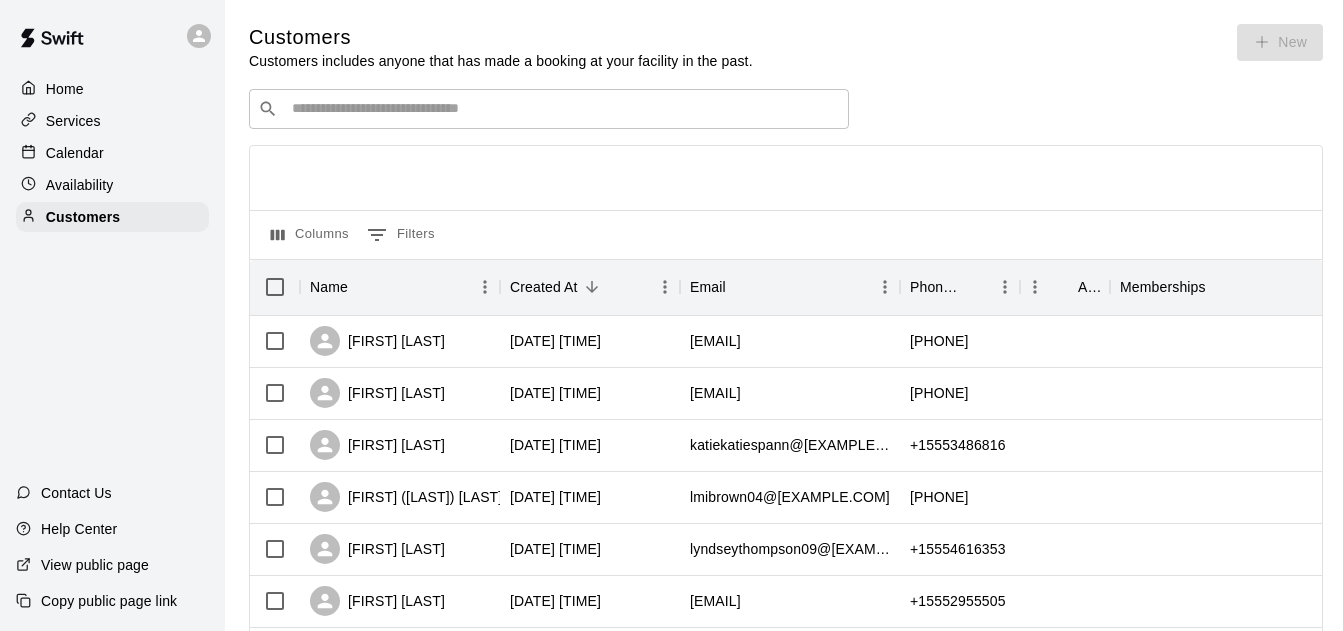 click on "​ ​" at bounding box center [549, 109] 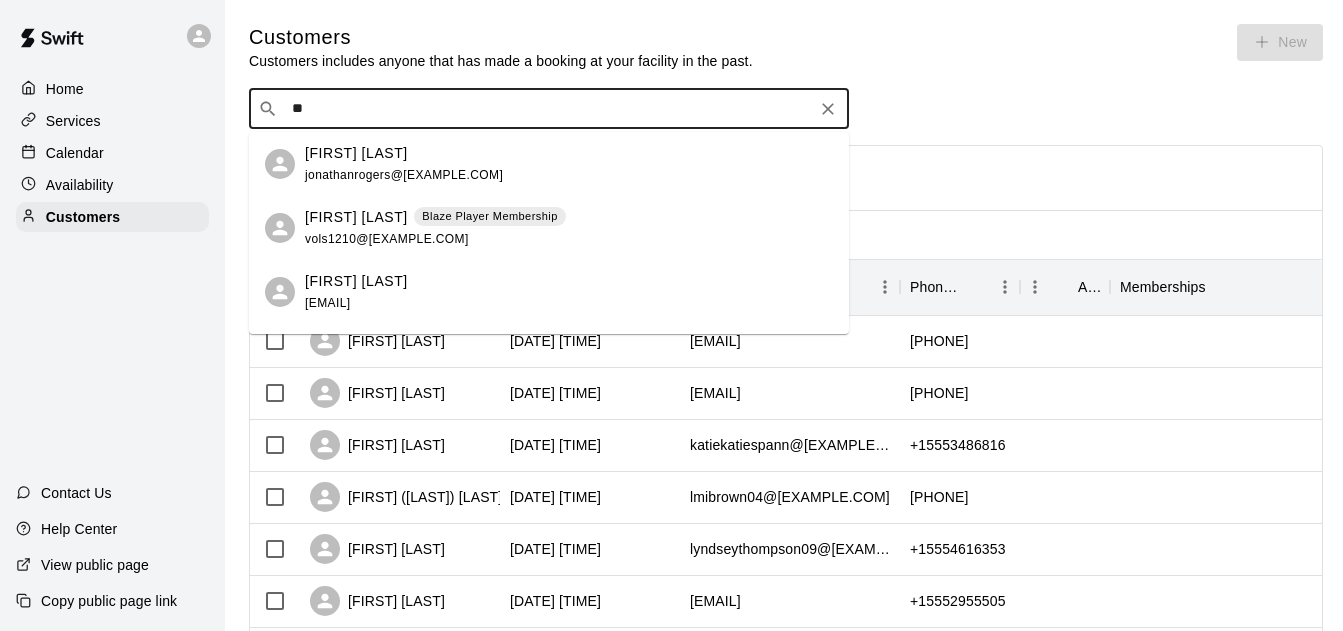 type on "*" 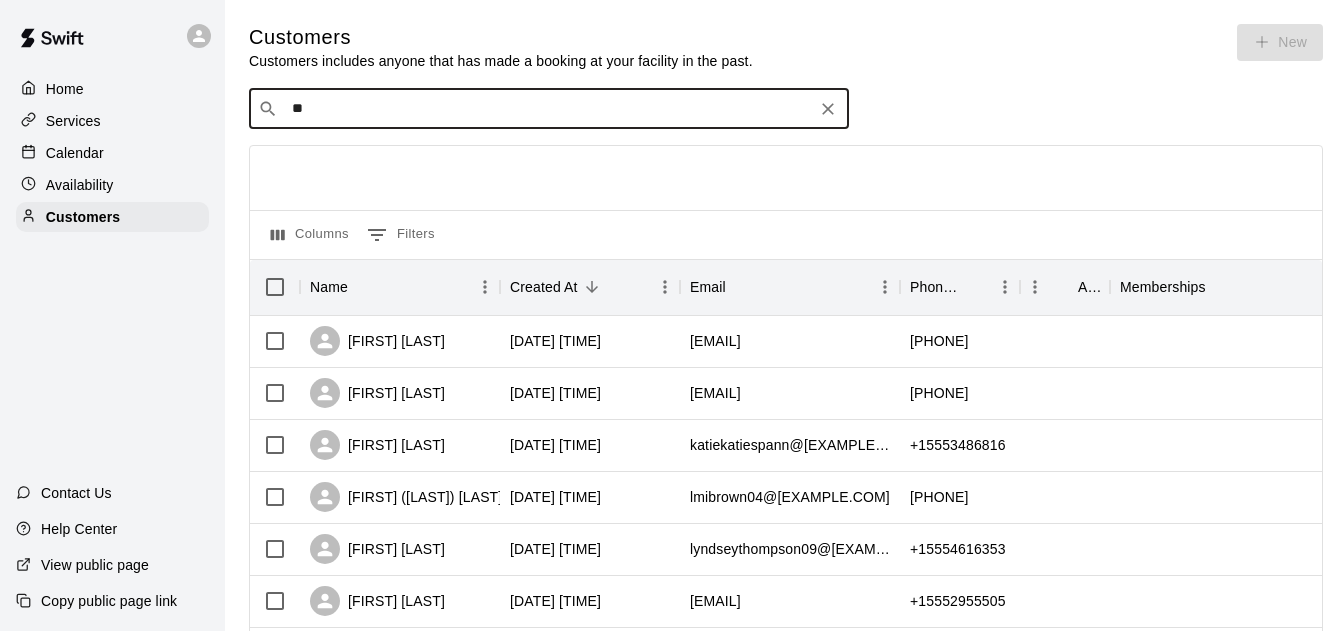 type on "*" 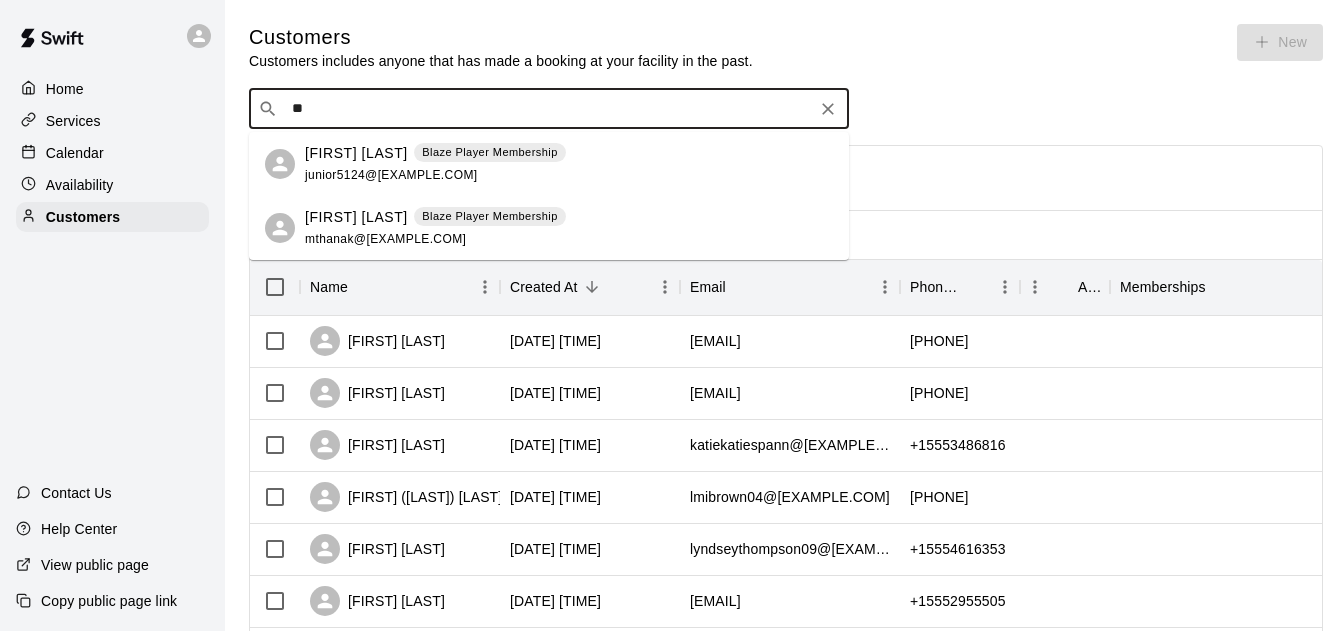type on "*" 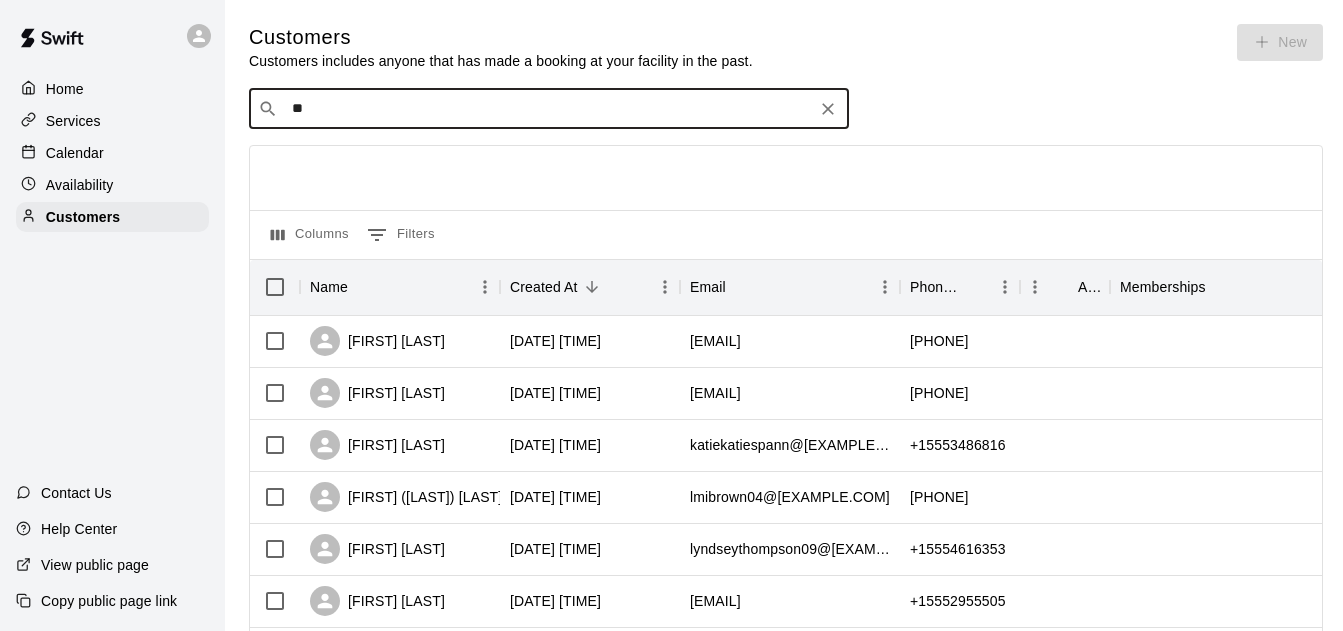 type on "*" 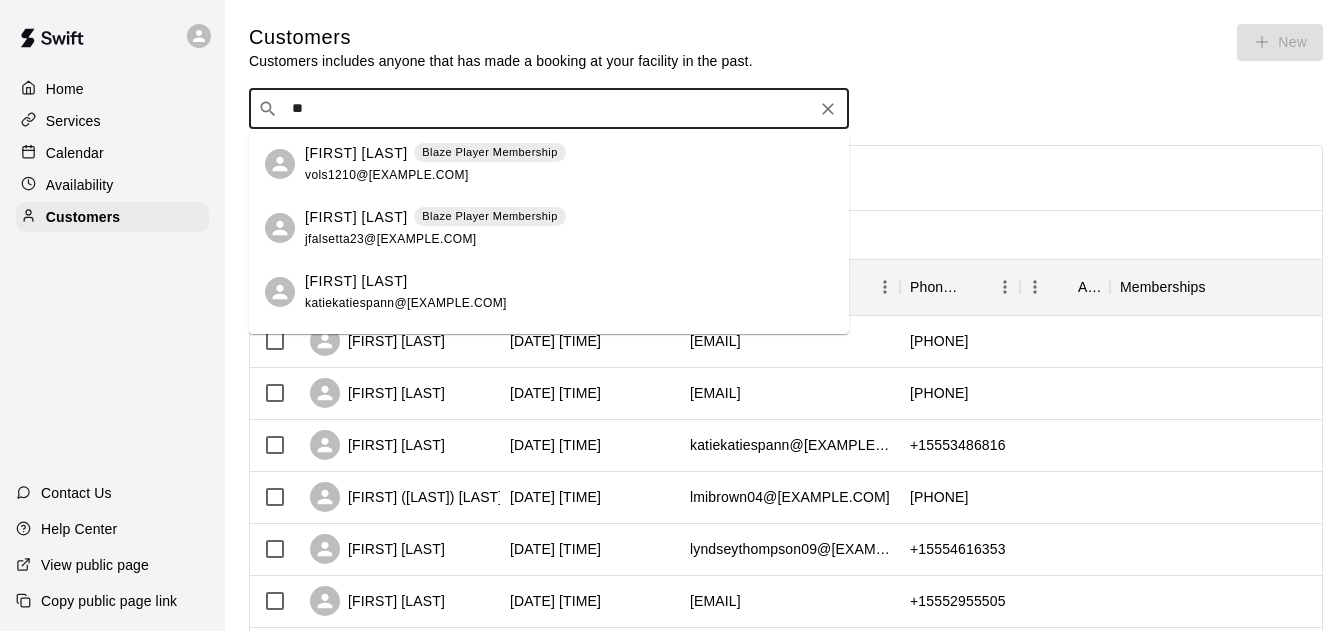 type on "*" 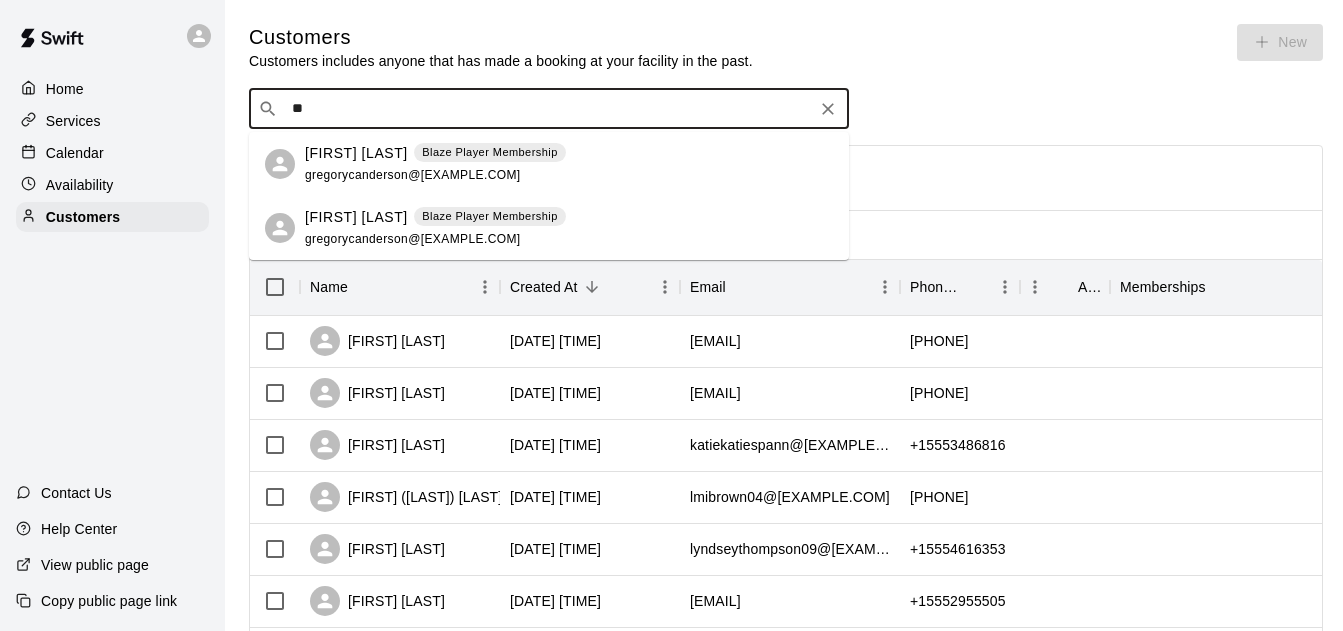 type on "*" 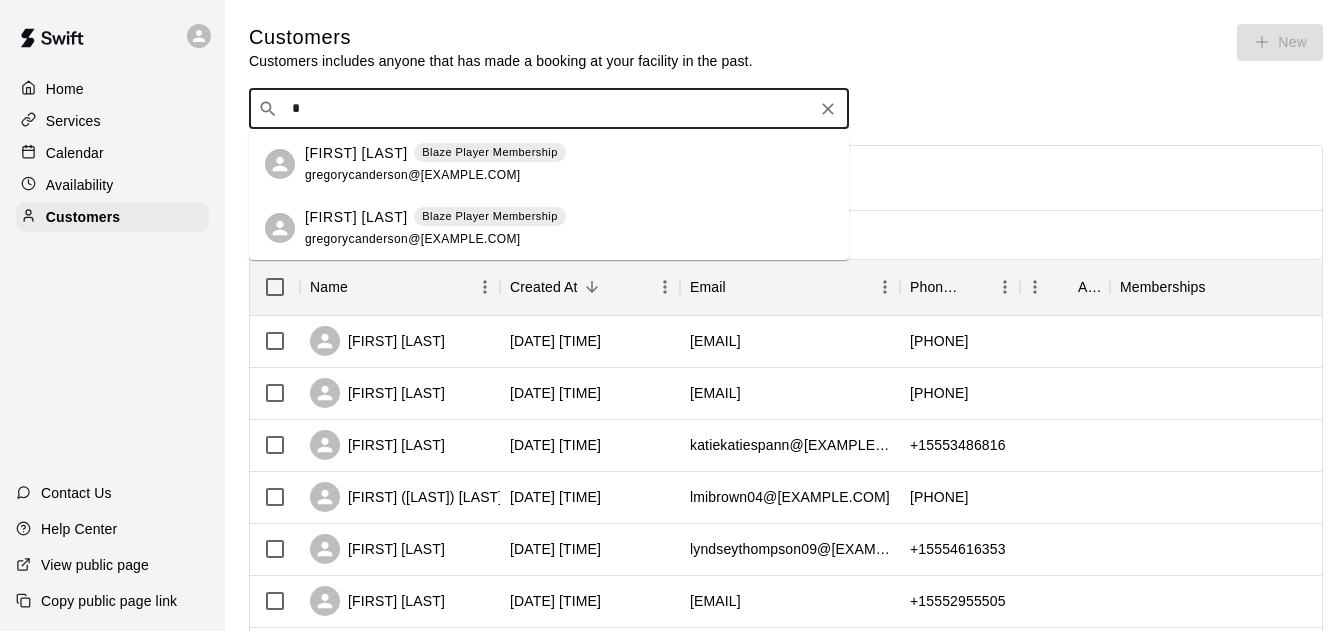 type 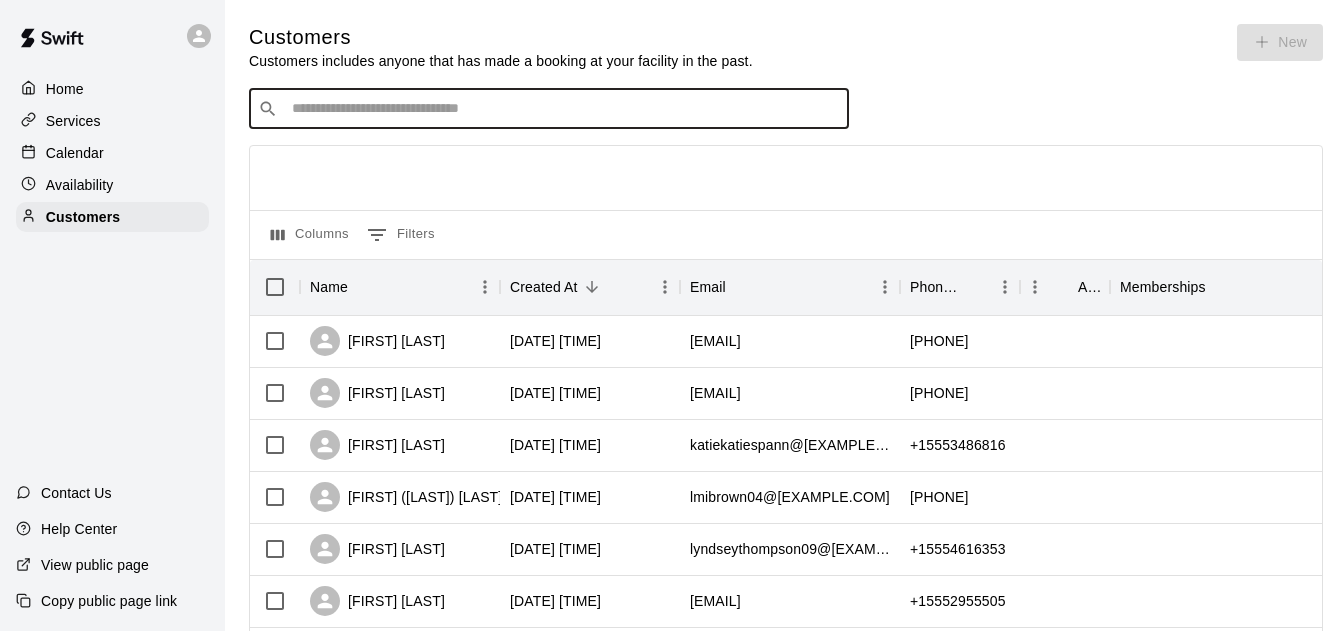 click on "​ ​" at bounding box center [549, 109] 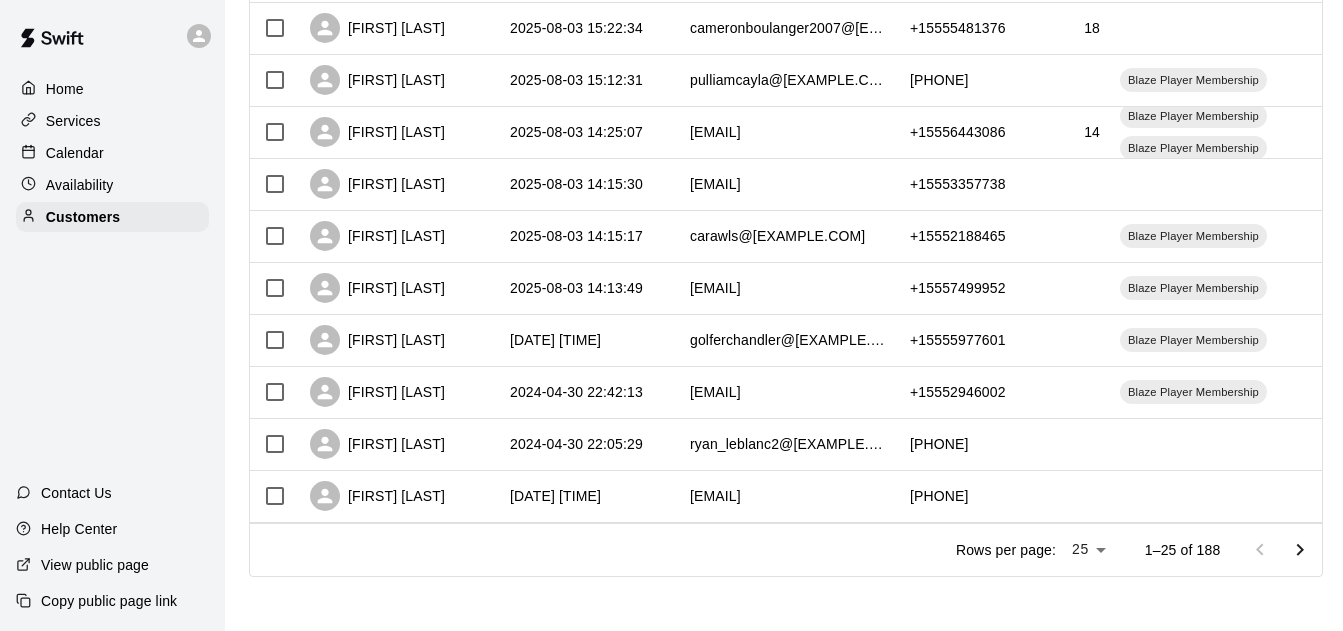 scroll, scrollTop: 1113, scrollLeft: 0, axis: vertical 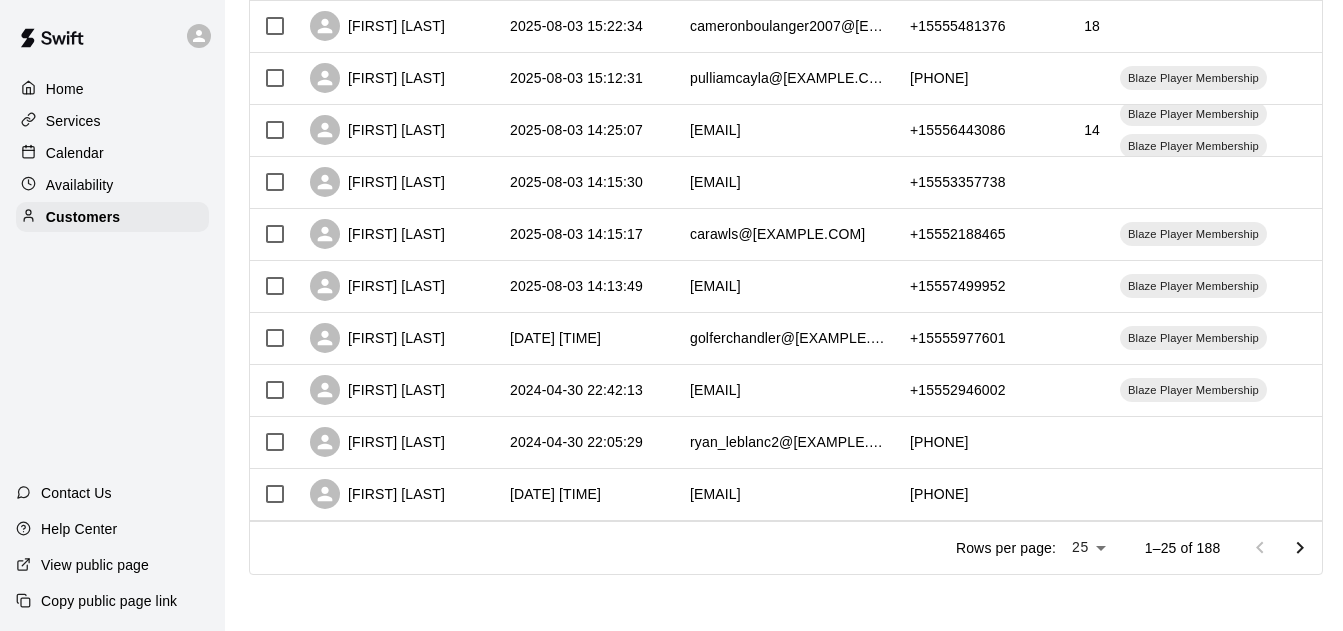 click 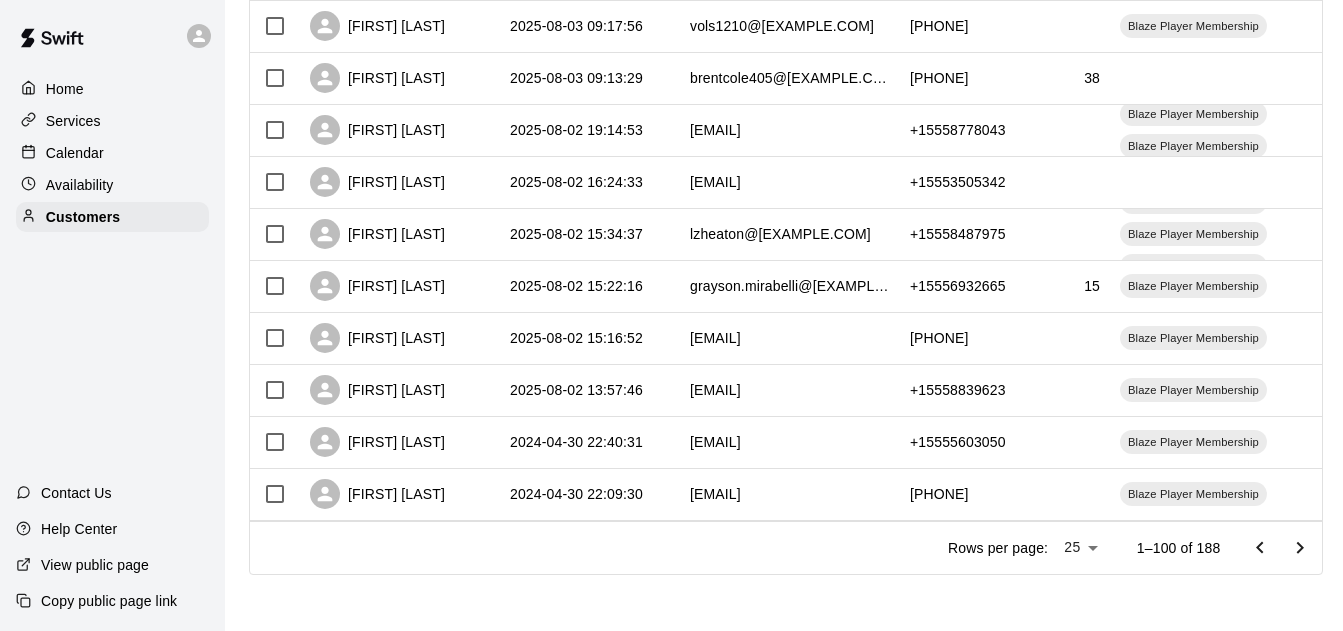 scroll, scrollTop: 1113, scrollLeft: 0, axis: vertical 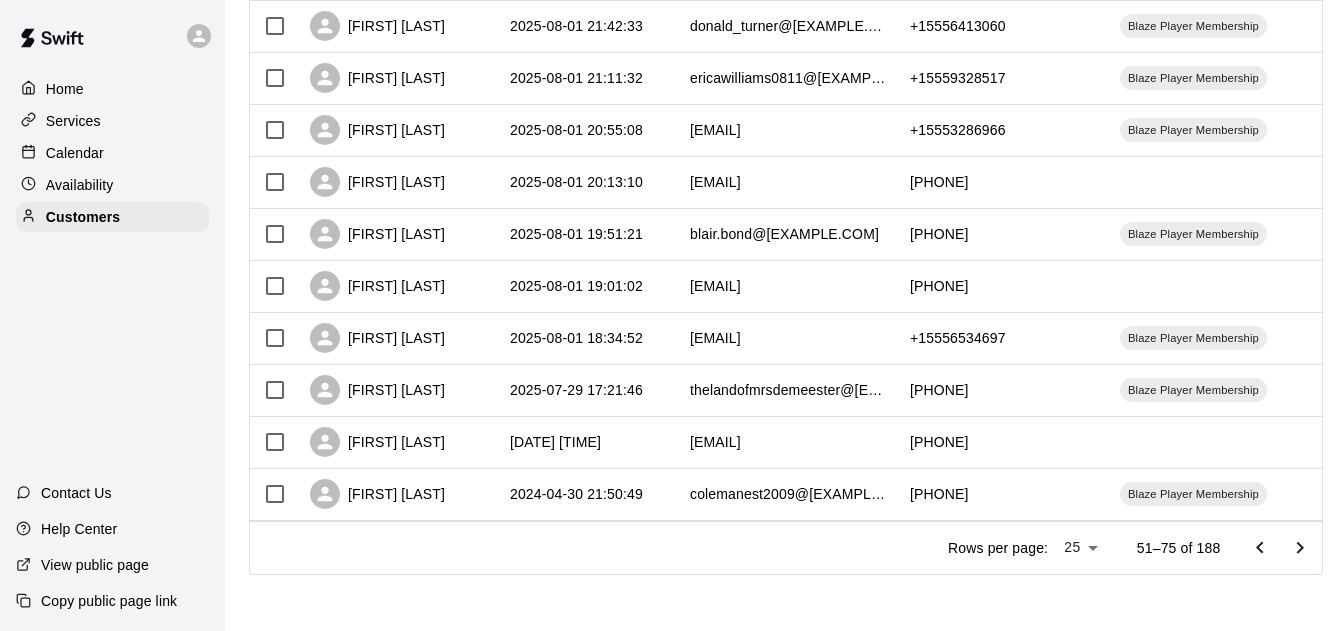 click 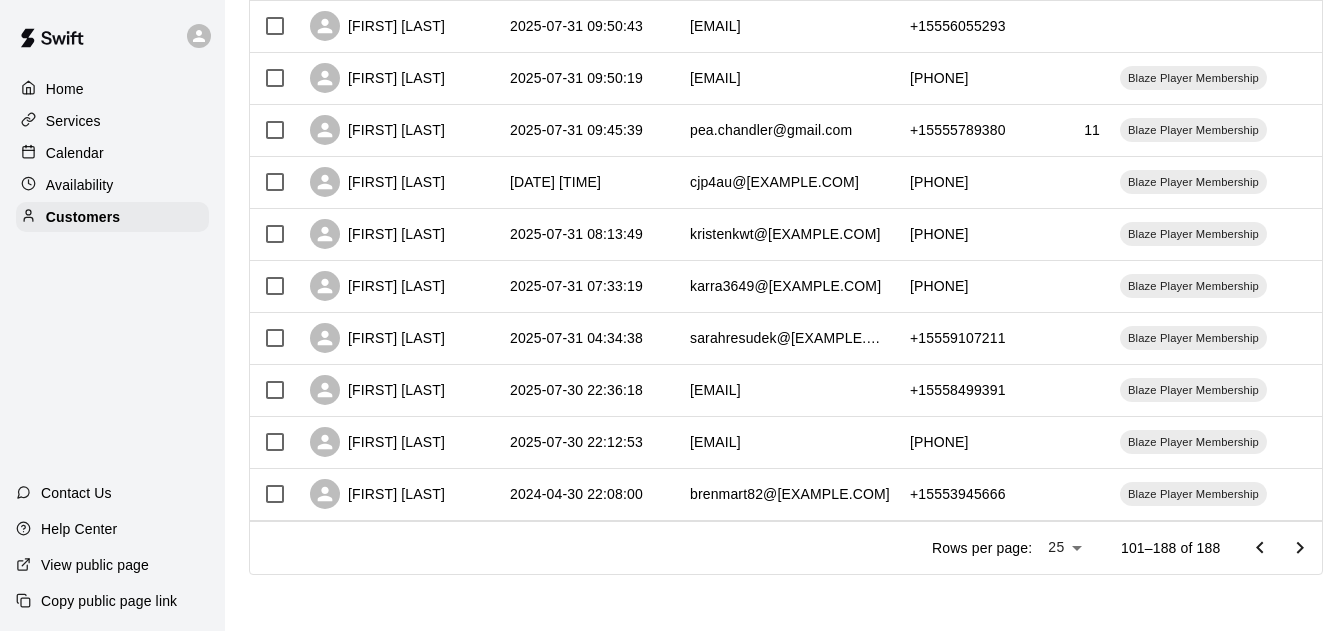 scroll, scrollTop: 1113, scrollLeft: 0, axis: vertical 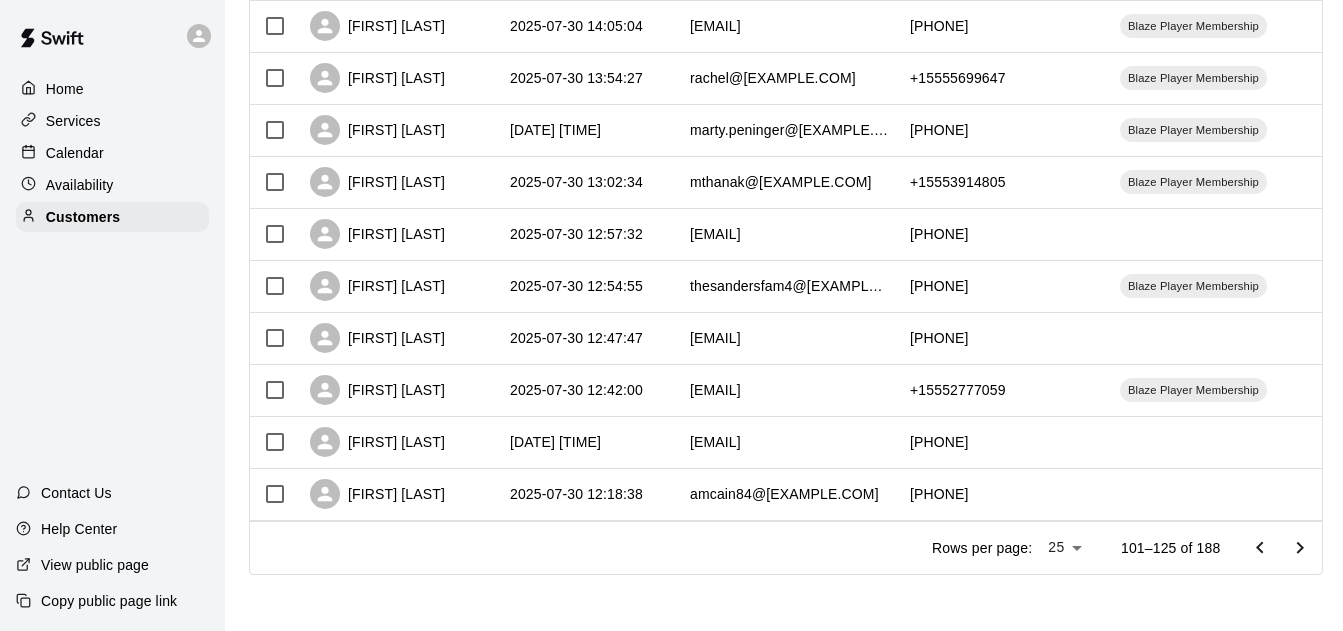 click 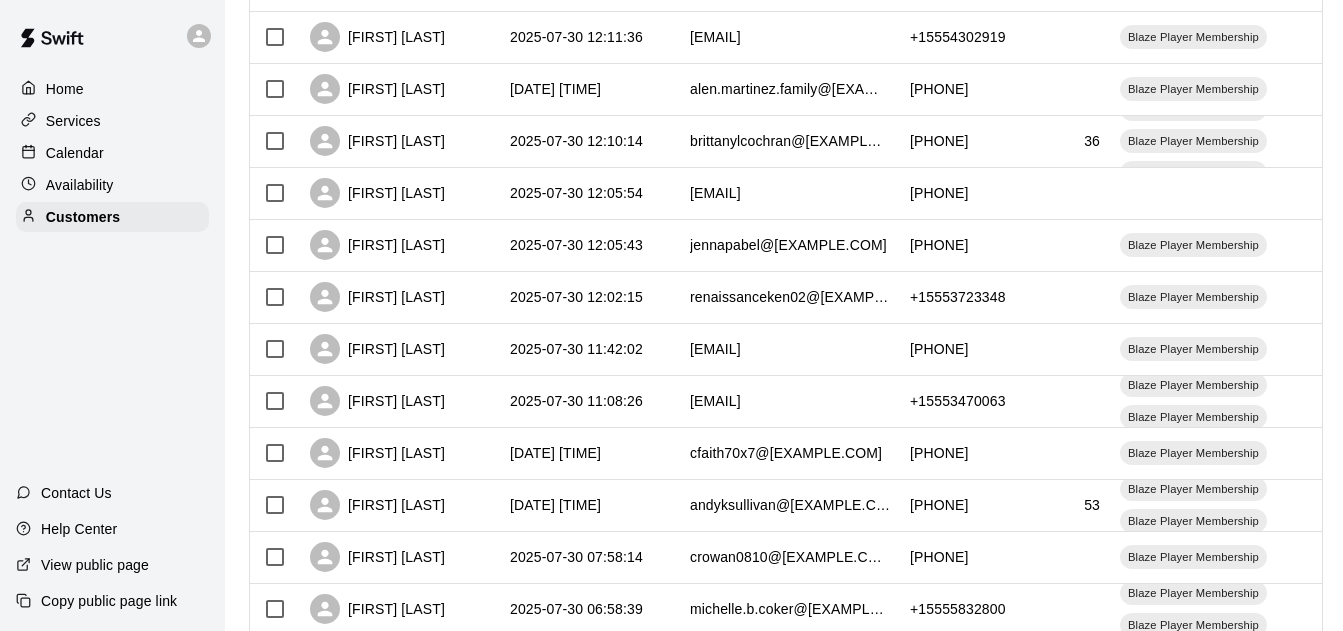 scroll, scrollTop: 261, scrollLeft: 0, axis: vertical 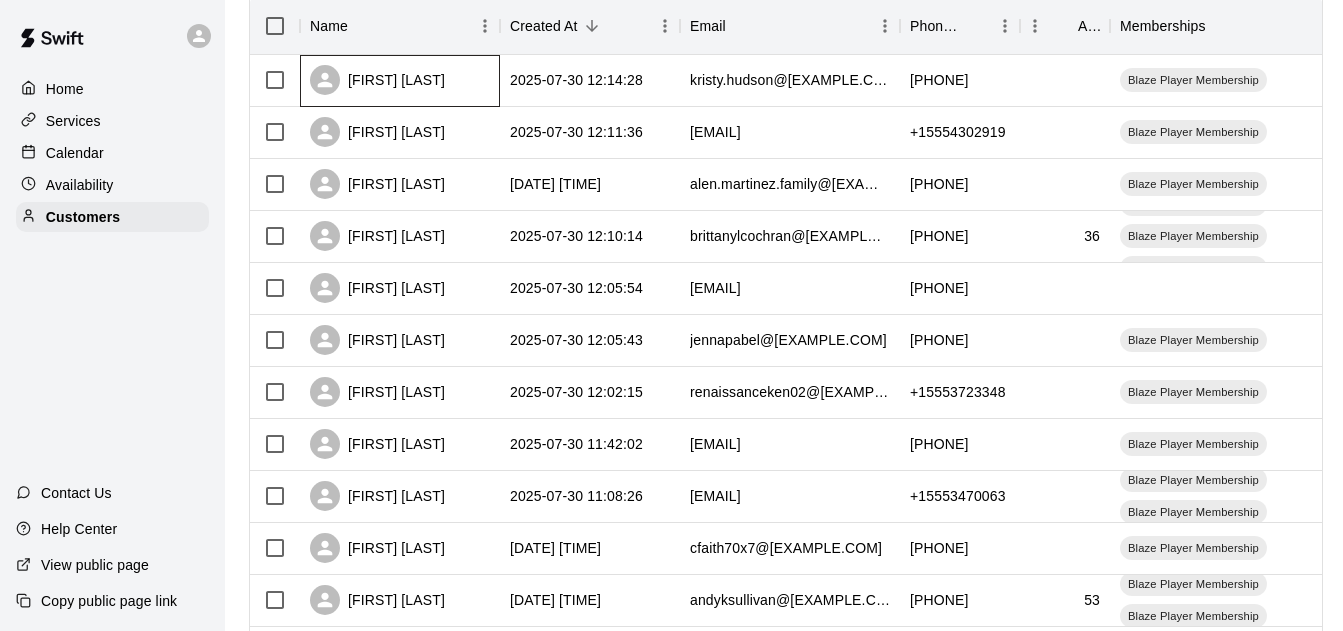 click on "[FIRST] [LAST]" at bounding box center (400, 81) 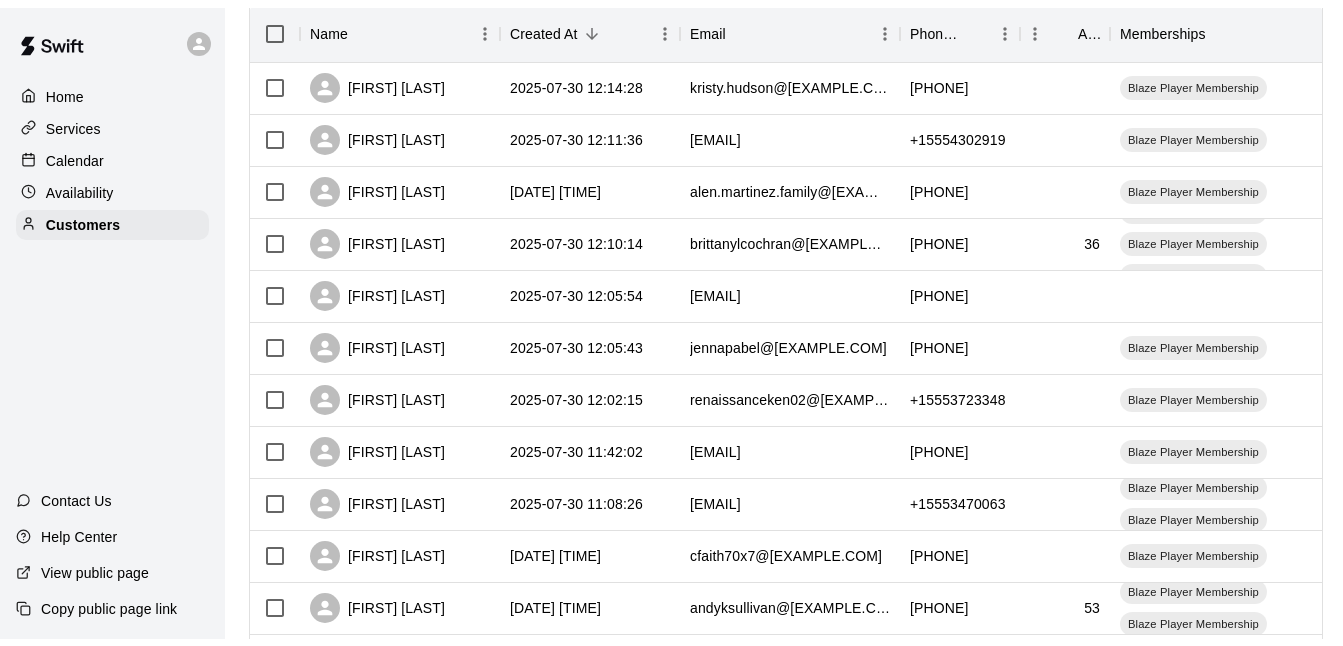 scroll, scrollTop: 0, scrollLeft: 0, axis: both 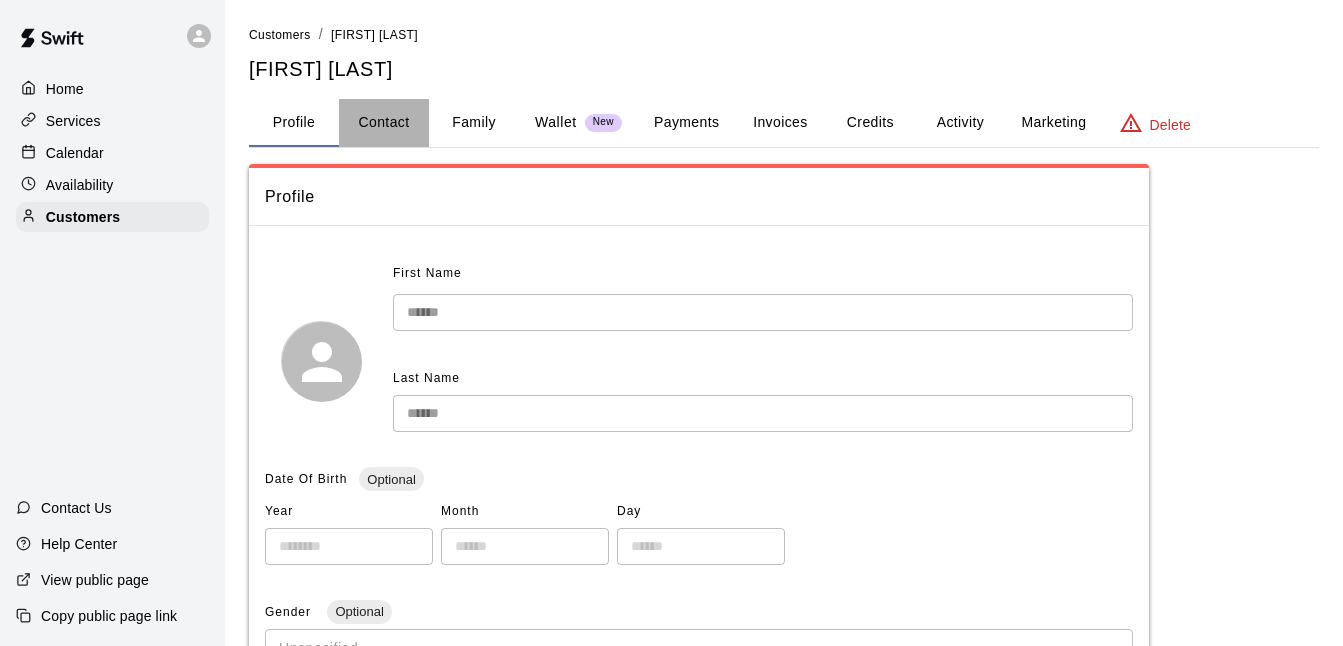 click on "Contact" at bounding box center (384, 123) 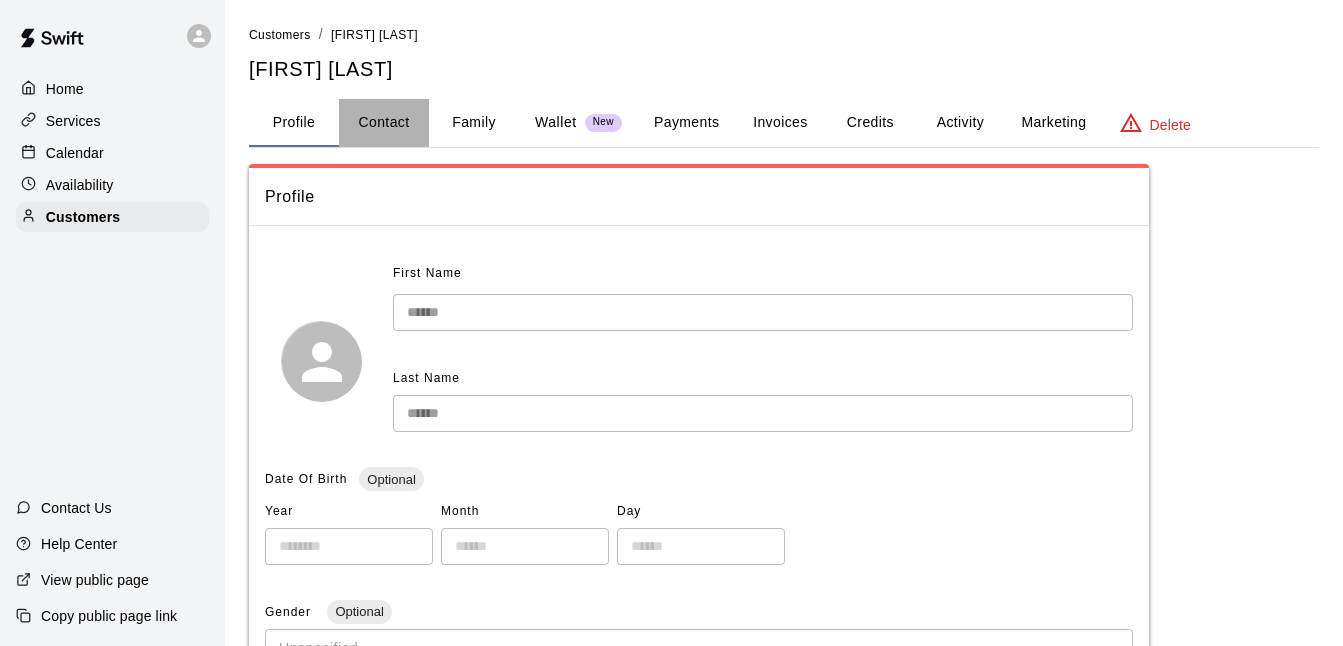 select on "**" 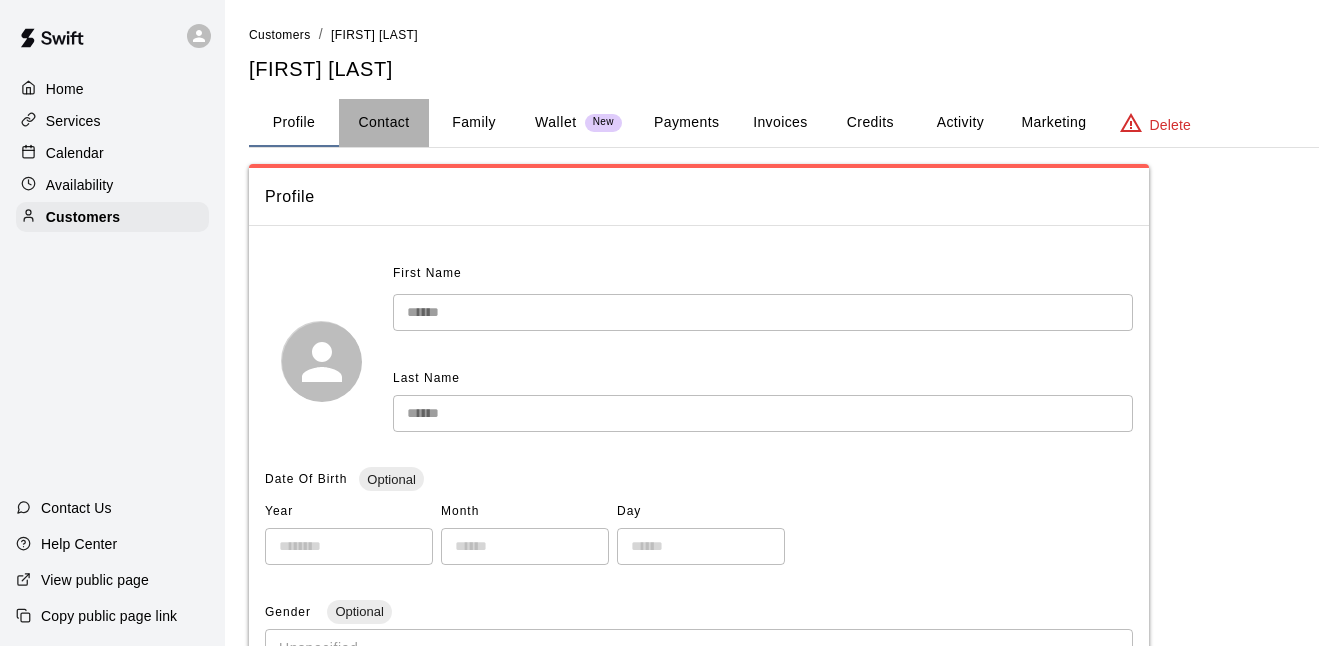 select on "**" 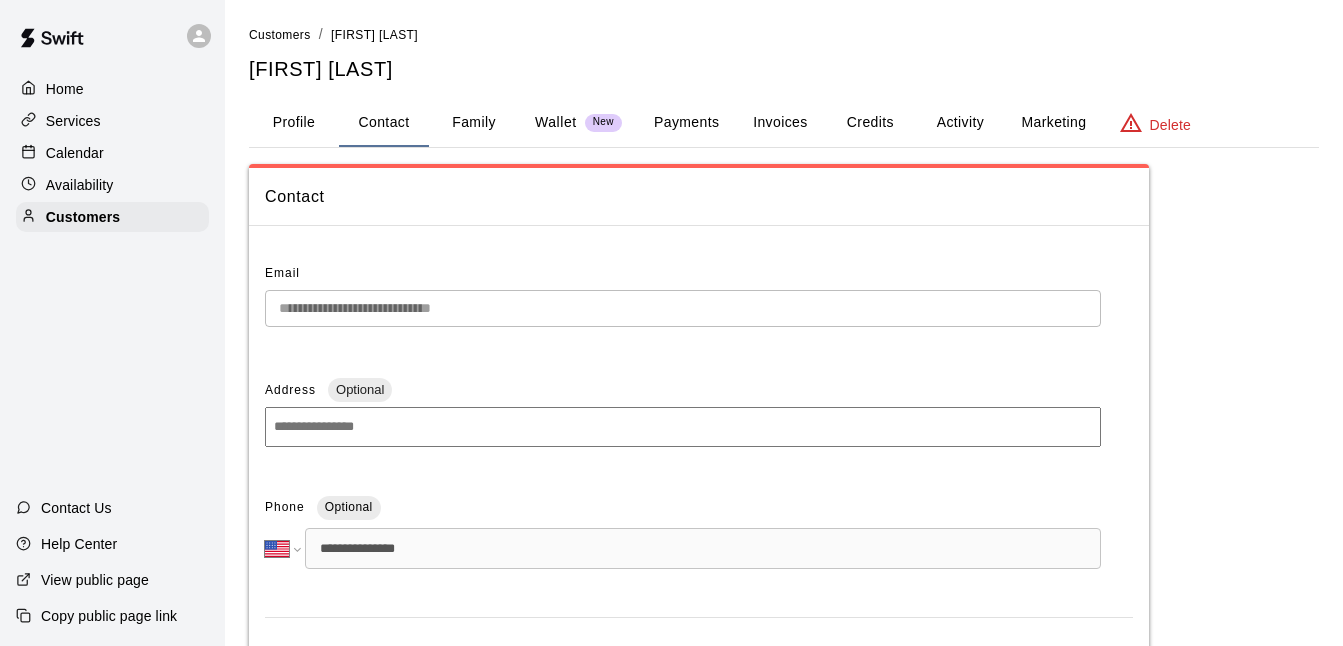 click on "Family" at bounding box center (474, 123) 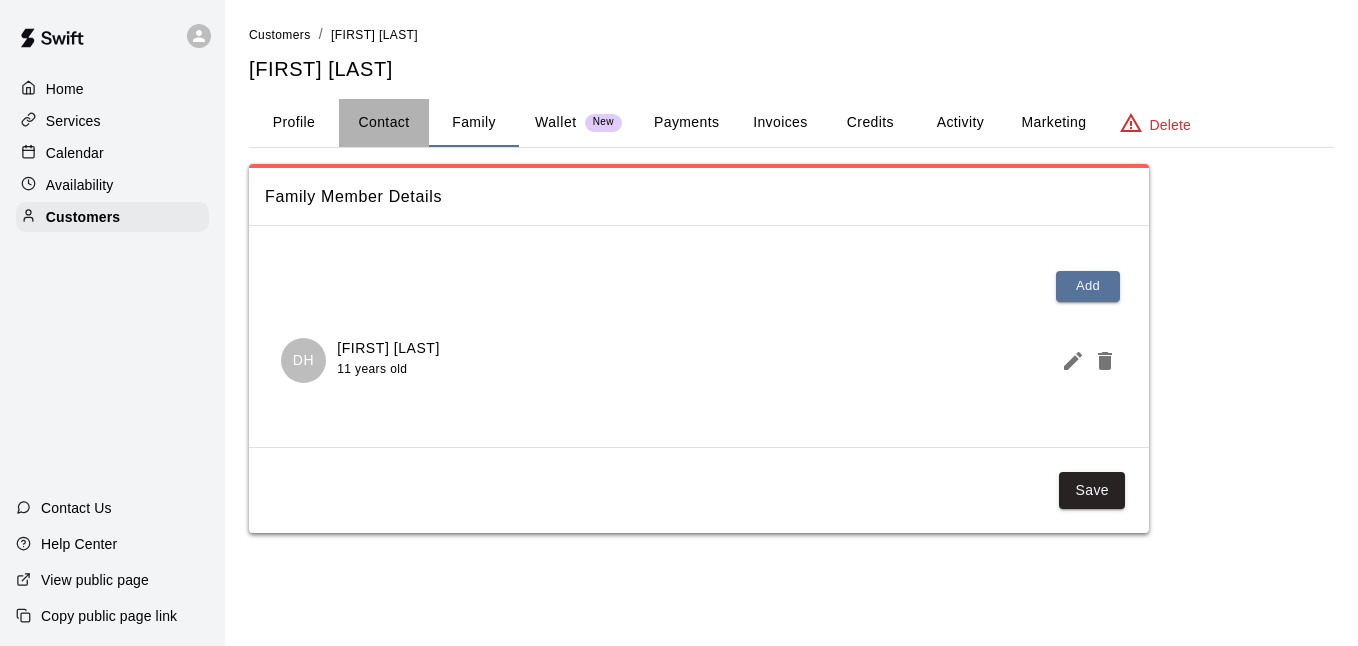 click on "Contact" at bounding box center (384, 123) 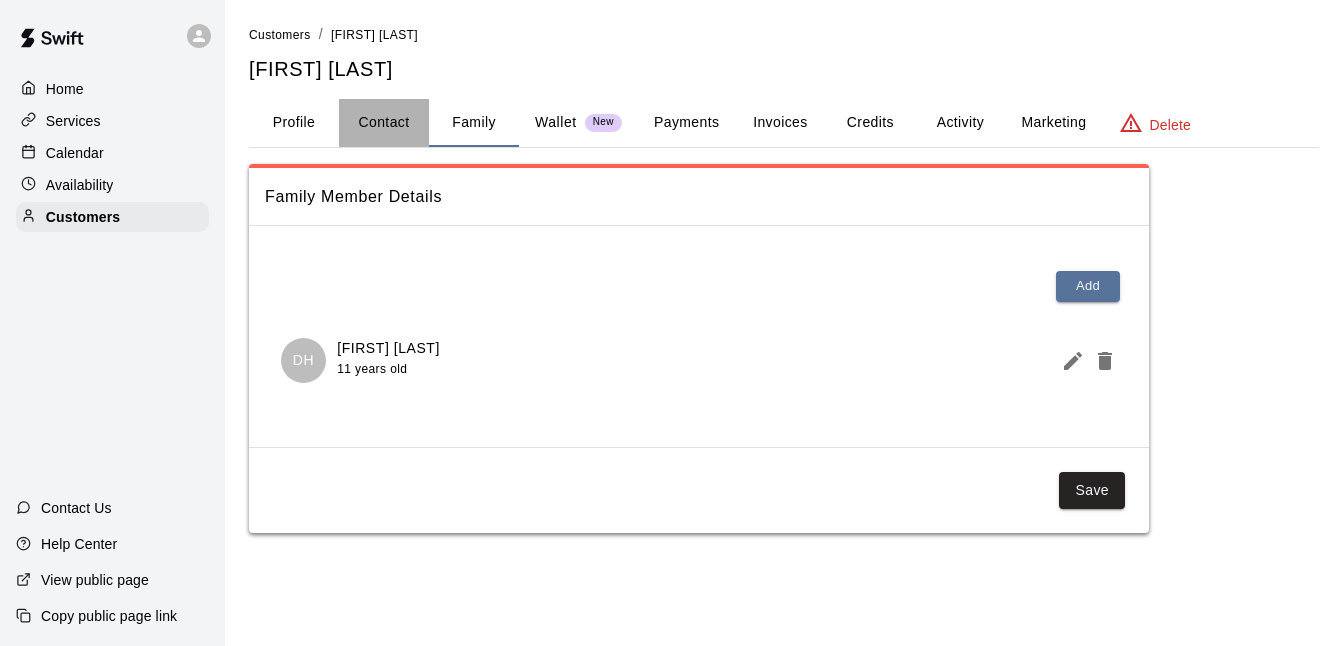 select on "**" 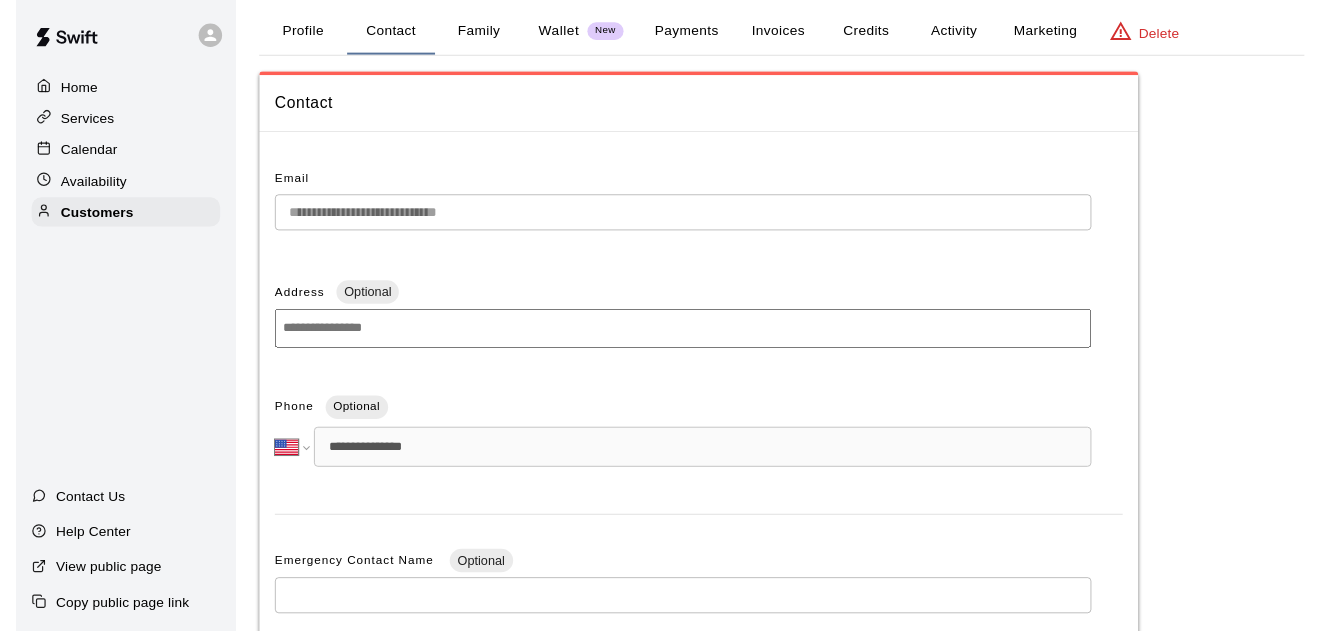 scroll, scrollTop: 0, scrollLeft: 0, axis: both 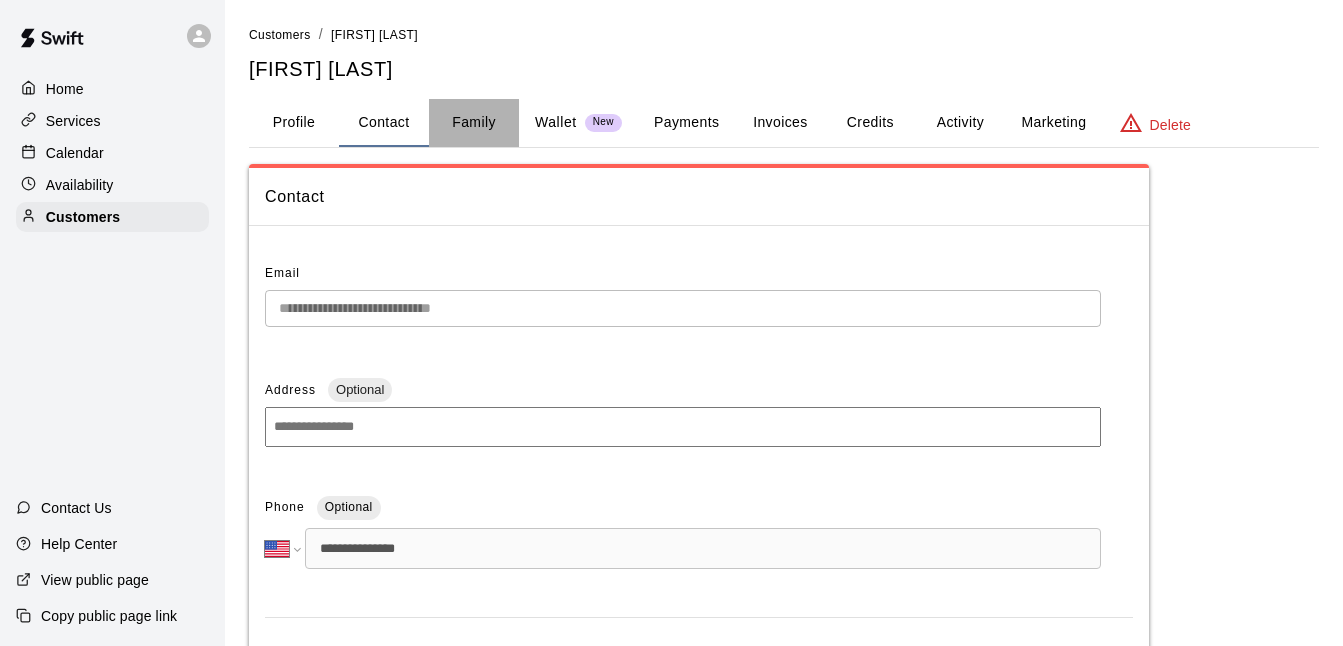 click on "Family" at bounding box center (474, 123) 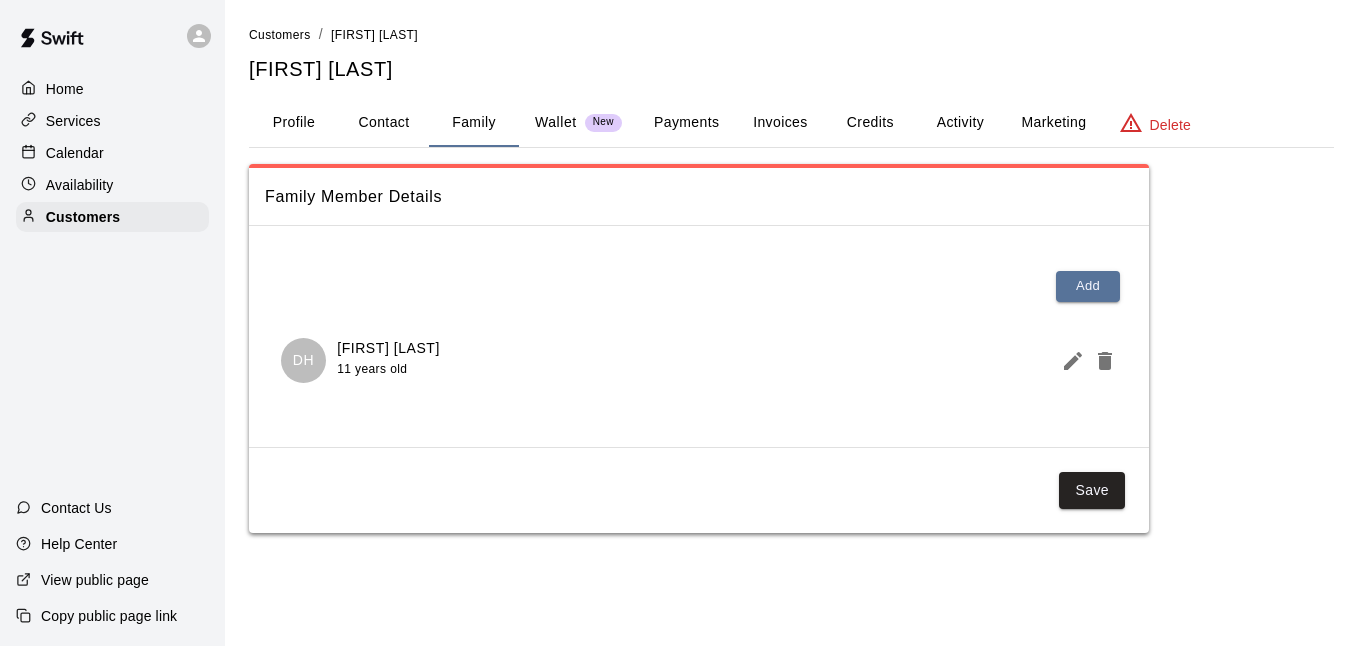 click on "Calendar" at bounding box center (112, 153) 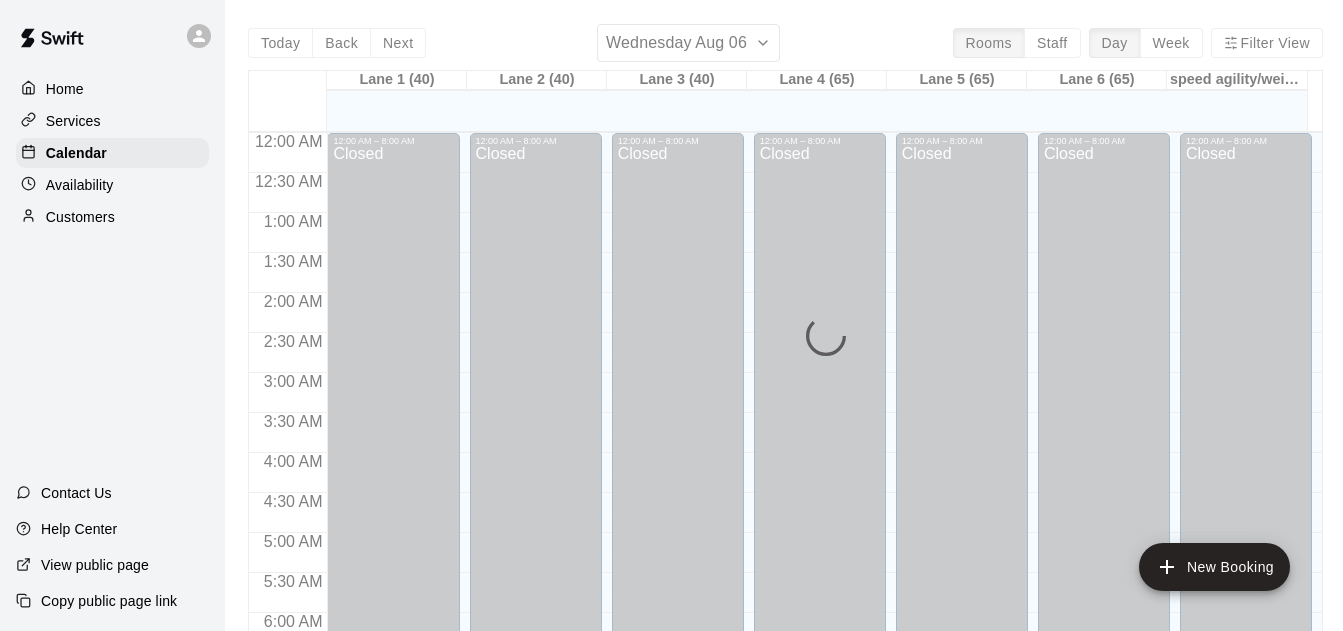 scroll, scrollTop: 1183, scrollLeft: 0, axis: vertical 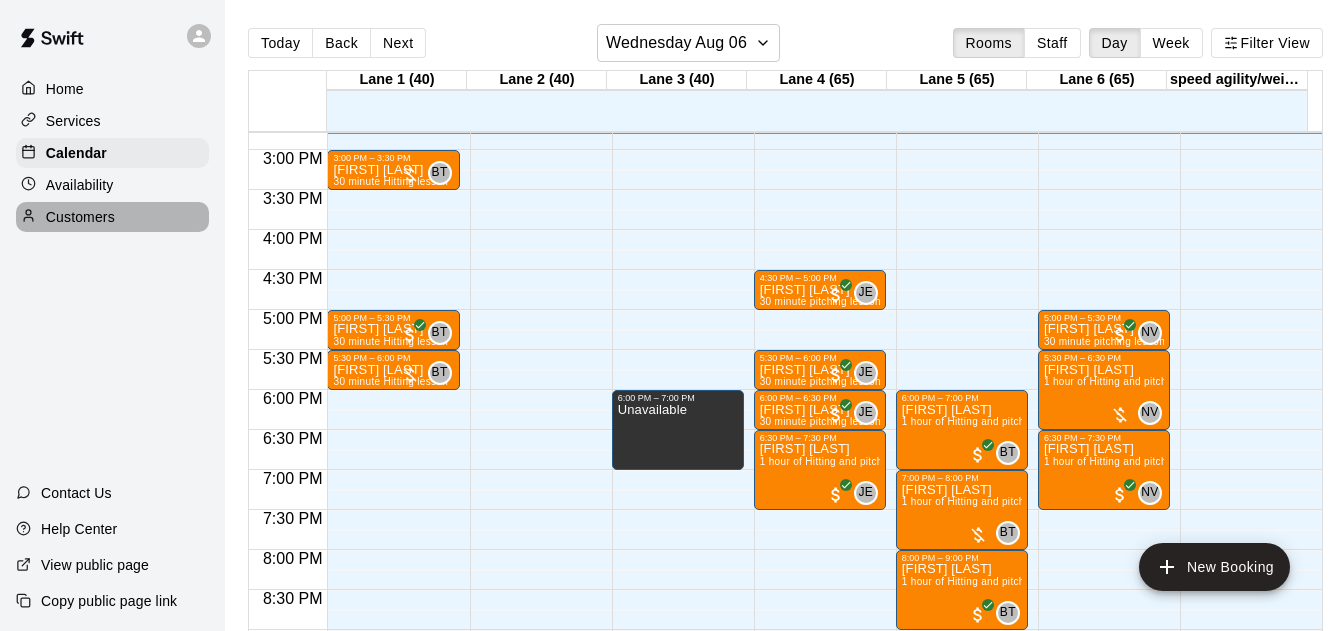 click on "Customers" at bounding box center [80, 217] 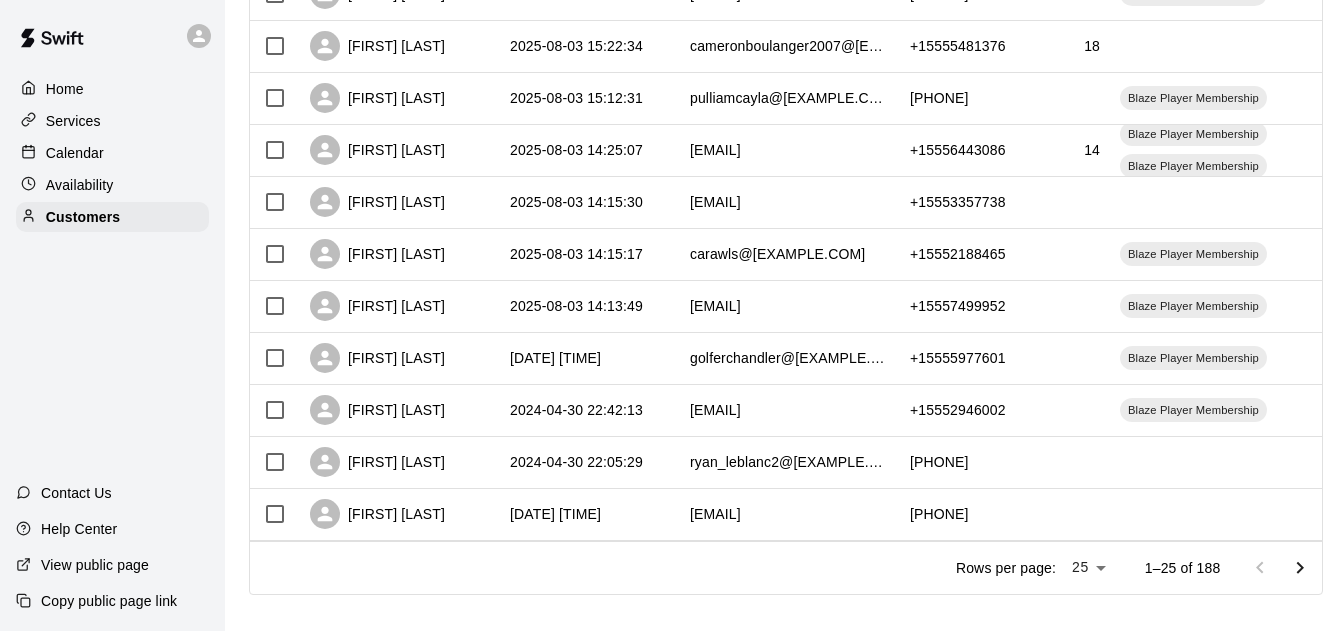 scroll, scrollTop: 1113, scrollLeft: 0, axis: vertical 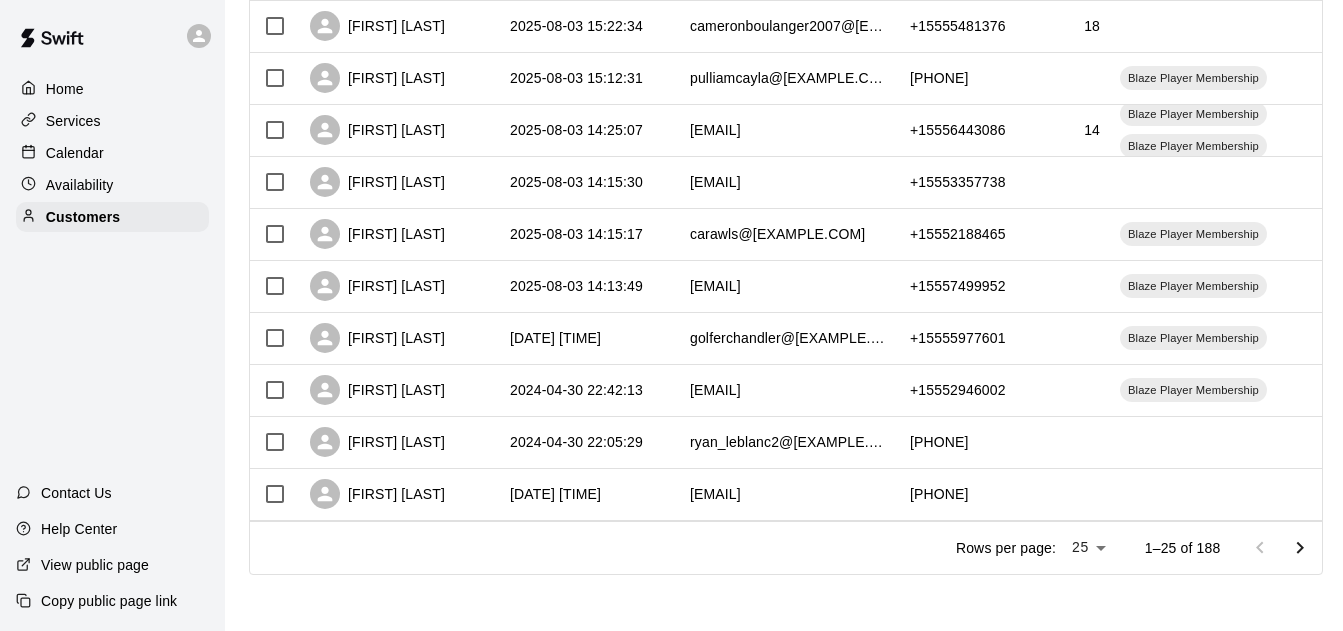 click on "Home Services Calendar Availability Customers Contact Us Help Center View public page Copy public page link Customers Customers includes anyone that has made a booking at your facility in the past. New Columns 0 Filters Name Created At Email Phone Number Age Memberships [FIRST] [LAST] 2025-08-06 12:13:48 [EMAIL] [PHONE] [FIRST] [LAST] 2025-08-06 07:54:05 [EMAIL] [PHONE] [FIRST] [LAST] 2025-08-05 19:05:43 [EMAIL] [PHONE] [FIRST] [LAST] 2025-08-05 15:03:52 [EMAIL] [PHONE] [FIRST] [LAST] 2025-08-05 11:53:00 [EMAIL] [PHONE] [FIRST] [LAST] 2025-08-04 19:21:37 [EMAIL] [PHONE] [FIRST] [LAST] 2025-08-04 17:26:53 [EMAIL] [PHONE] [FIRST] [LAST] 2025-08-04 15:45:49 [EMAIL] [PHONE] [FIRST] [LAST] 2025-08-04 15:42:55 [EMAIL] [PHONE] [FIRST] [LAST] 2025-08-04 12:00:20 [EMAIL] [PHONE] Blaze Player Membership 35" at bounding box center (671, -232) 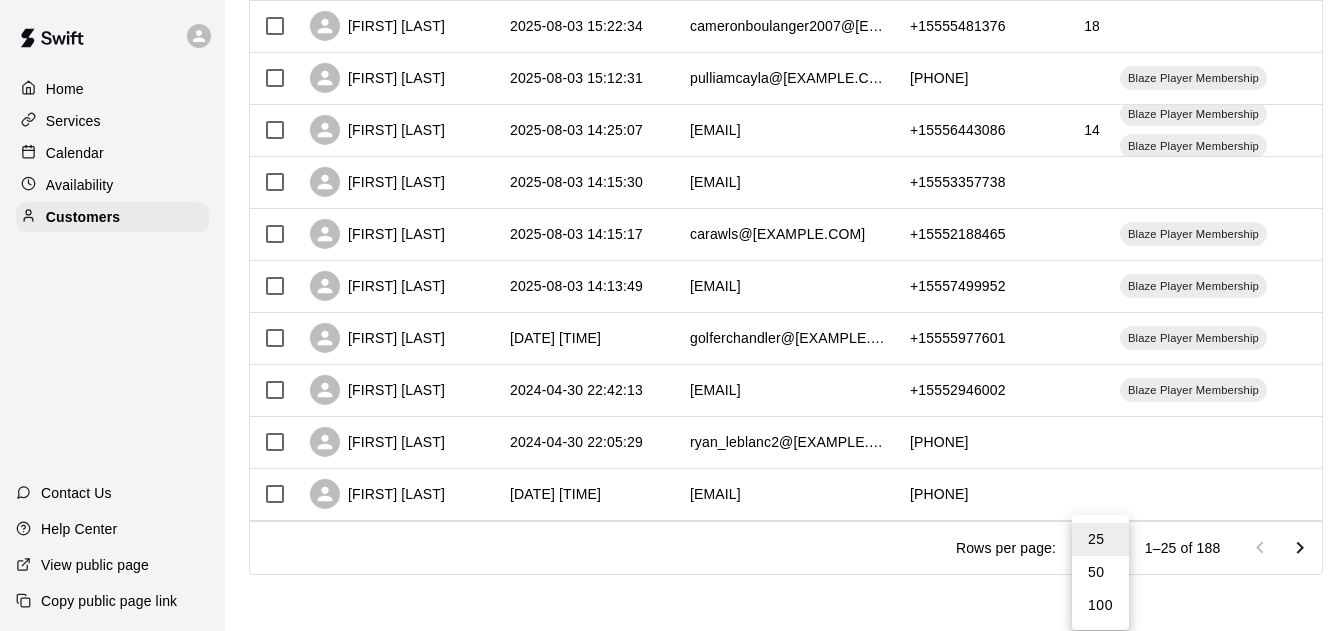 scroll, scrollTop: 1098, scrollLeft: 0, axis: vertical 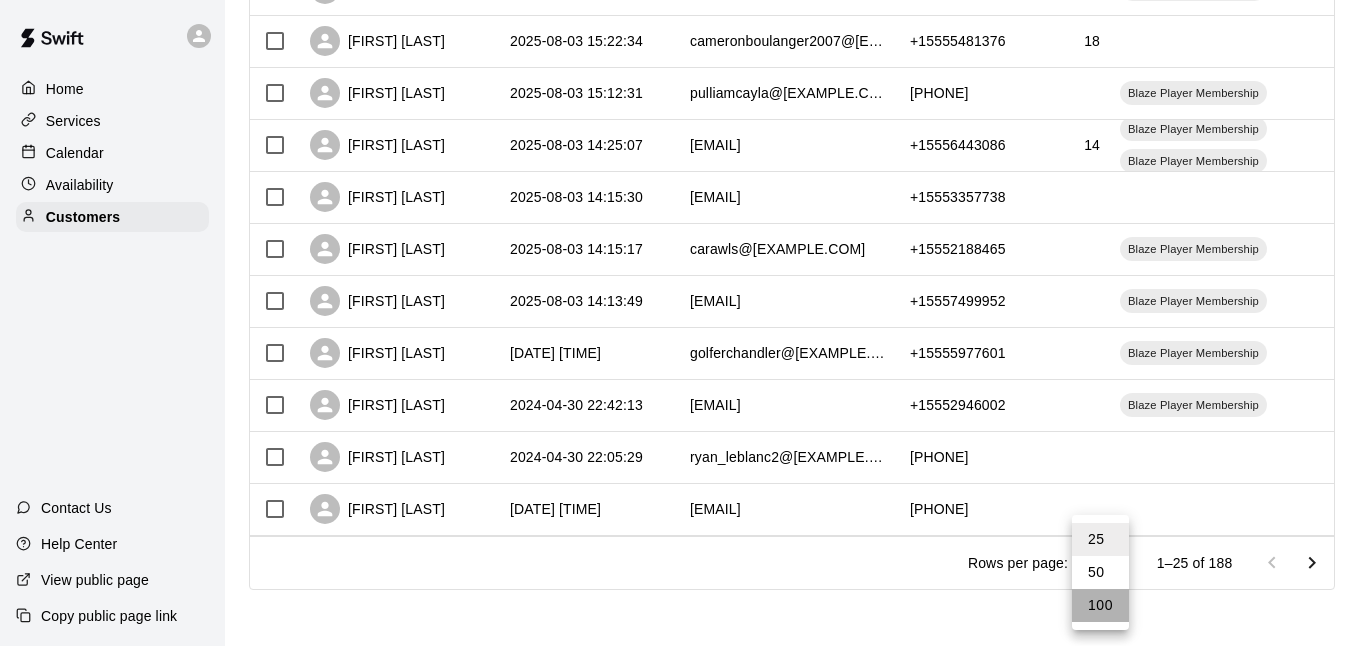 click on "100" at bounding box center [1100, 605] 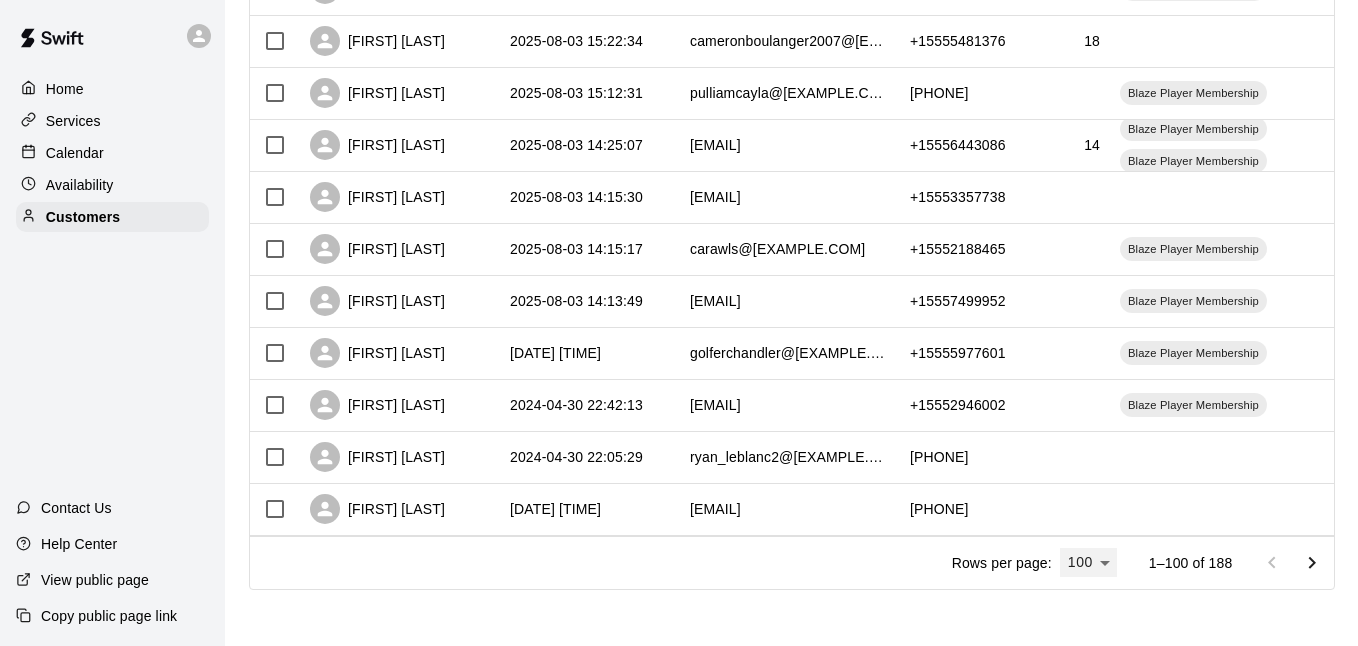 type on "***" 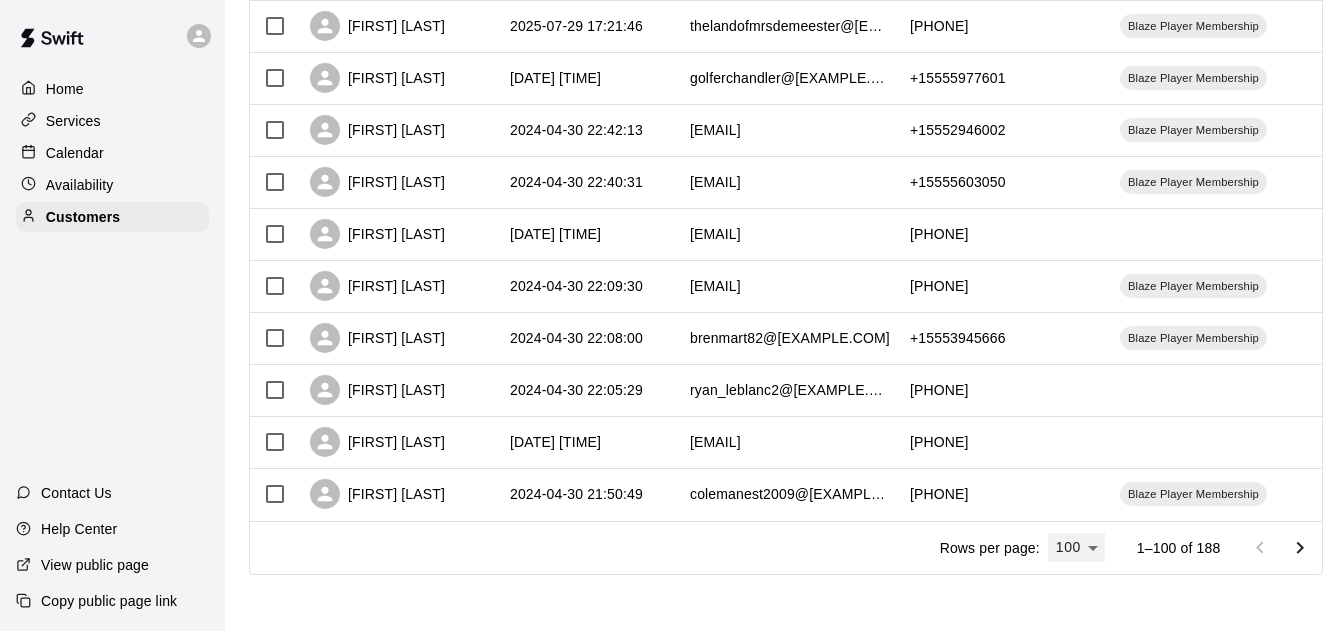 scroll, scrollTop: 5013, scrollLeft: 0, axis: vertical 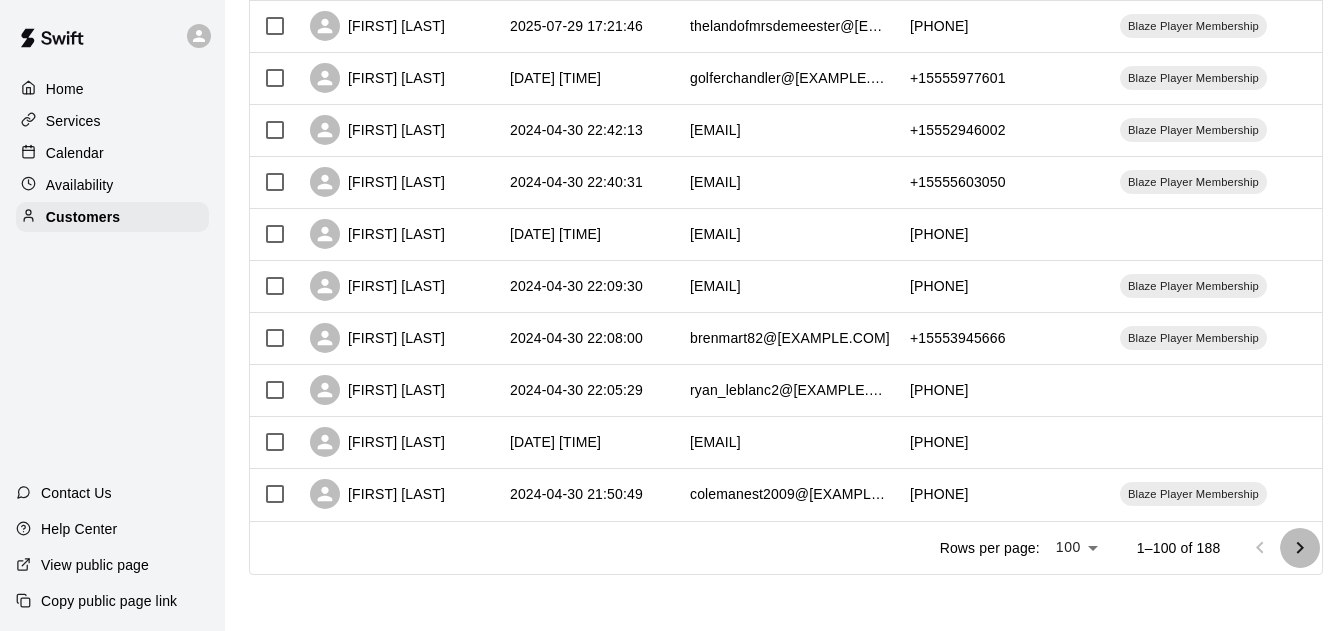 click 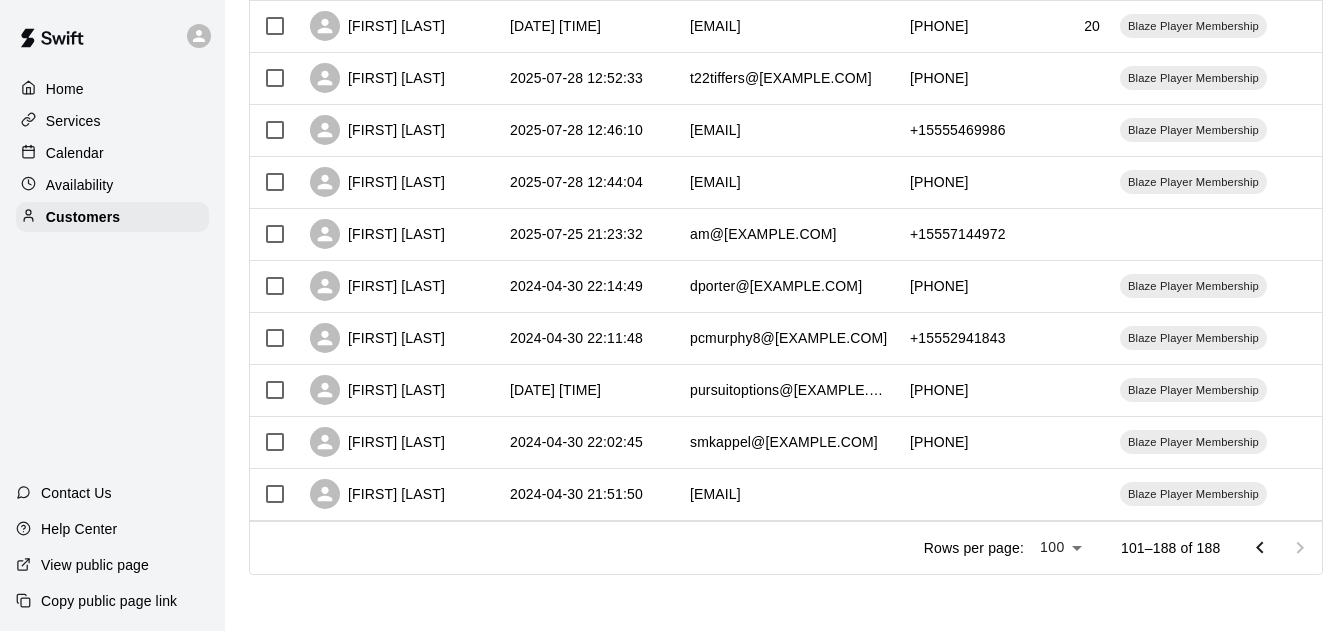 scroll, scrollTop: 4389, scrollLeft: 0, axis: vertical 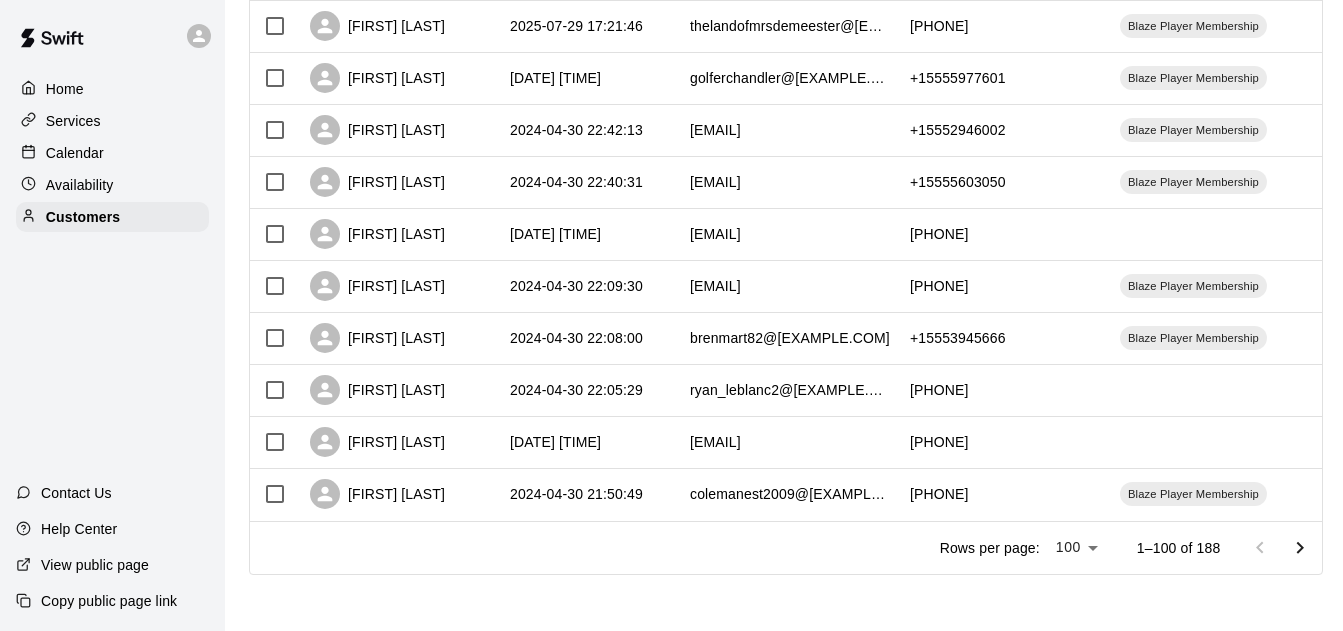 click 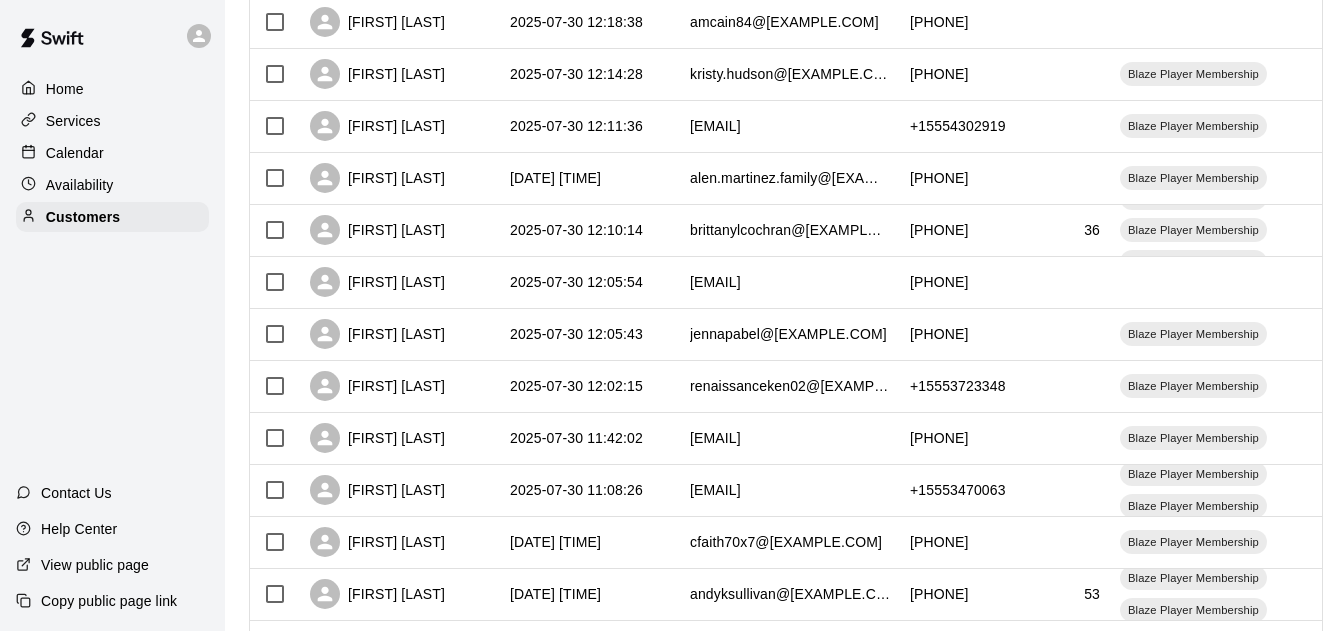 scroll, scrollTop: 1550, scrollLeft: 0, axis: vertical 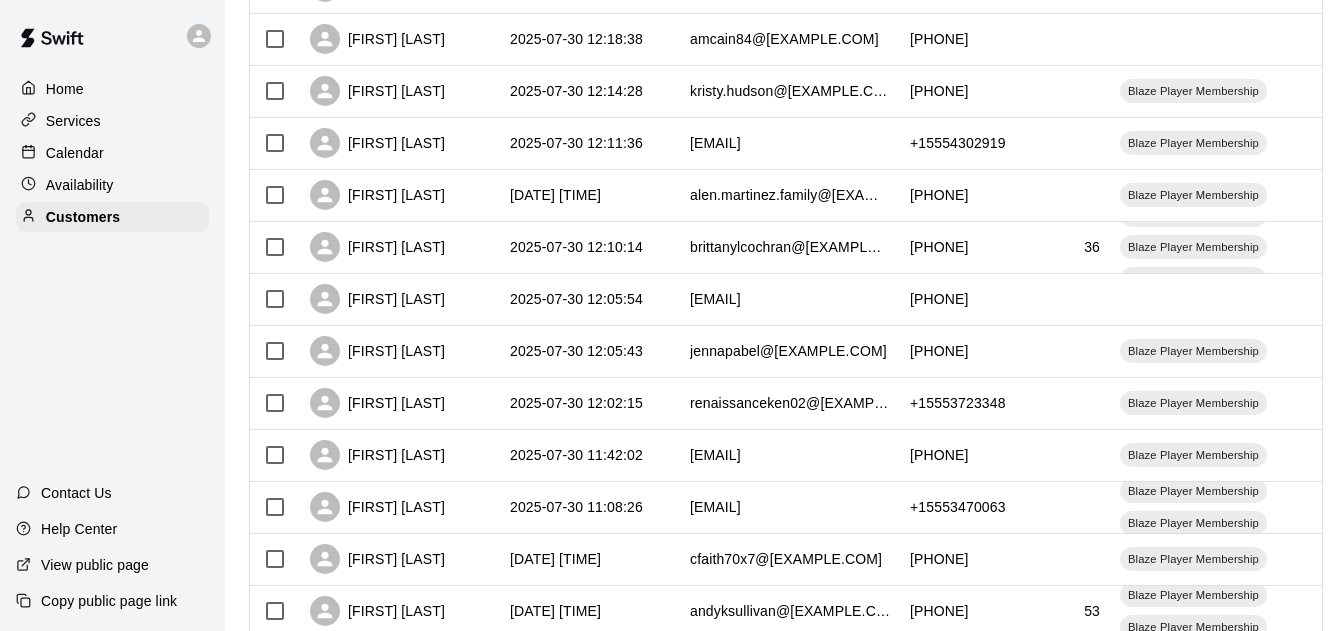 click on "Calendar" at bounding box center [112, 153] 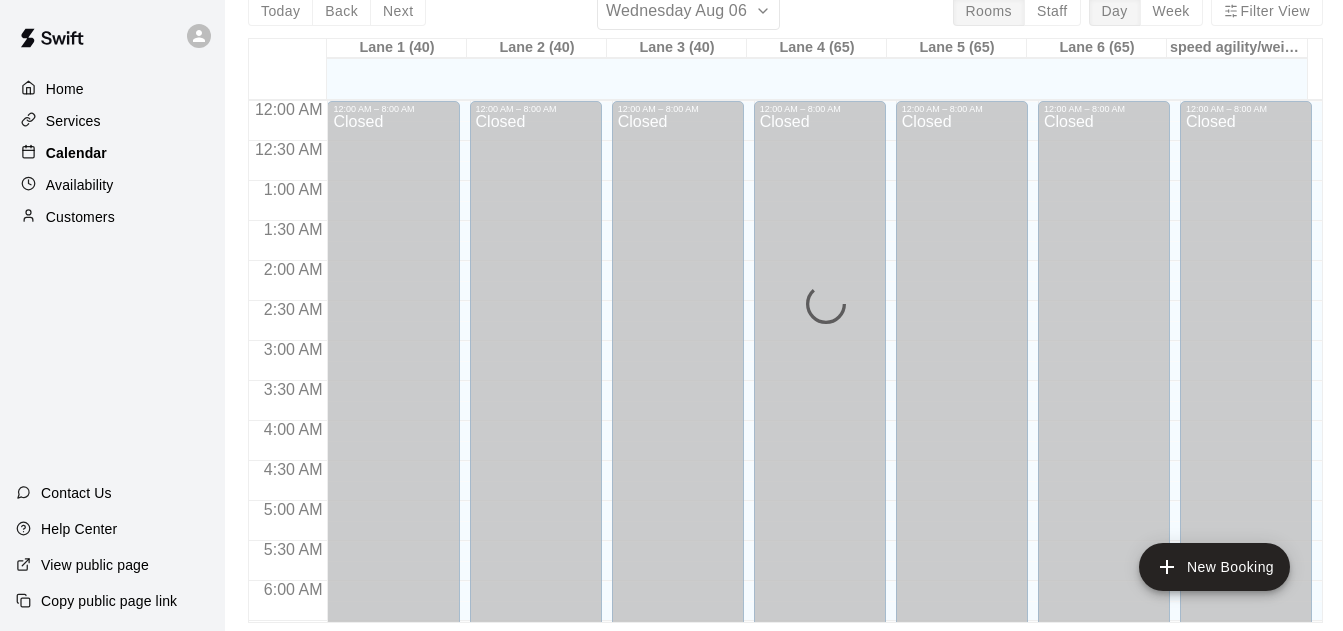 scroll, scrollTop: 0, scrollLeft: 0, axis: both 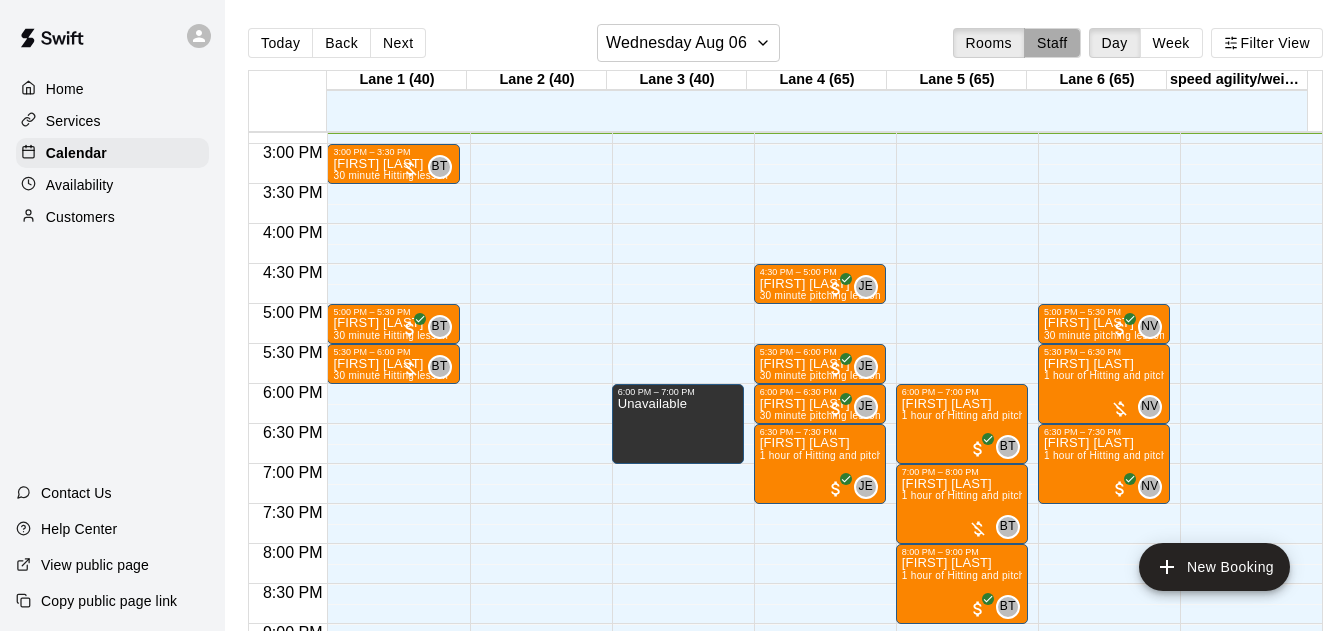 click on "Staff" at bounding box center (1052, 43) 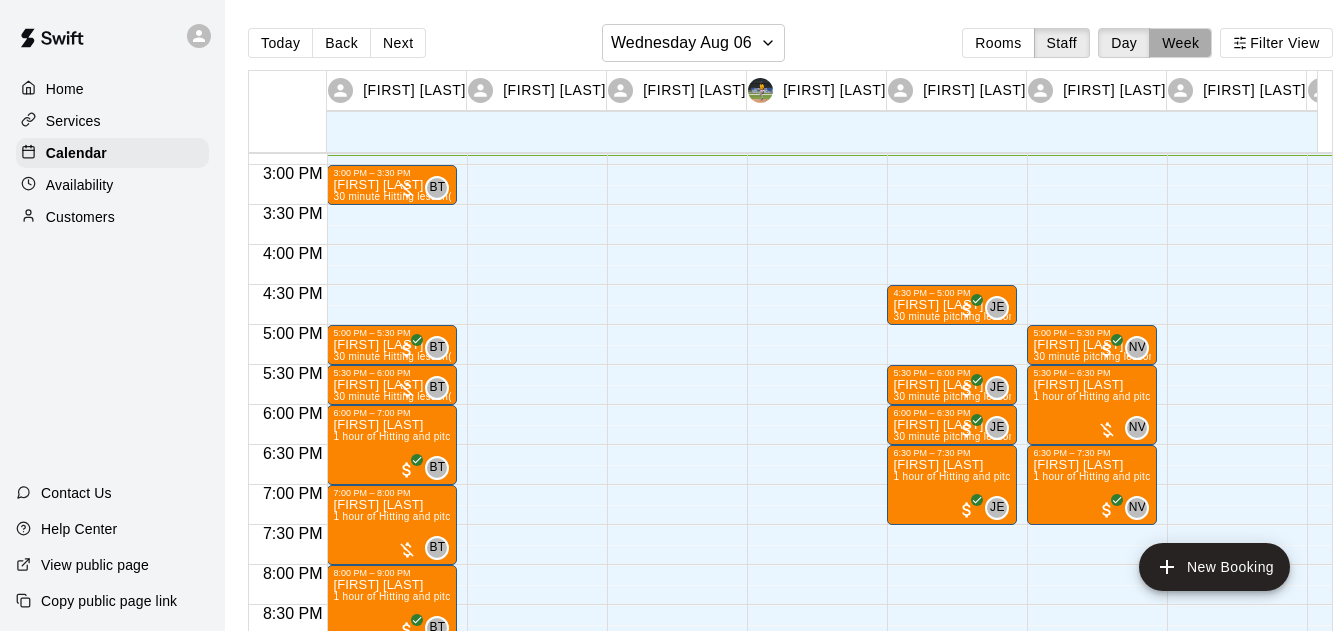 click on "Week" at bounding box center [1180, 43] 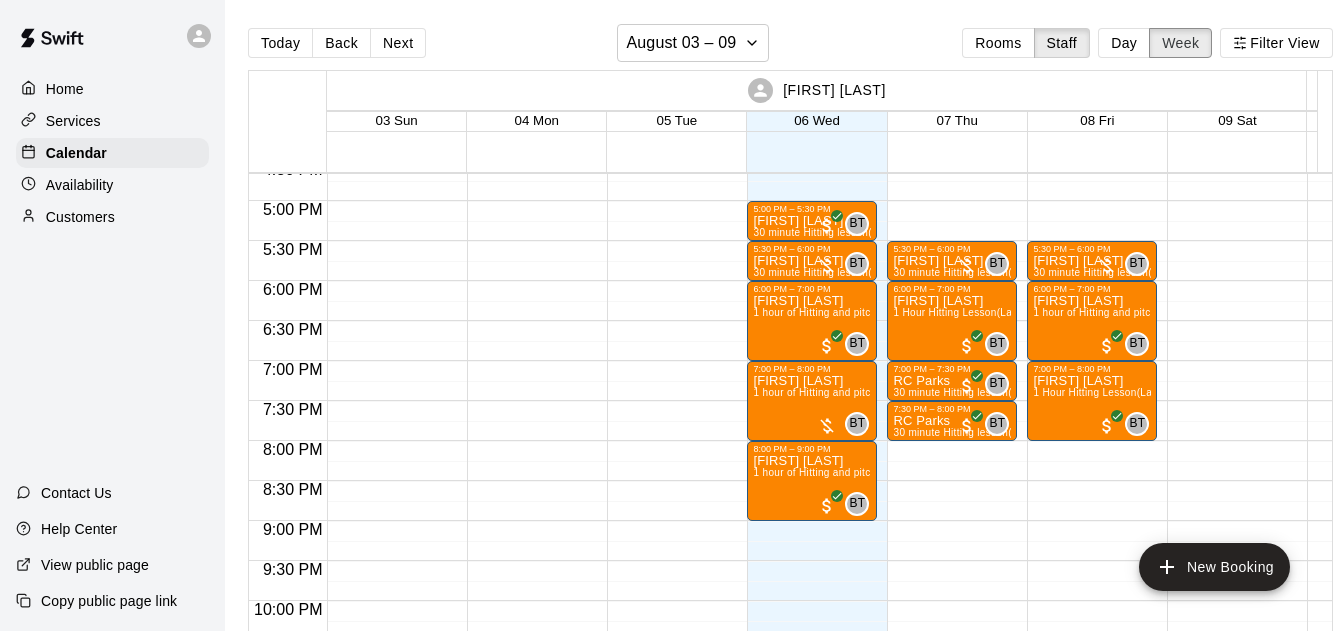 scroll, scrollTop: 1261, scrollLeft: 0, axis: vertical 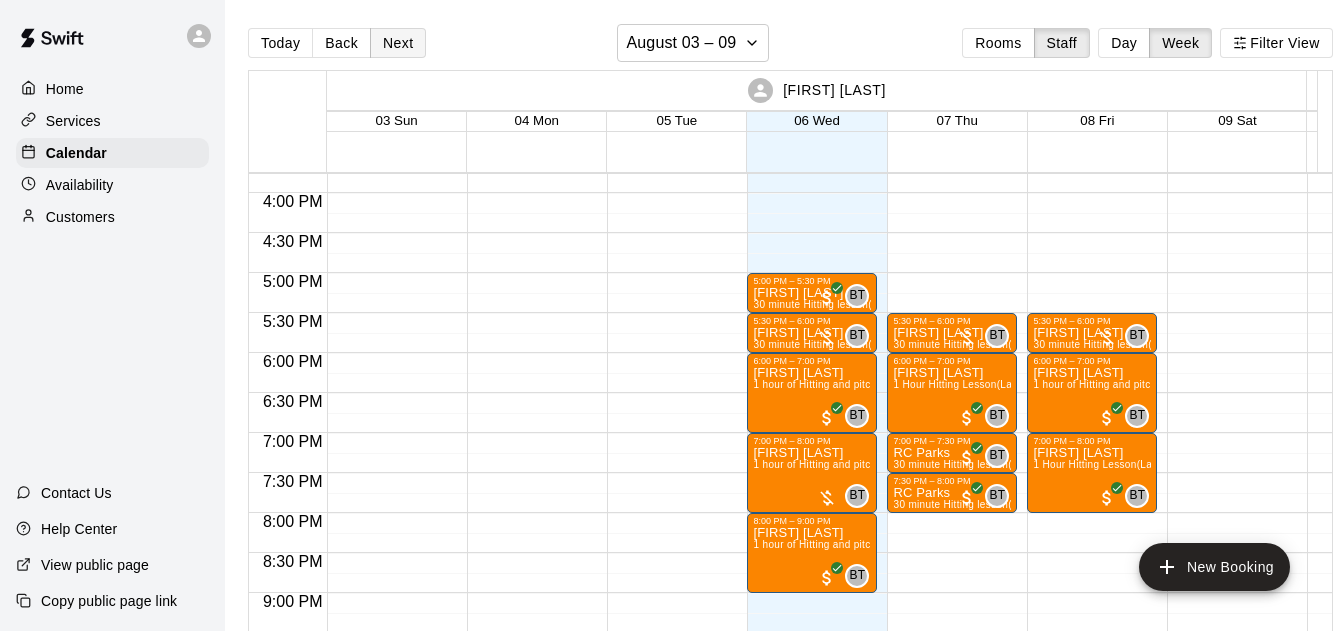 click on "Next" at bounding box center [398, 43] 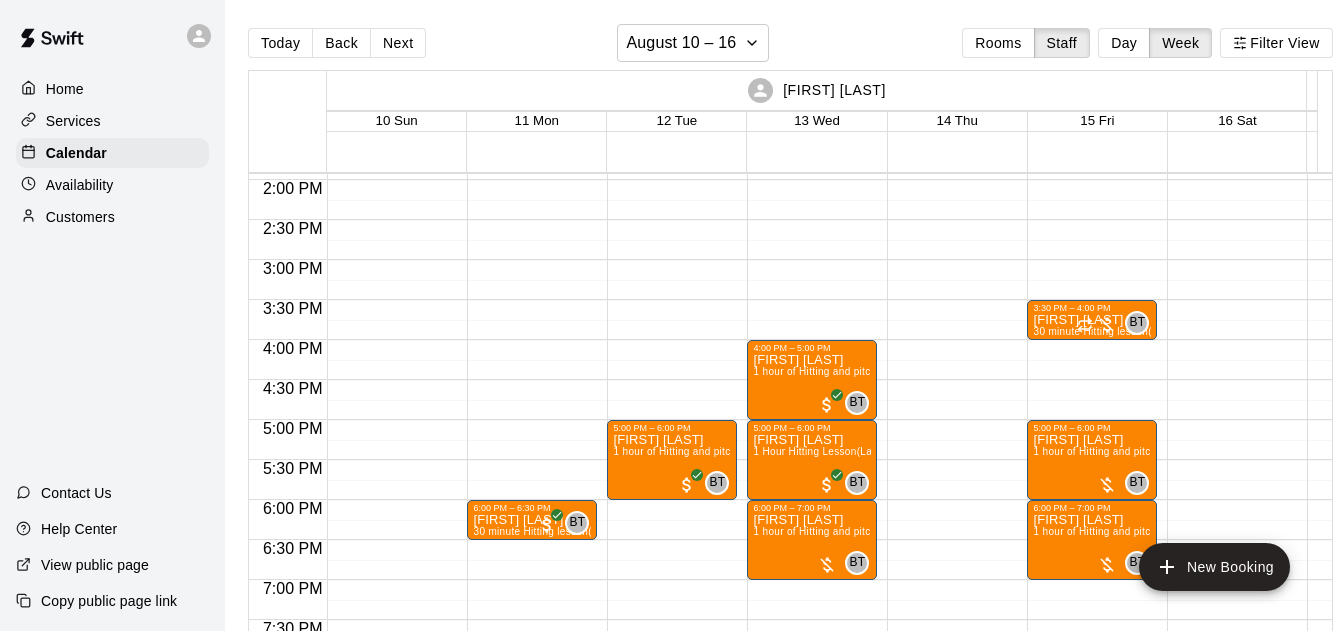 scroll, scrollTop: 1117, scrollLeft: 0, axis: vertical 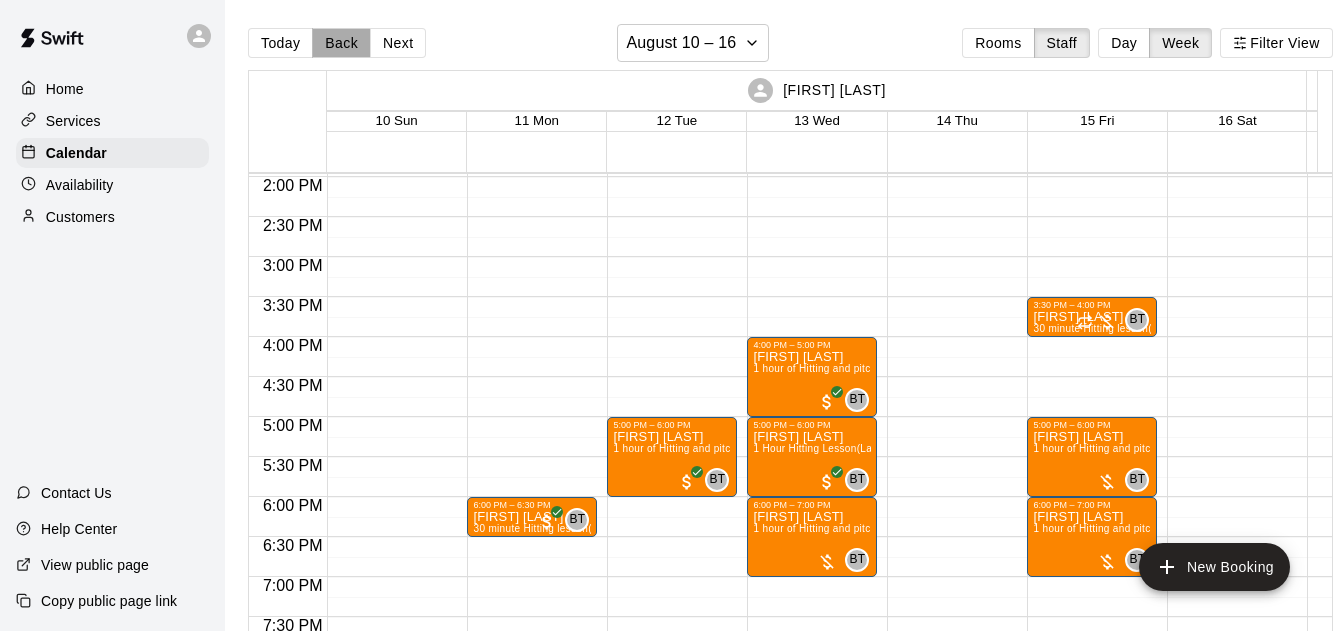 click on "Back" at bounding box center [341, 43] 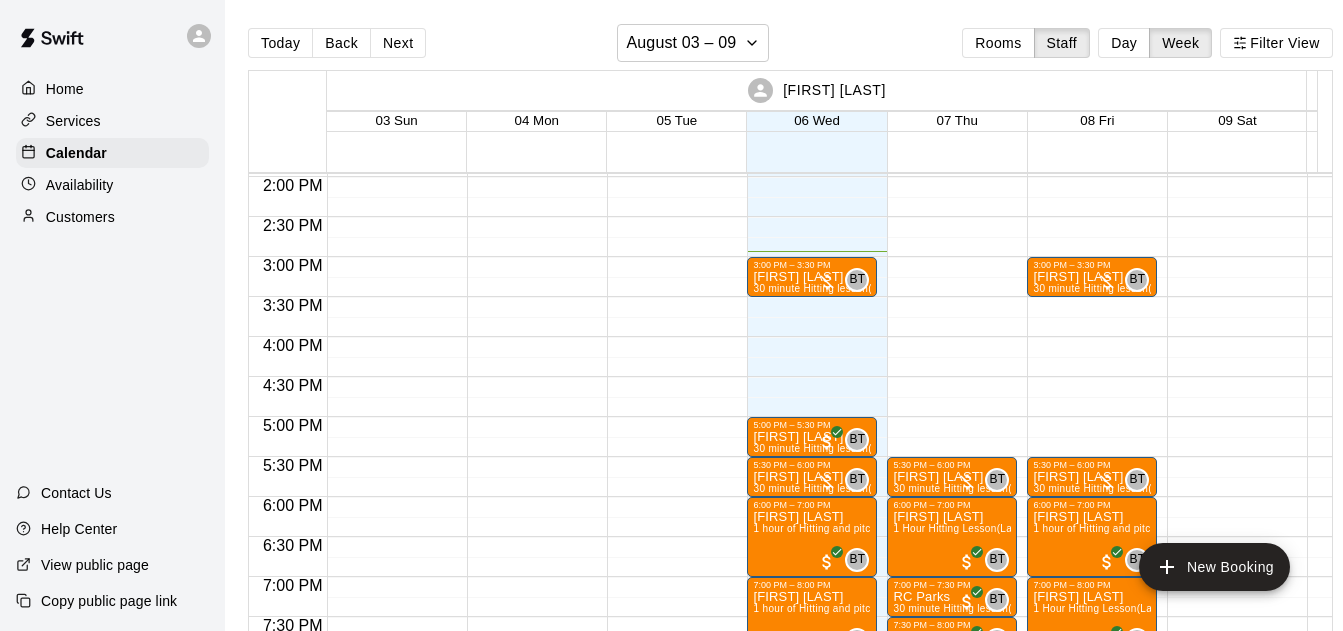 scroll, scrollTop: 1261, scrollLeft: 0, axis: vertical 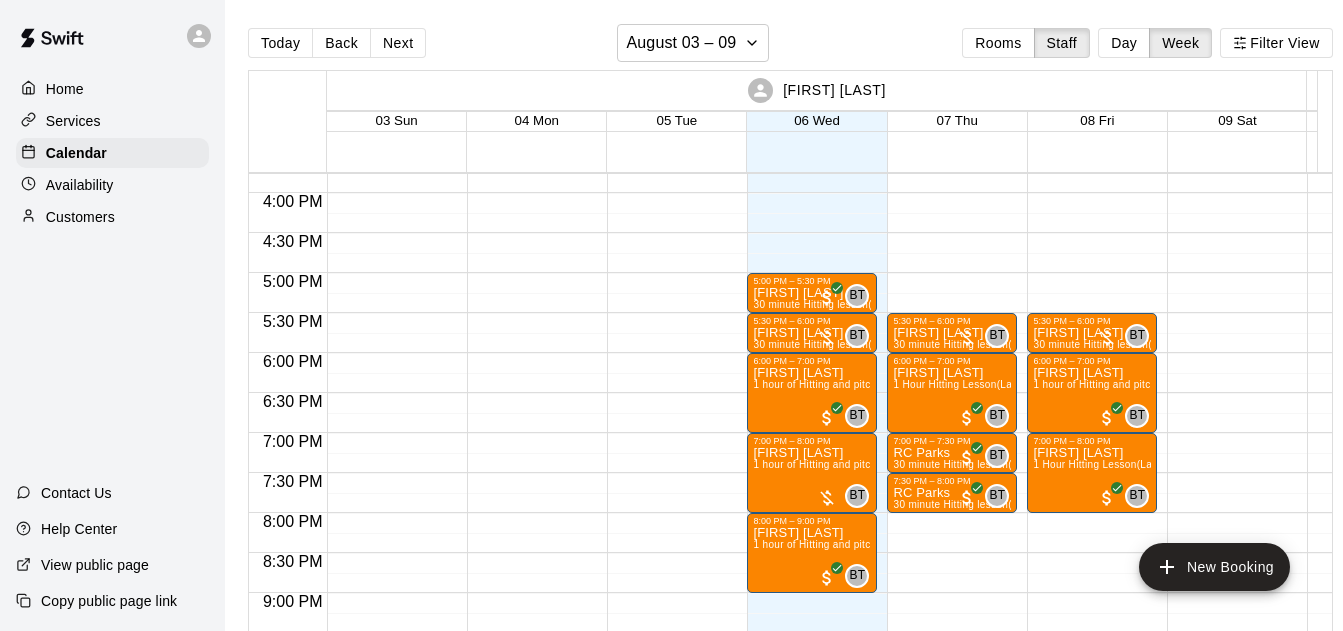 click on "Next" at bounding box center [398, 43] 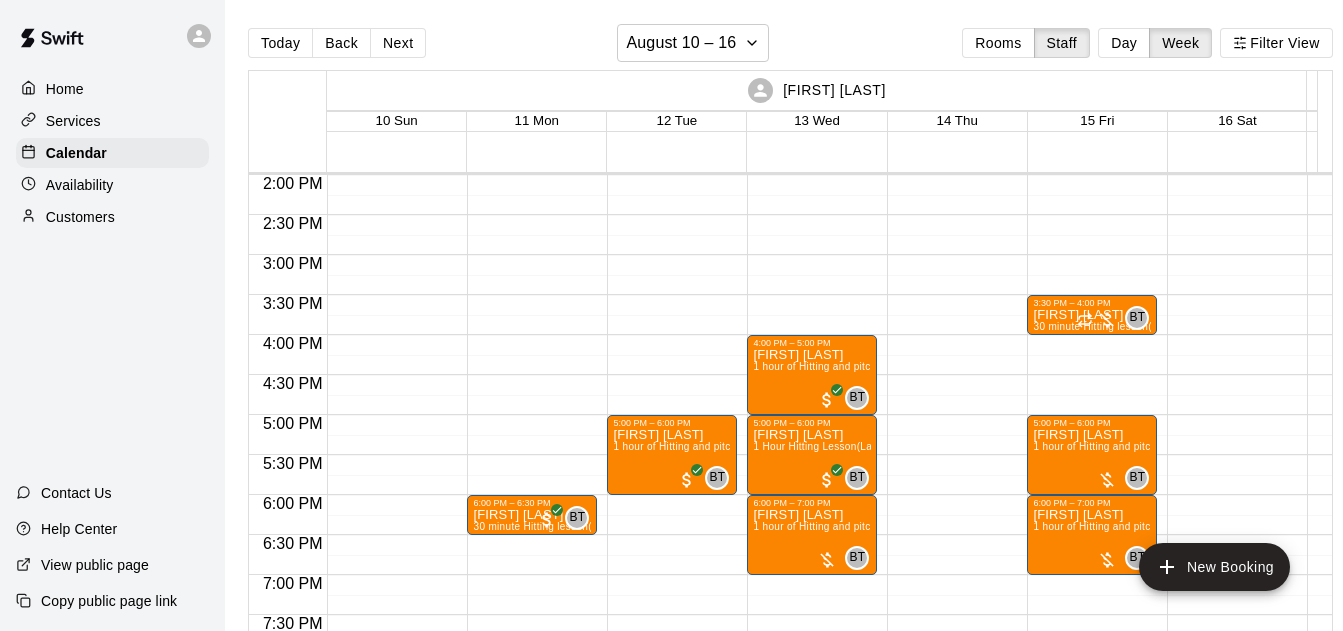 scroll, scrollTop: 1117, scrollLeft: 0, axis: vertical 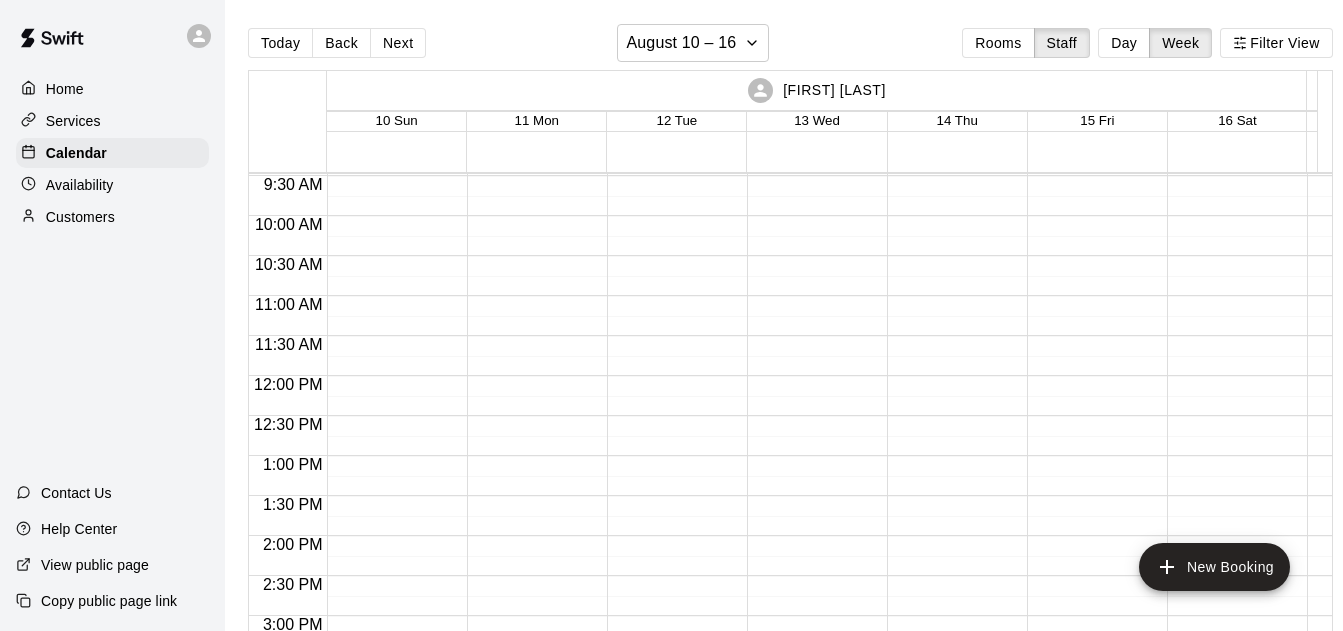 click on "Today" at bounding box center (280, 43) 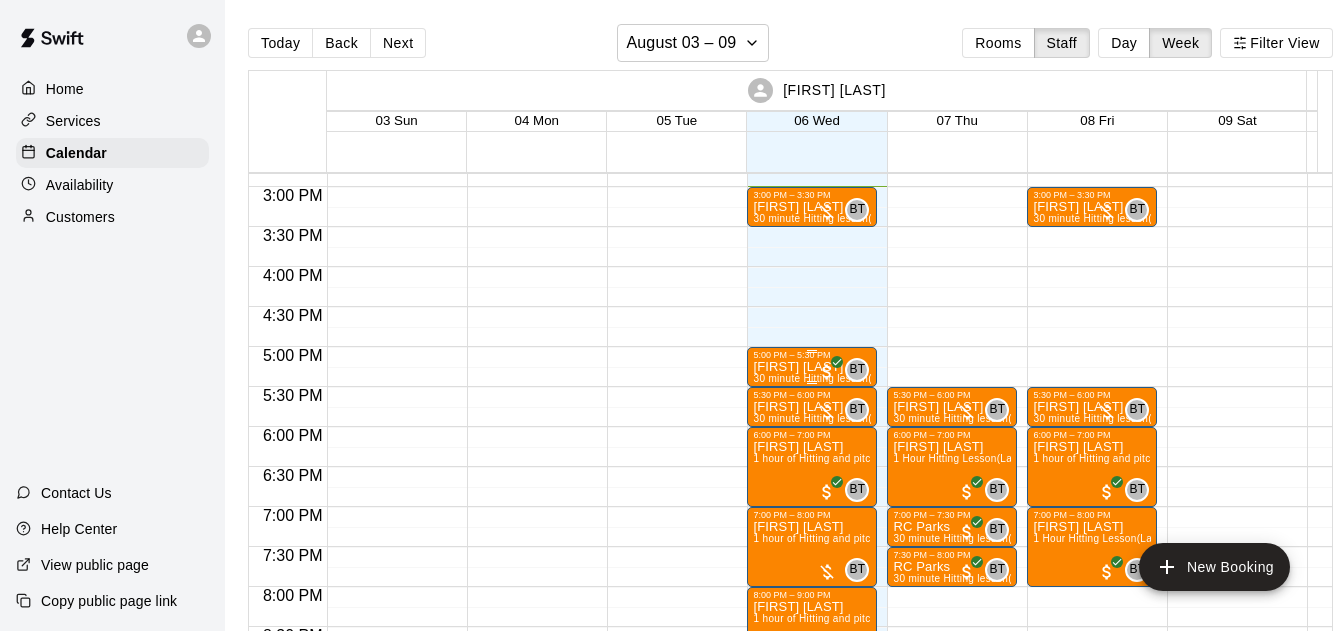 scroll, scrollTop: 1189, scrollLeft: 0, axis: vertical 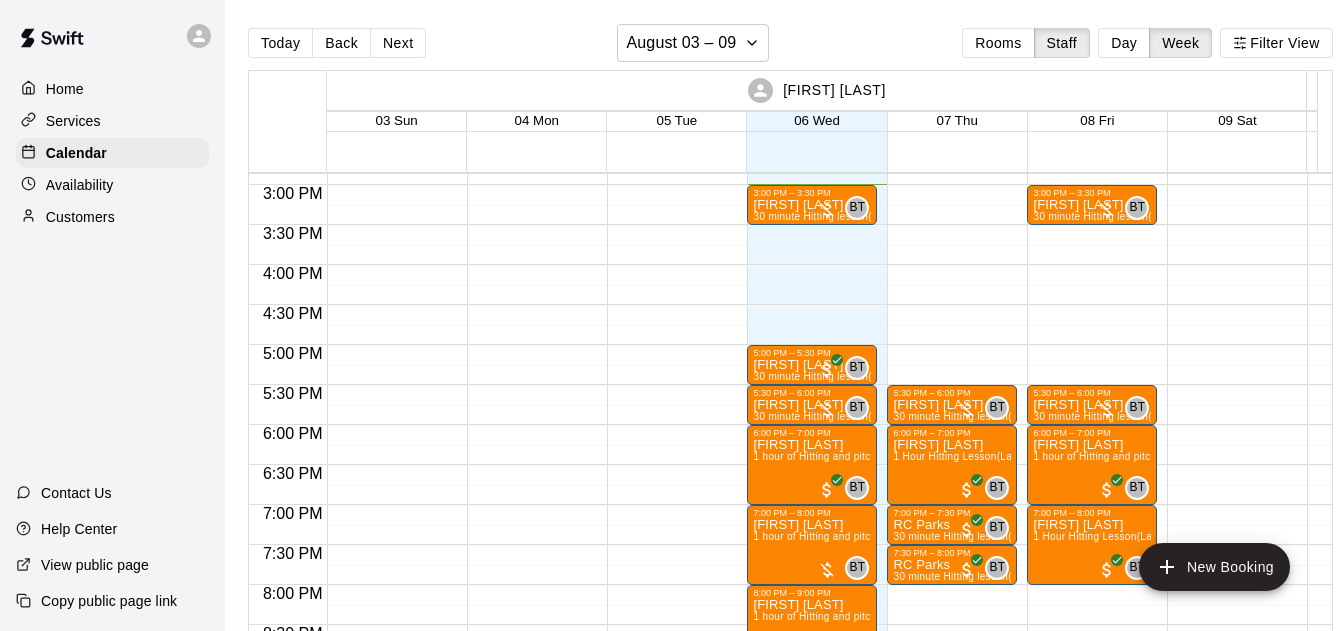 drag, startPoint x: 1152, startPoint y: 39, endPoint x: 1141, endPoint y: 46, distance: 13.038404 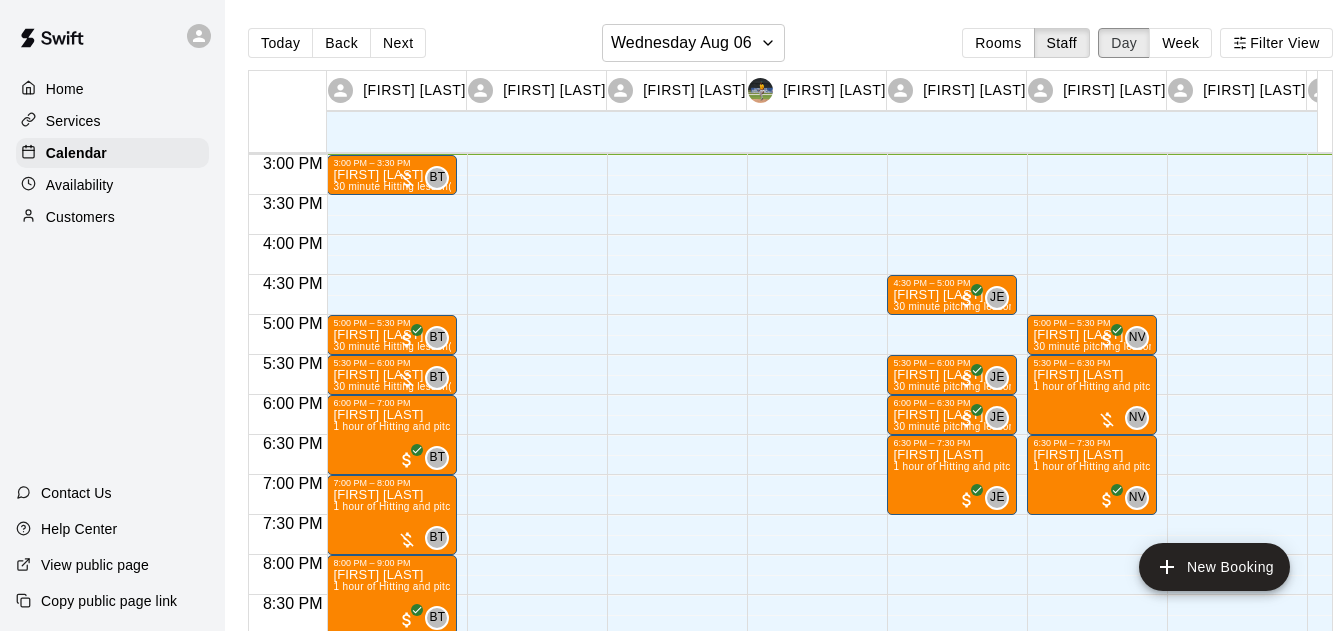 scroll, scrollTop: 1124, scrollLeft: 0, axis: vertical 